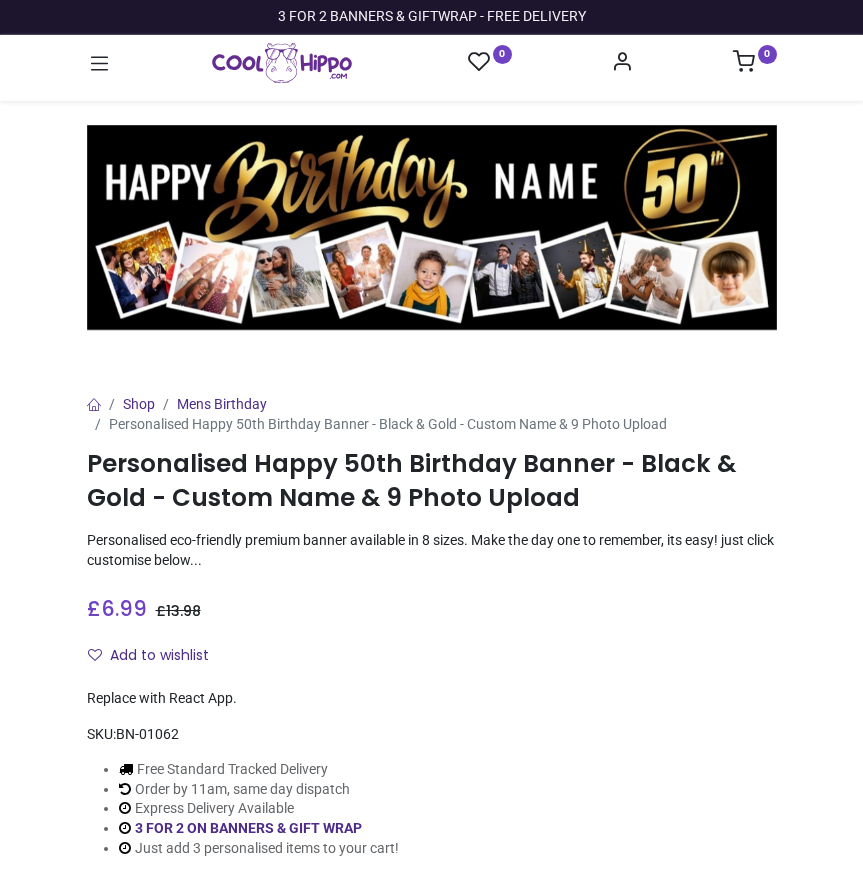 scroll, scrollTop: 0, scrollLeft: 0, axis: both 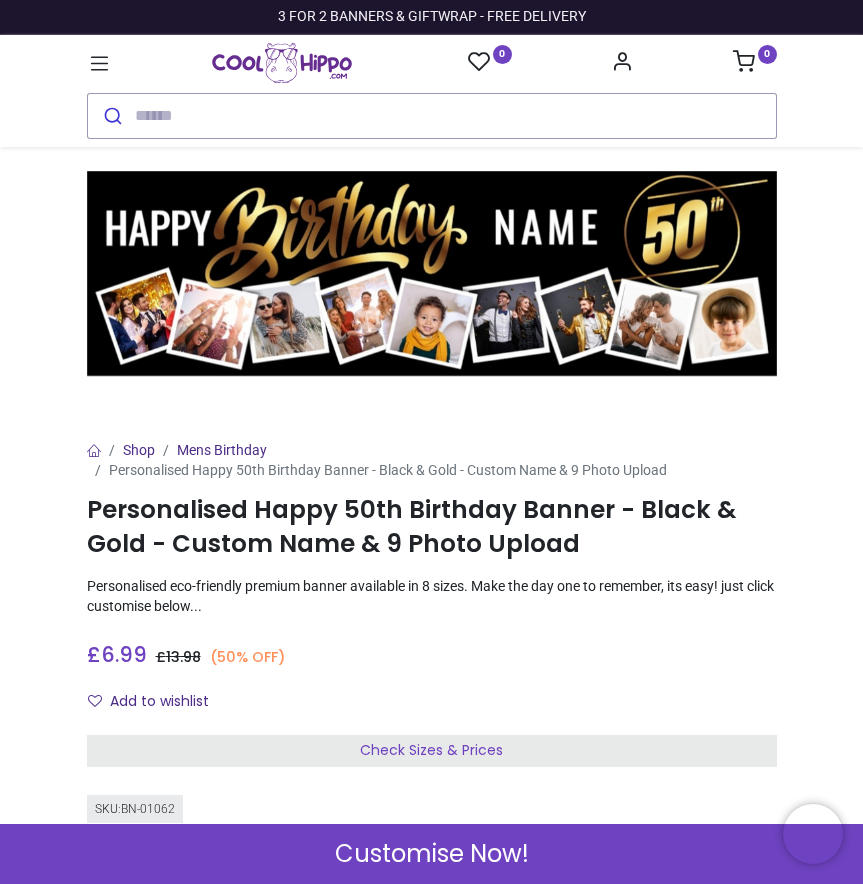 click on "Check Sizes & Prices" at bounding box center [432, 751] 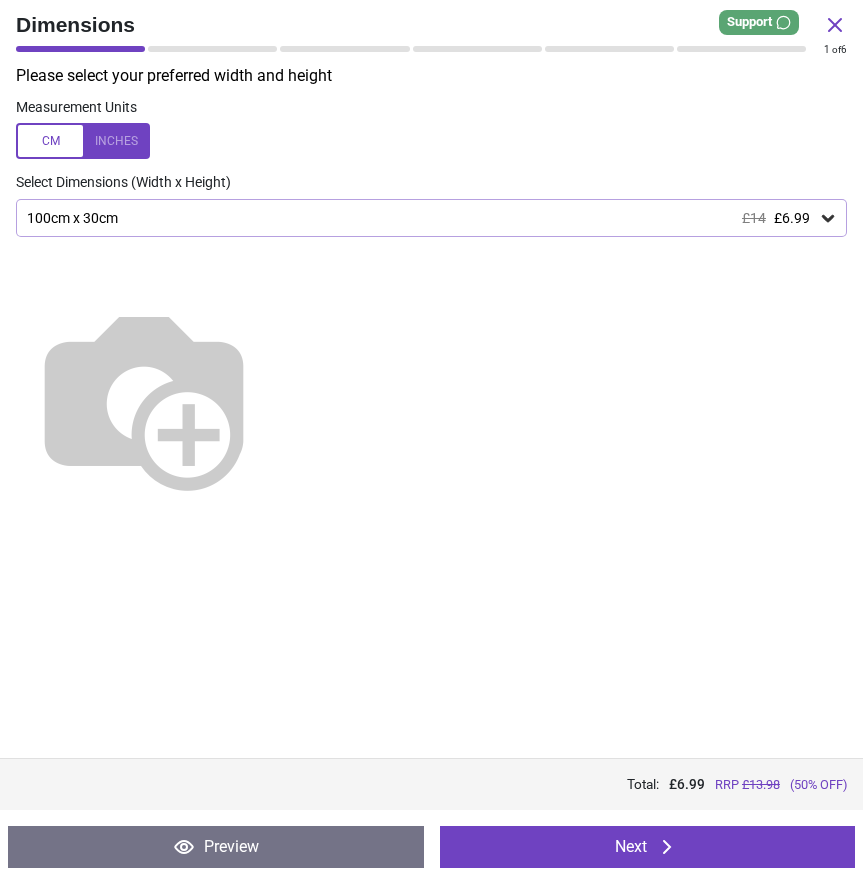 click at bounding box center (144, 397) 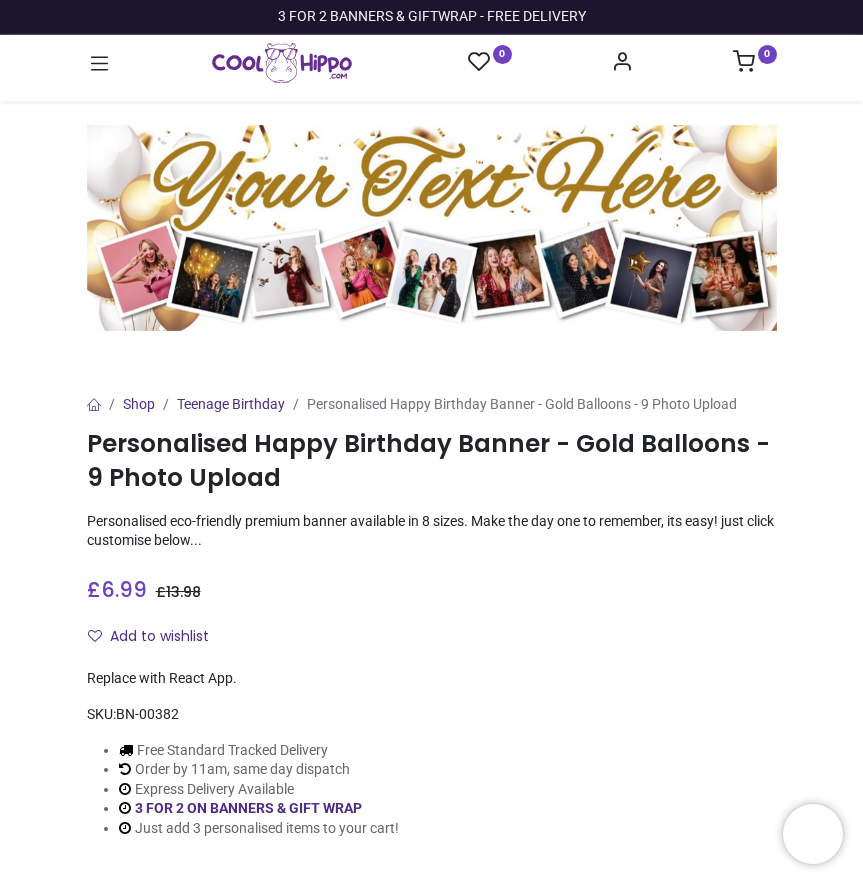 scroll, scrollTop: 0, scrollLeft: 0, axis: both 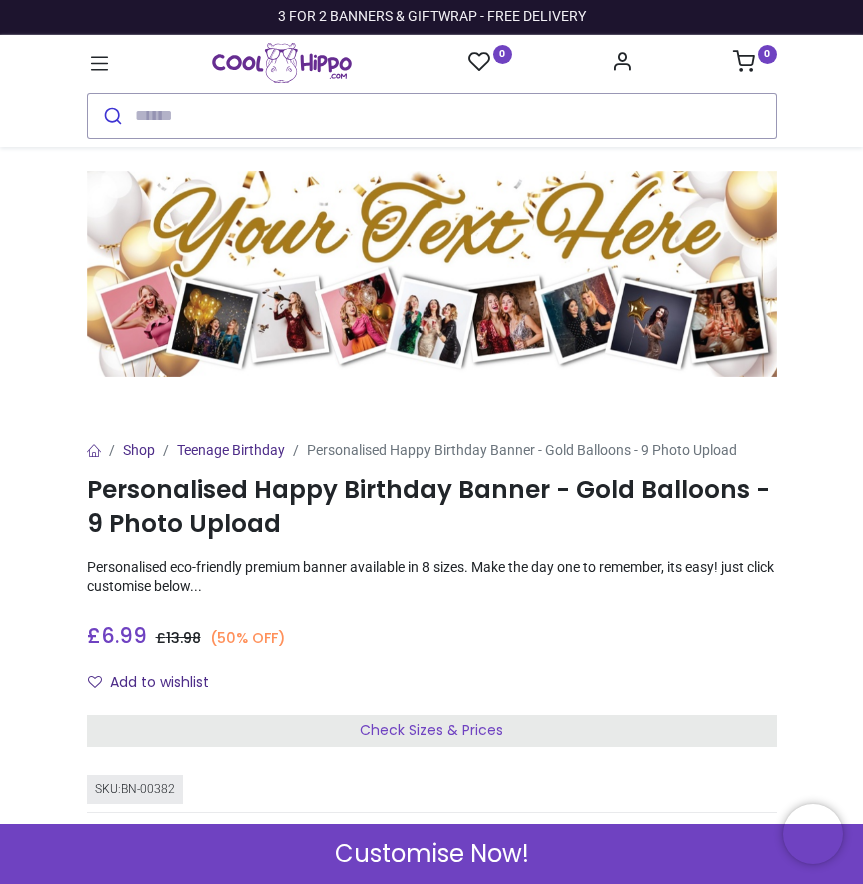 click on "Check Sizes & Prices" at bounding box center (431, 730) 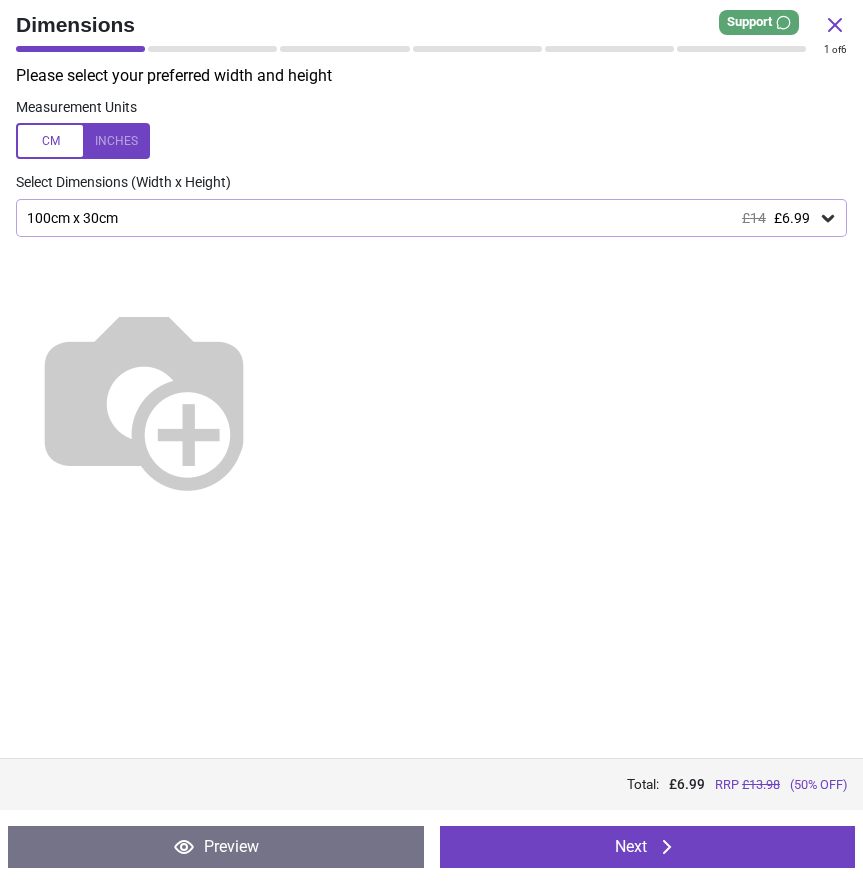 click on "Next" at bounding box center [648, 847] 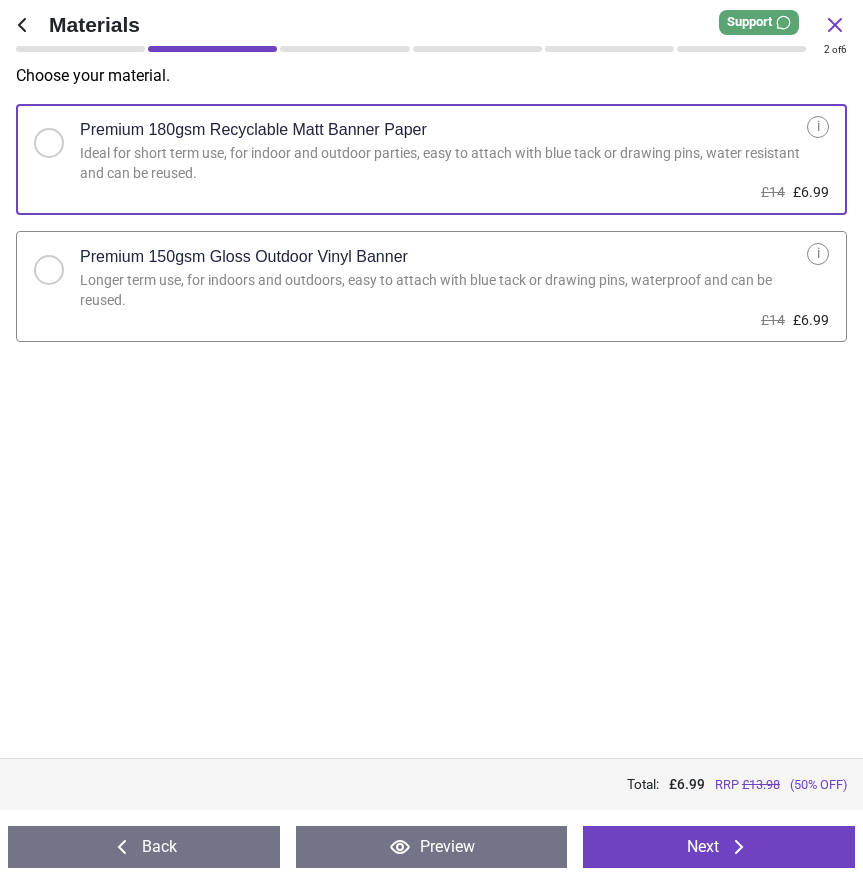 click at bounding box center (49, 270) 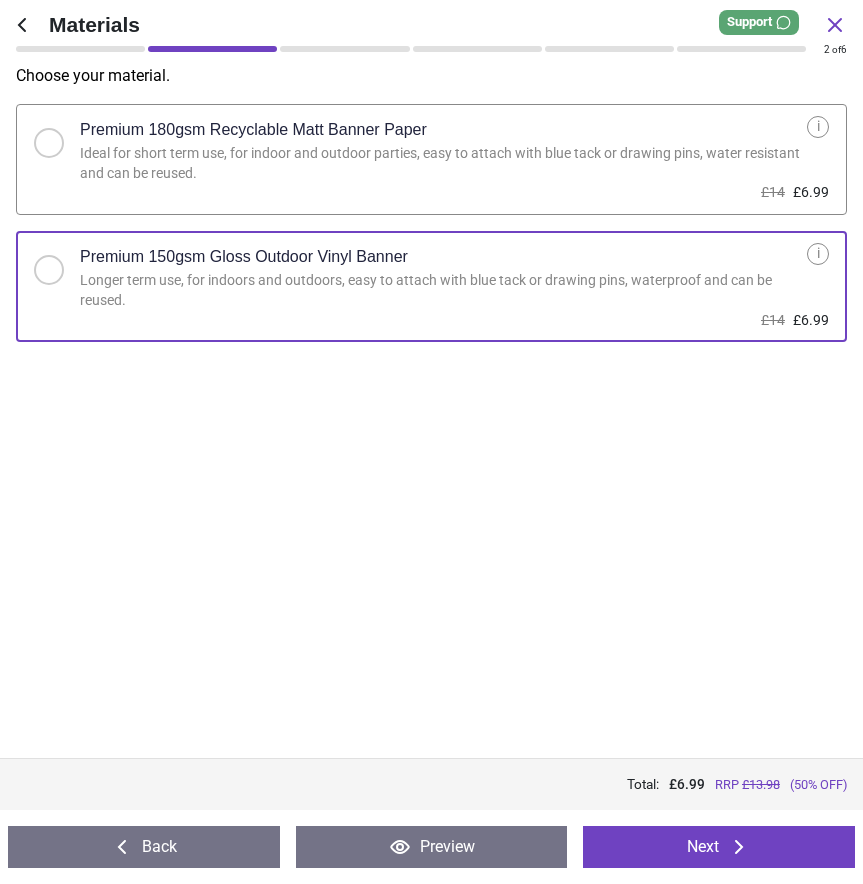 click on "Next" at bounding box center (719, 847) 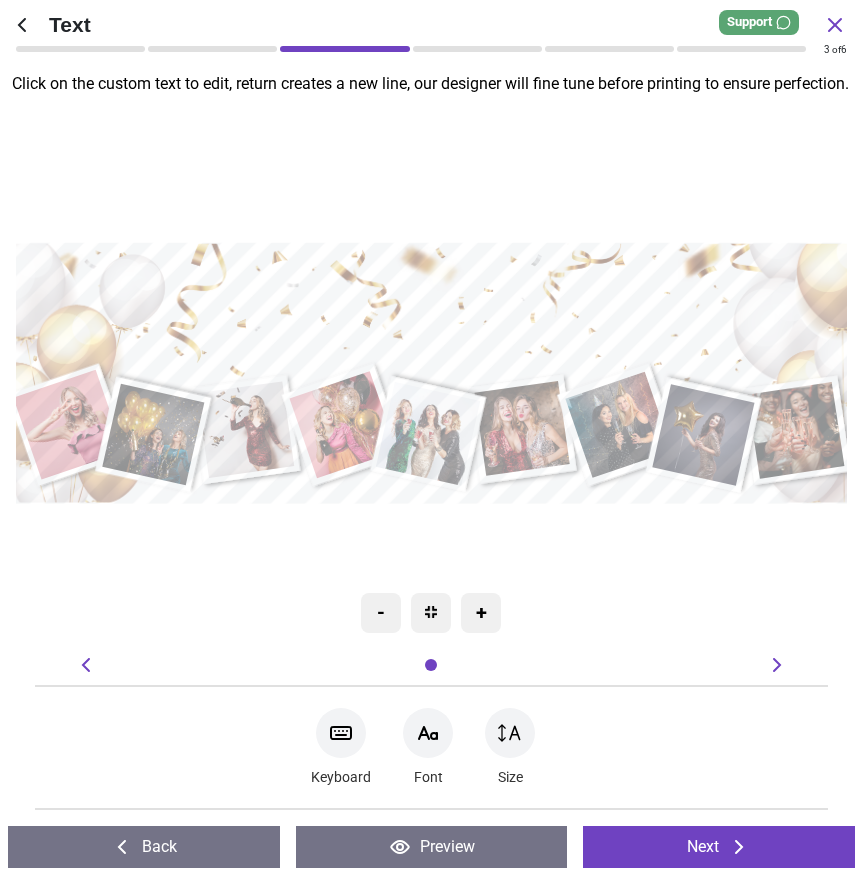 click at bounding box center (431, 320) 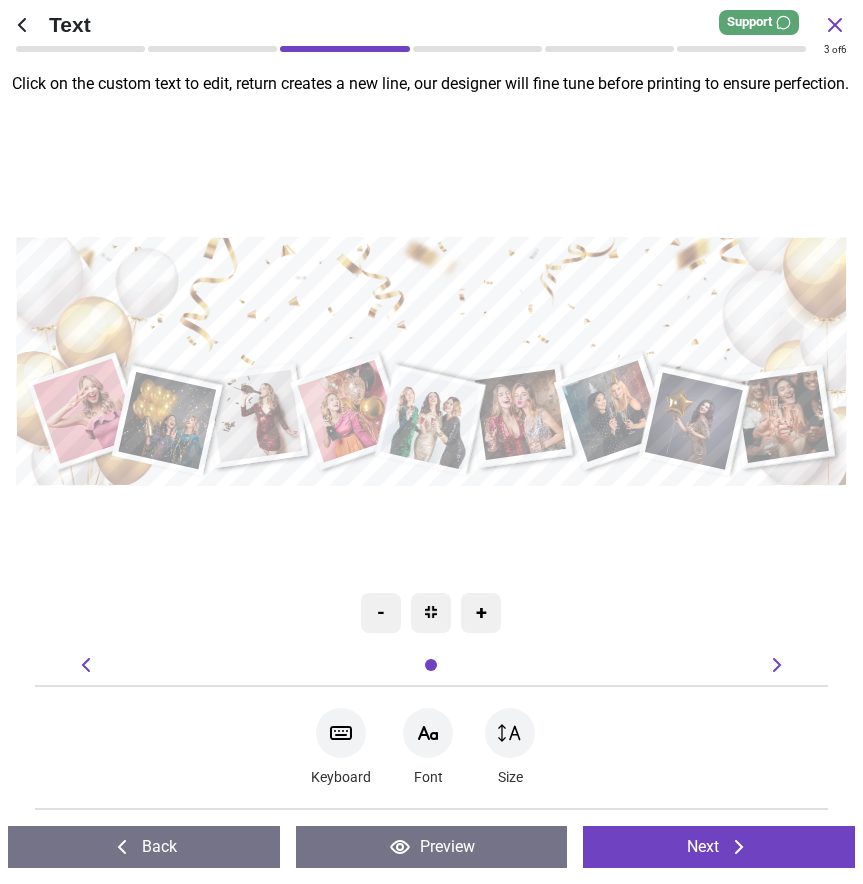 type on "**********" 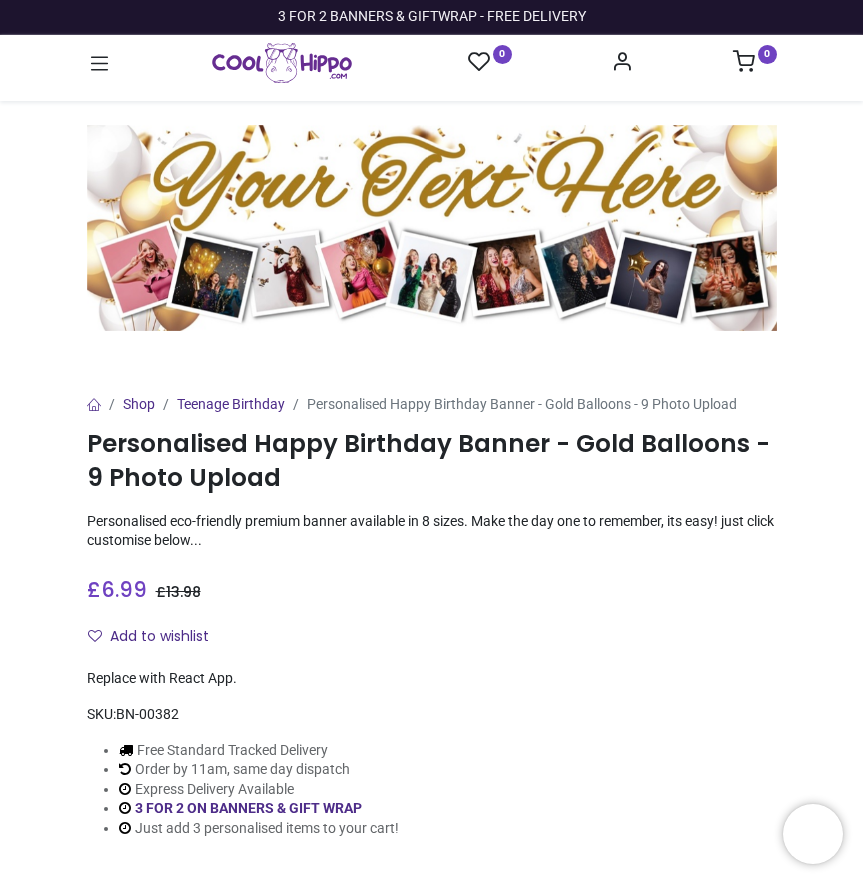 scroll, scrollTop: 0, scrollLeft: 0, axis: both 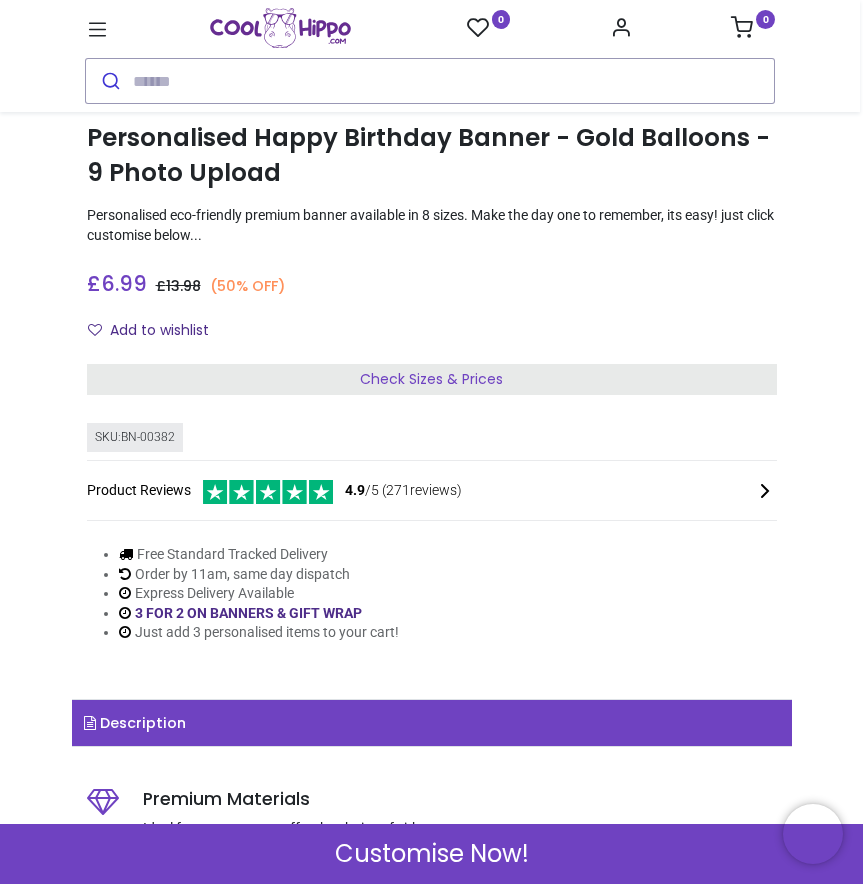 click on "Description" at bounding box center [432, 723] 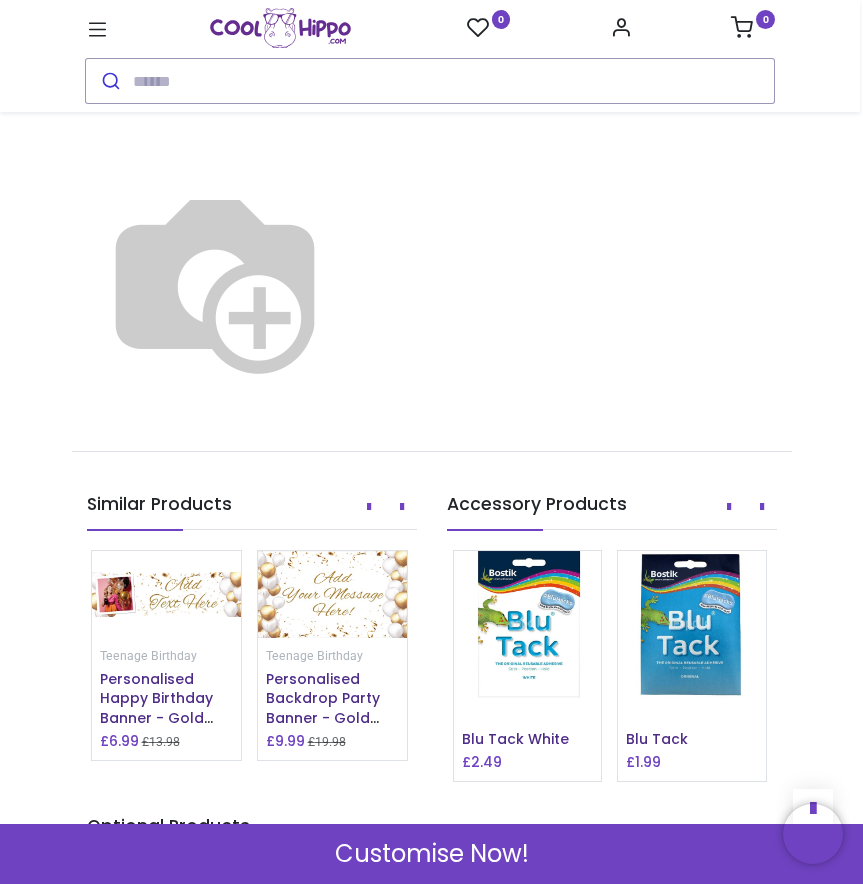 scroll, scrollTop: 1936, scrollLeft: 0, axis: vertical 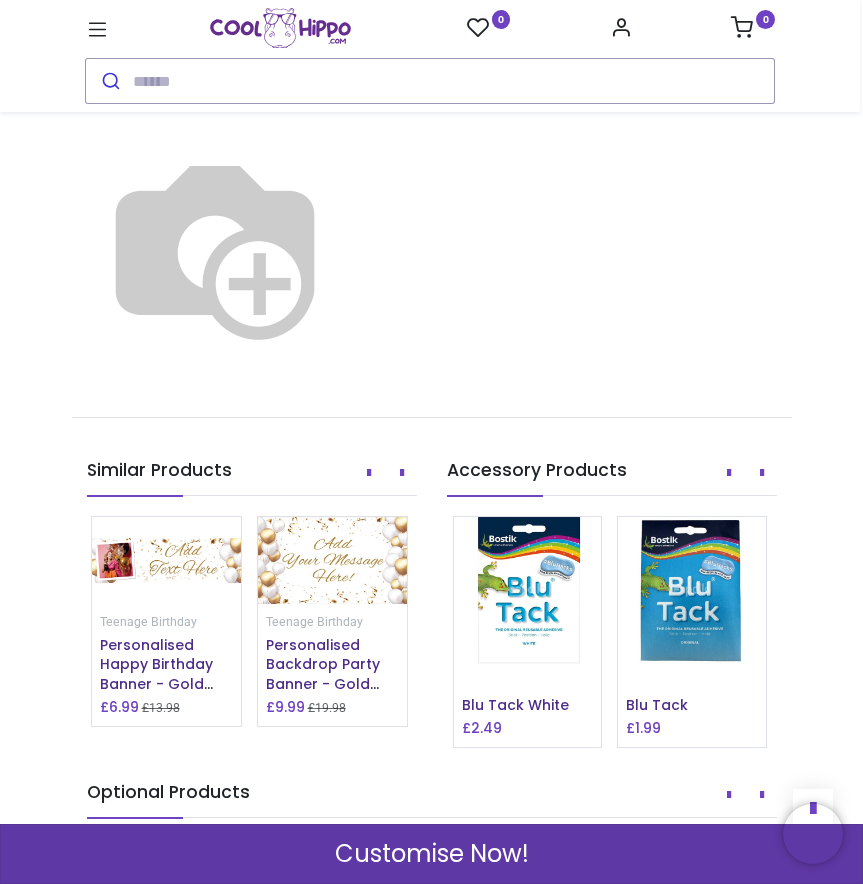 click on "Customise Now!" at bounding box center [432, 854] 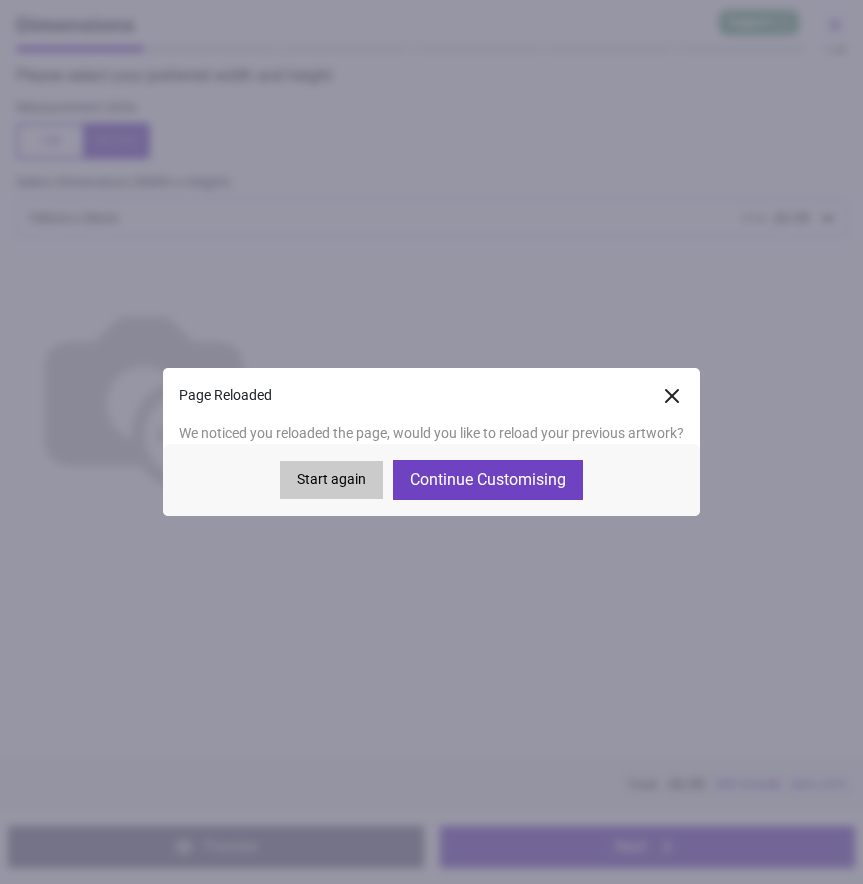 click on "Continue Customising" at bounding box center [488, 480] 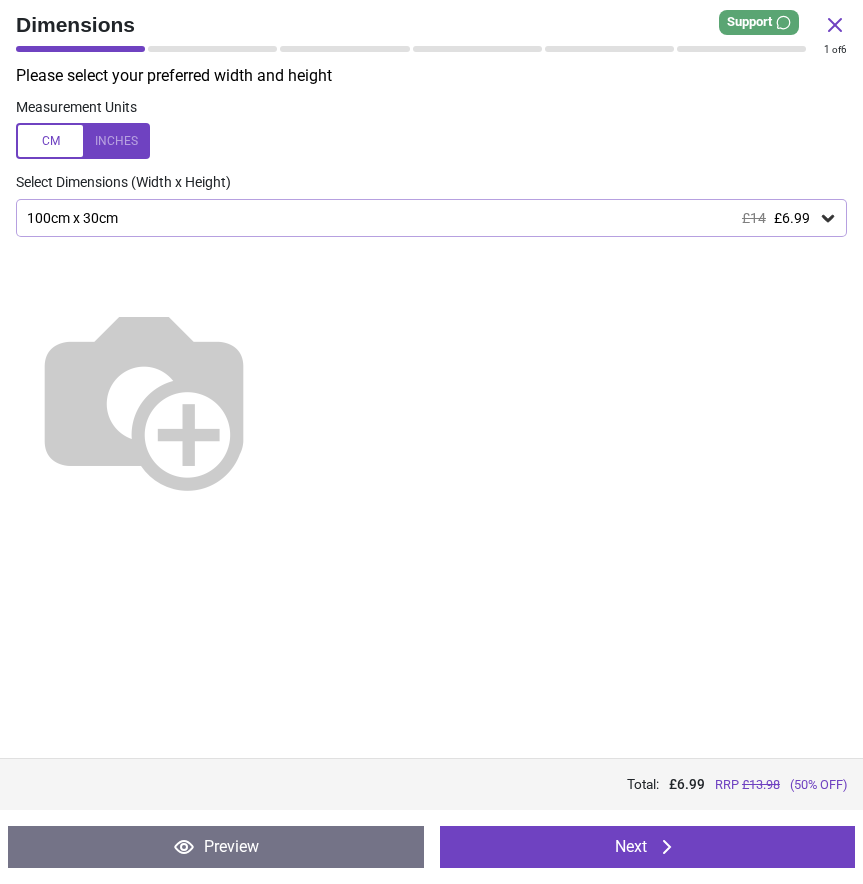 click on "Next" at bounding box center [648, 847] 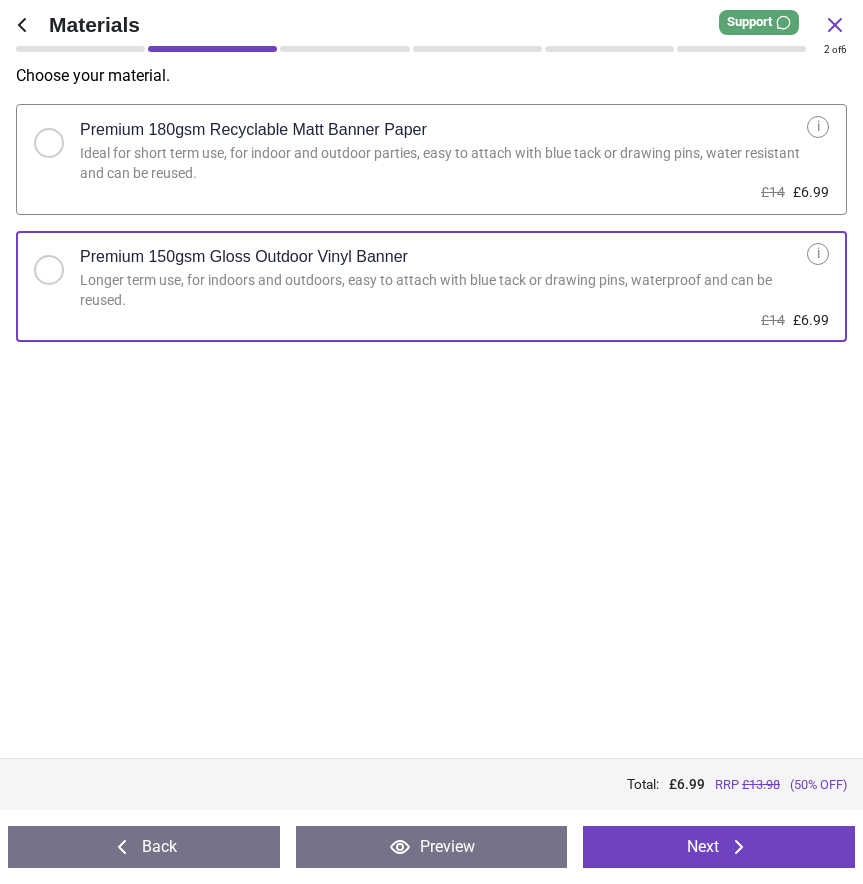 click on "Next" at bounding box center [719, 847] 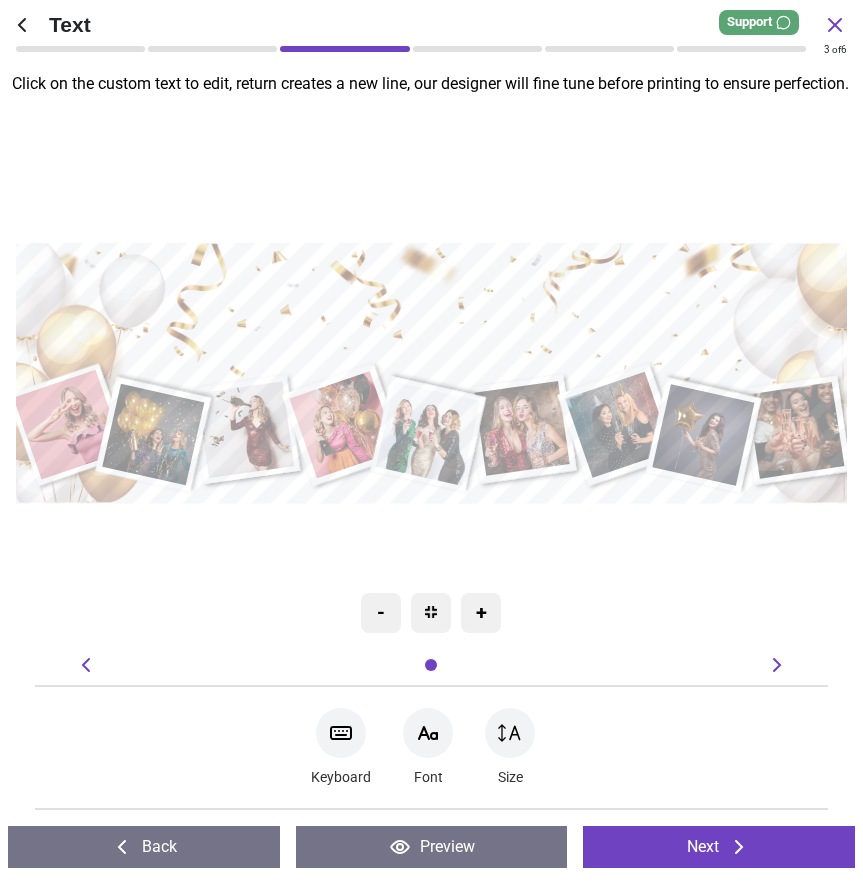 click on "Next" at bounding box center [719, 847] 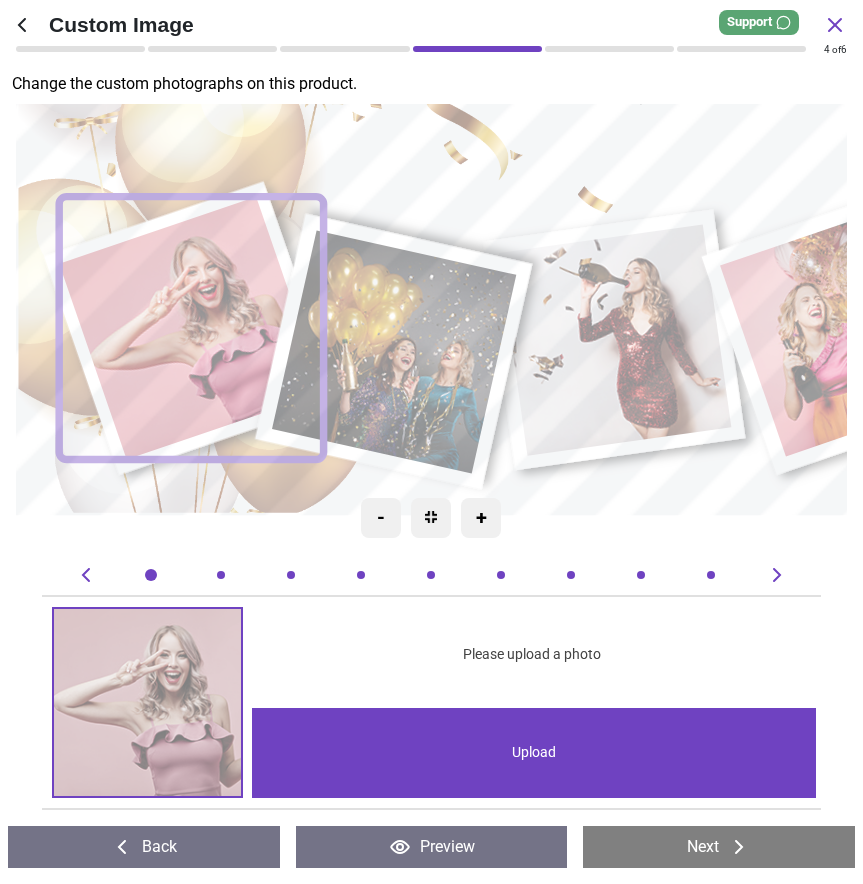 click on "Upload" at bounding box center [534, 753] 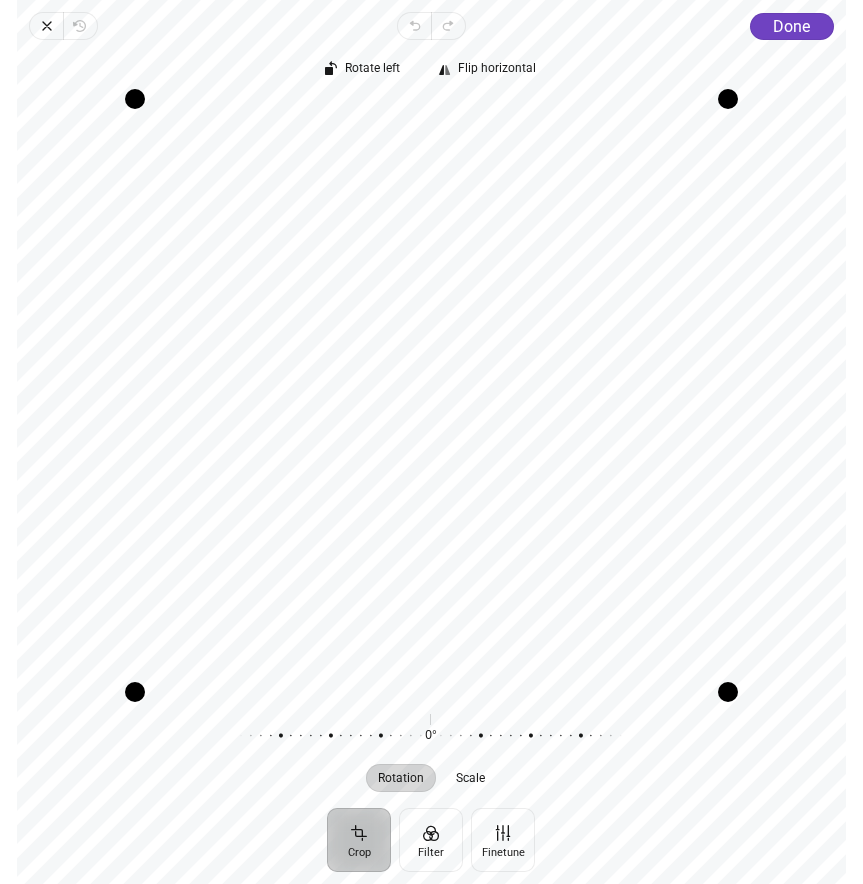 click on "Crop" at bounding box center [360, 840] 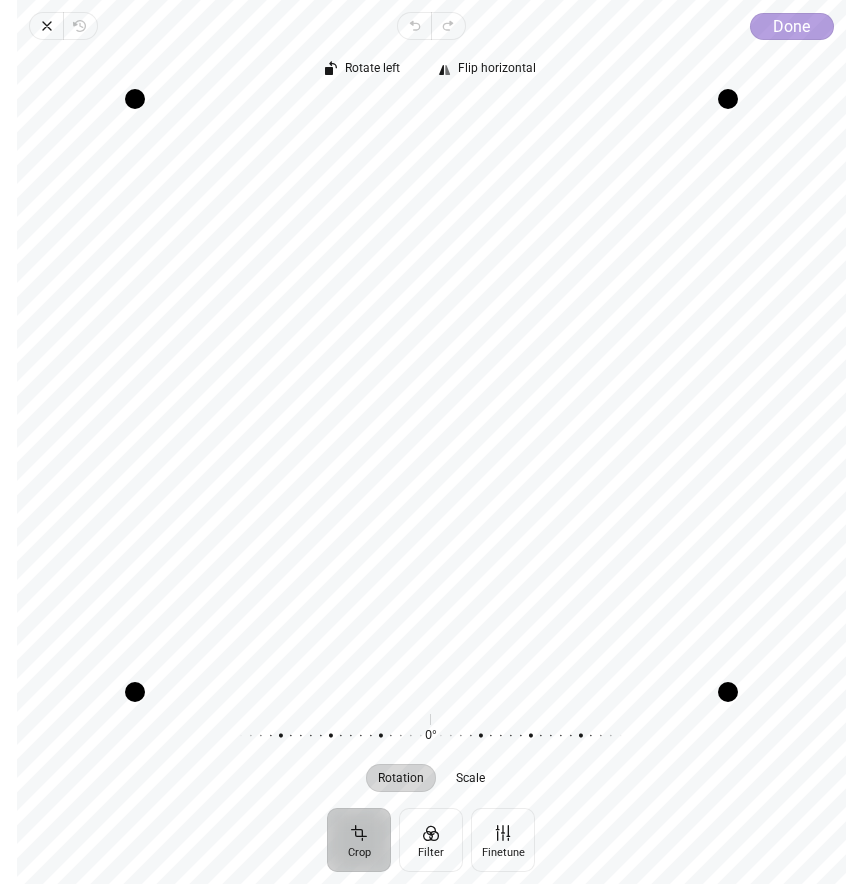 click on "Done" at bounding box center [791, 26] 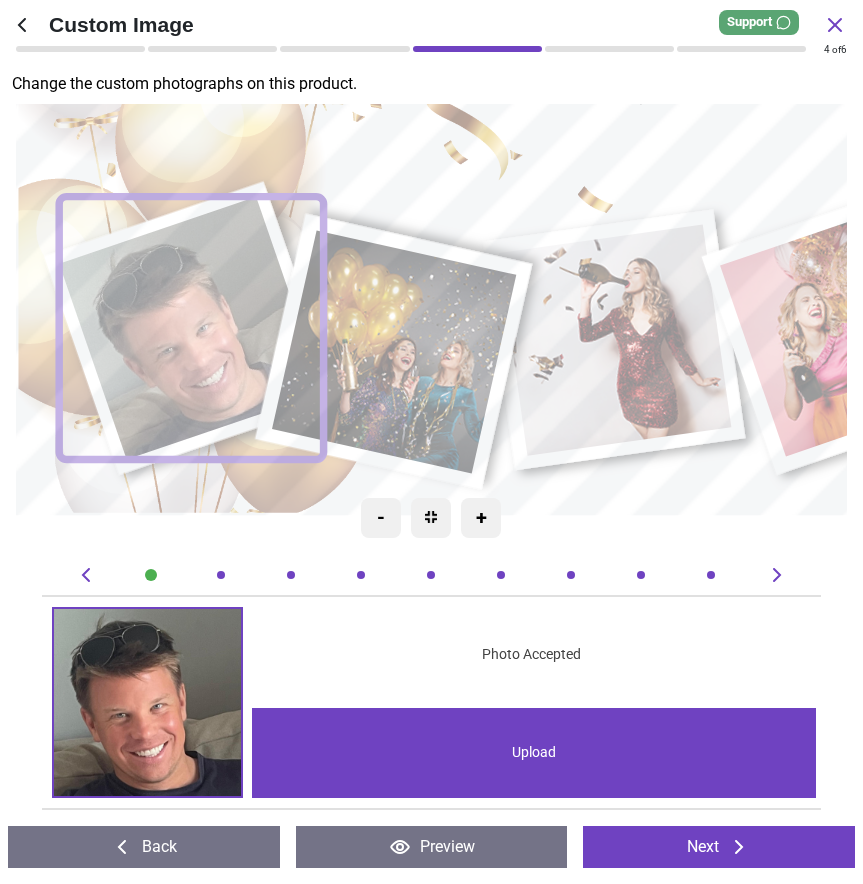 click on "Upload" at bounding box center (534, 753) 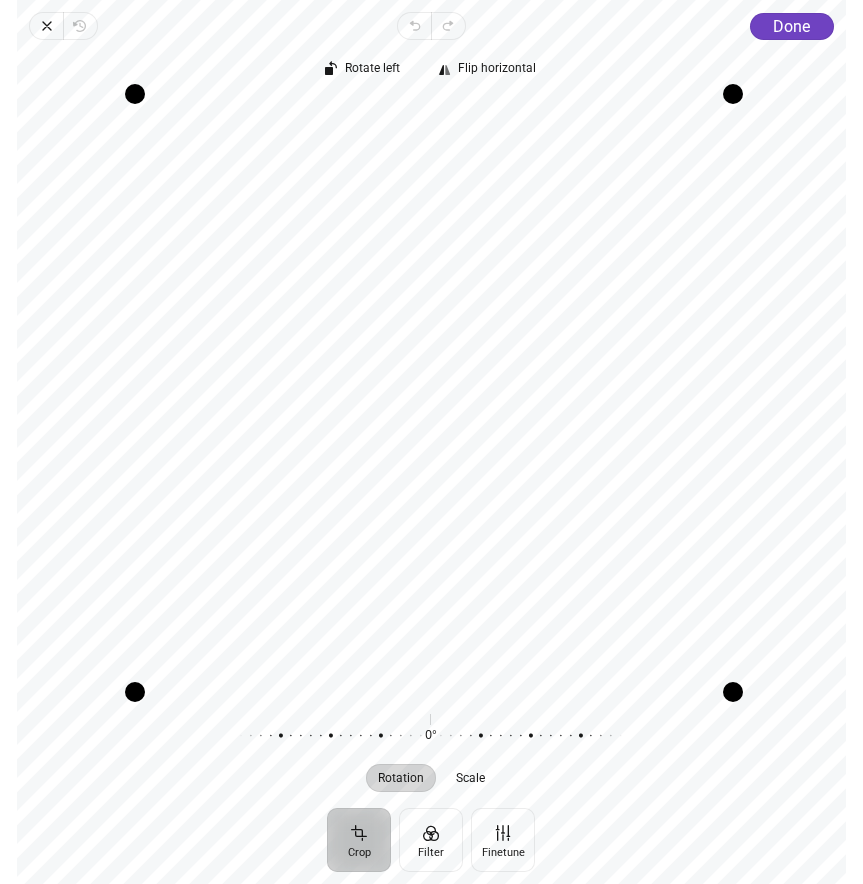 drag, startPoint x: 733, startPoint y: 100, endPoint x: 783, endPoint y: 109, distance: 50.803543 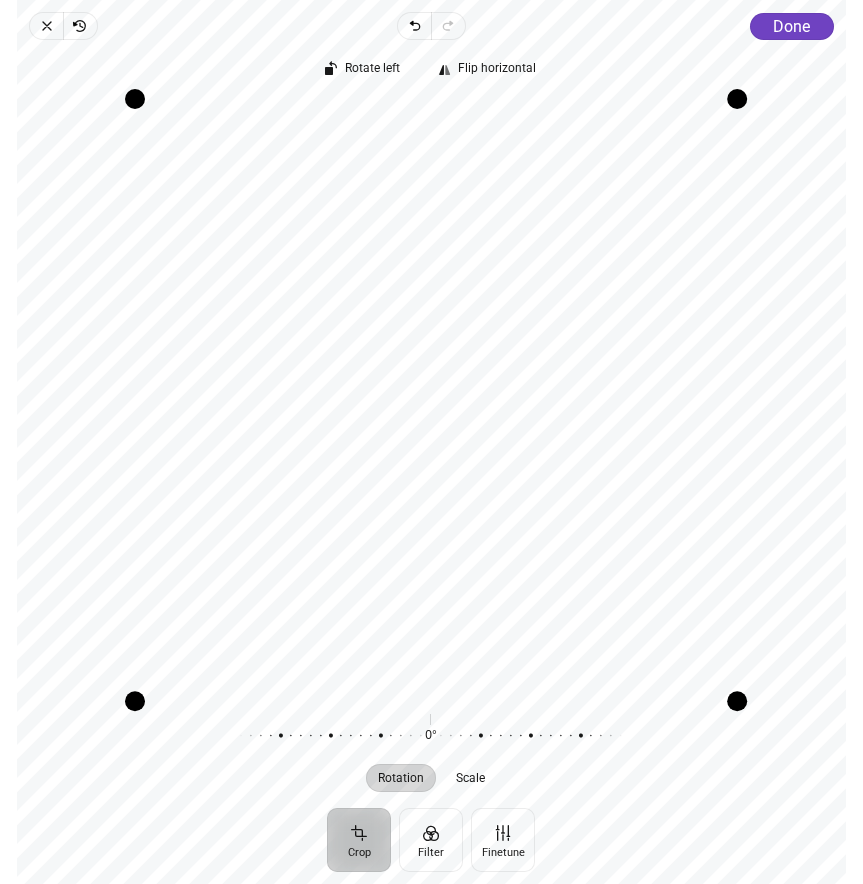 drag, startPoint x: 732, startPoint y: 696, endPoint x: 850, endPoint y: 721, distance: 120.61923 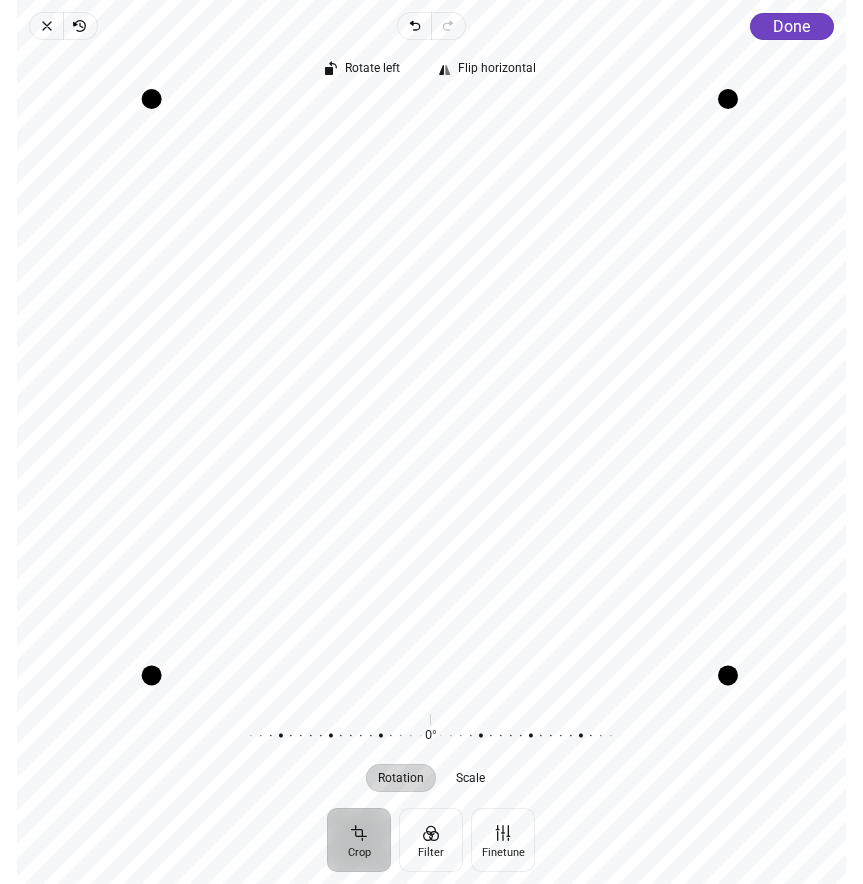 drag, startPoint x: 134, startPoint y: 691, endPoint x: 172, endPoint y: 695, distance: 38.209946 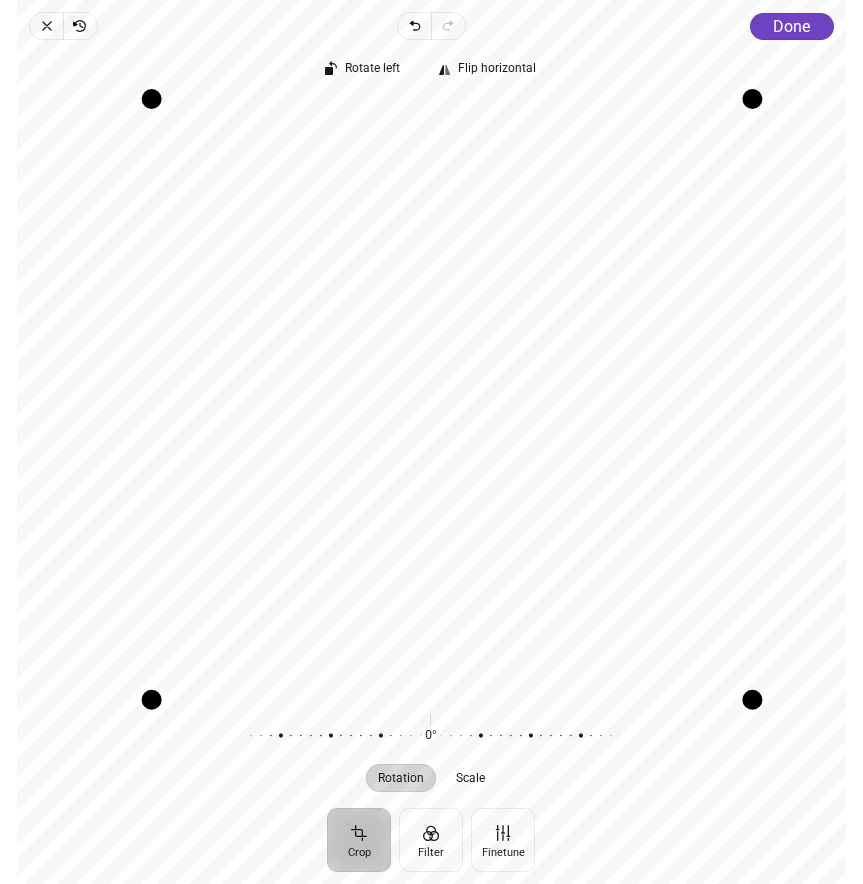 drag, startPoint x: 731, startPoint y: 679, endPoint x: 822, endPoint y: 726, distance: 102.4207 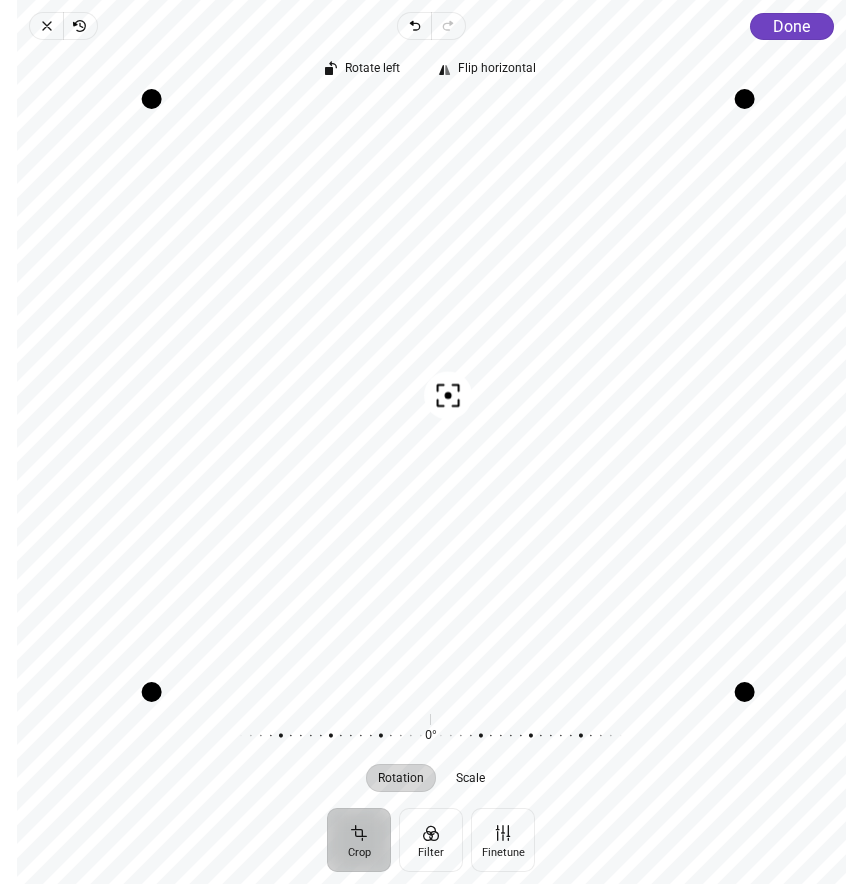 click at bounding box center [422, 736] 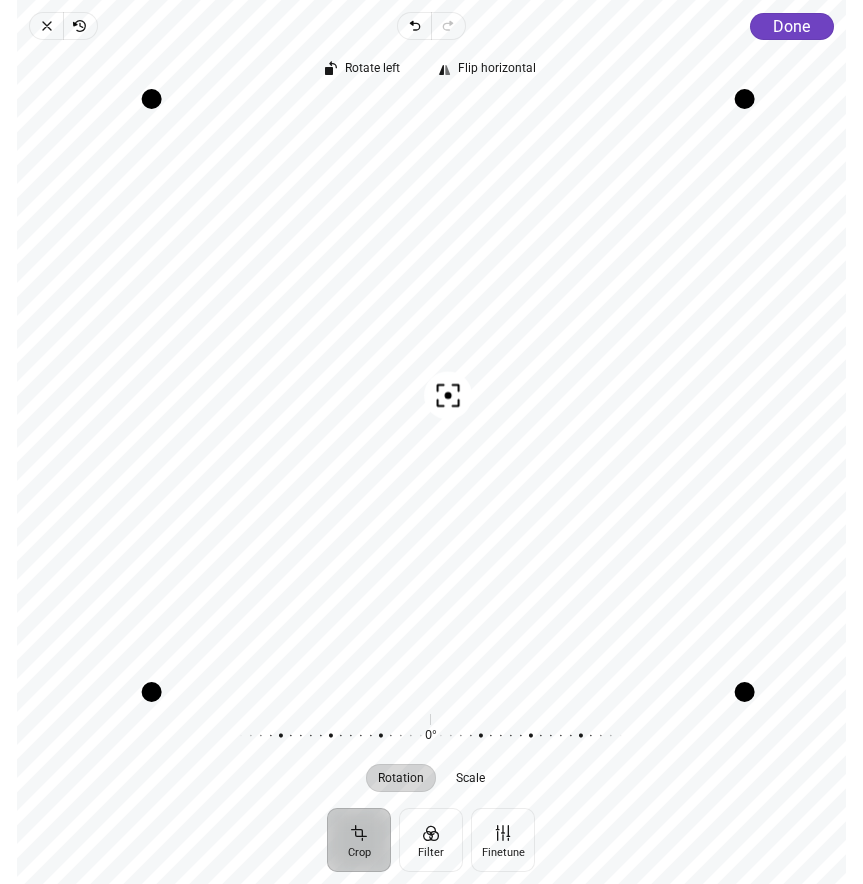 click on "Crop" at bounding box center (360, 840) 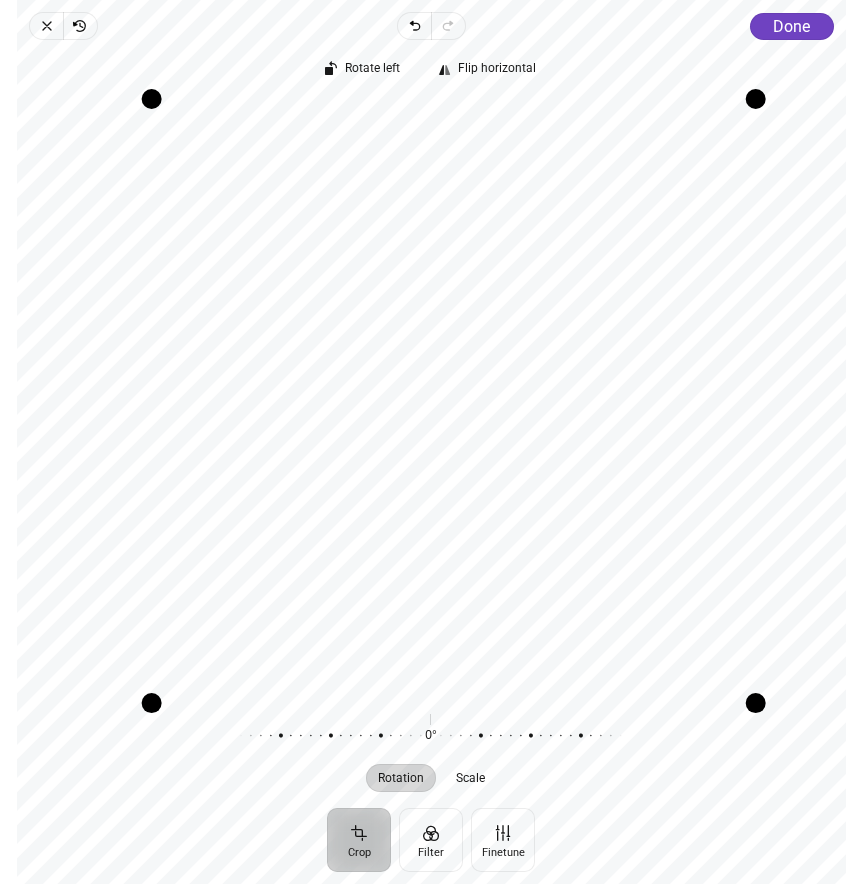 drag, startPoint x: 754, startPoint y: 693, endPoint x: 893, endPoint y: 793, distance: 171.23376 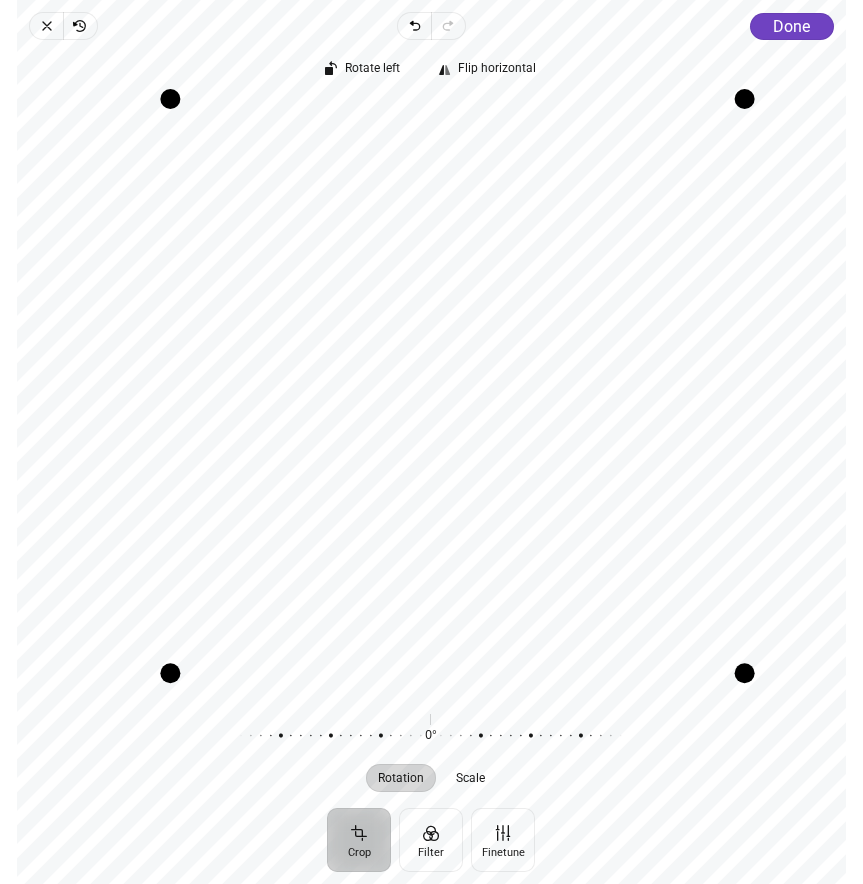 drag, startPoint x: 162, startPoint y: 687, endPoint x: 225, endPoint y: 717, distance: 69.77822 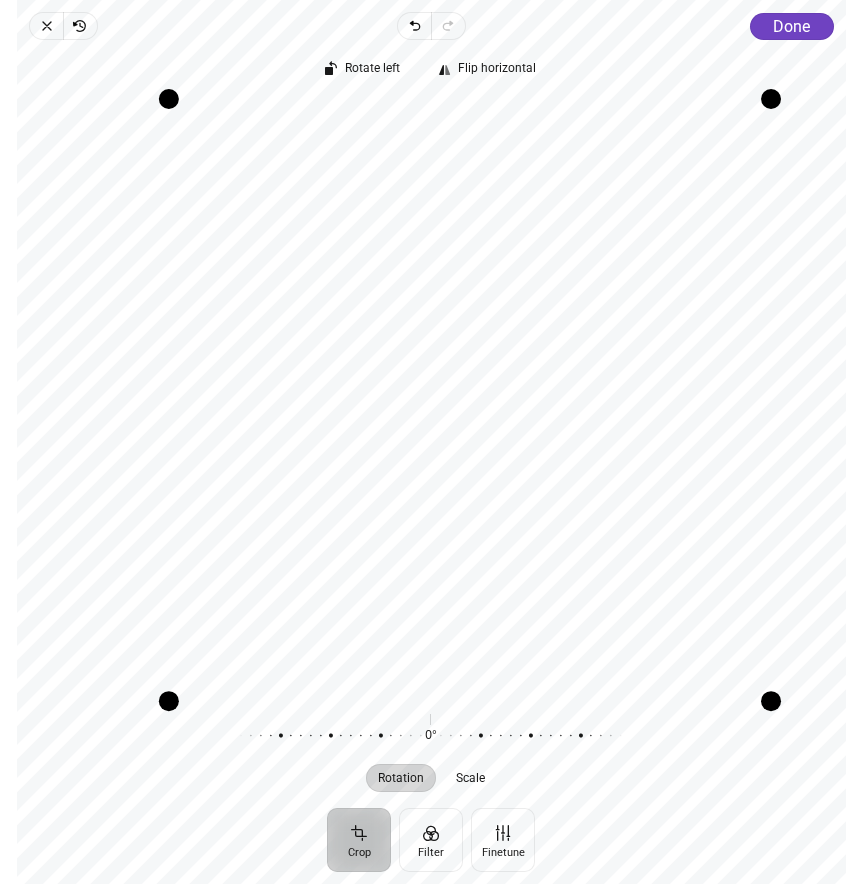drag, startPoint x: 750, startPoint y: 674, endPoint x: 844, endPoint y: 760, distance: 127.40487 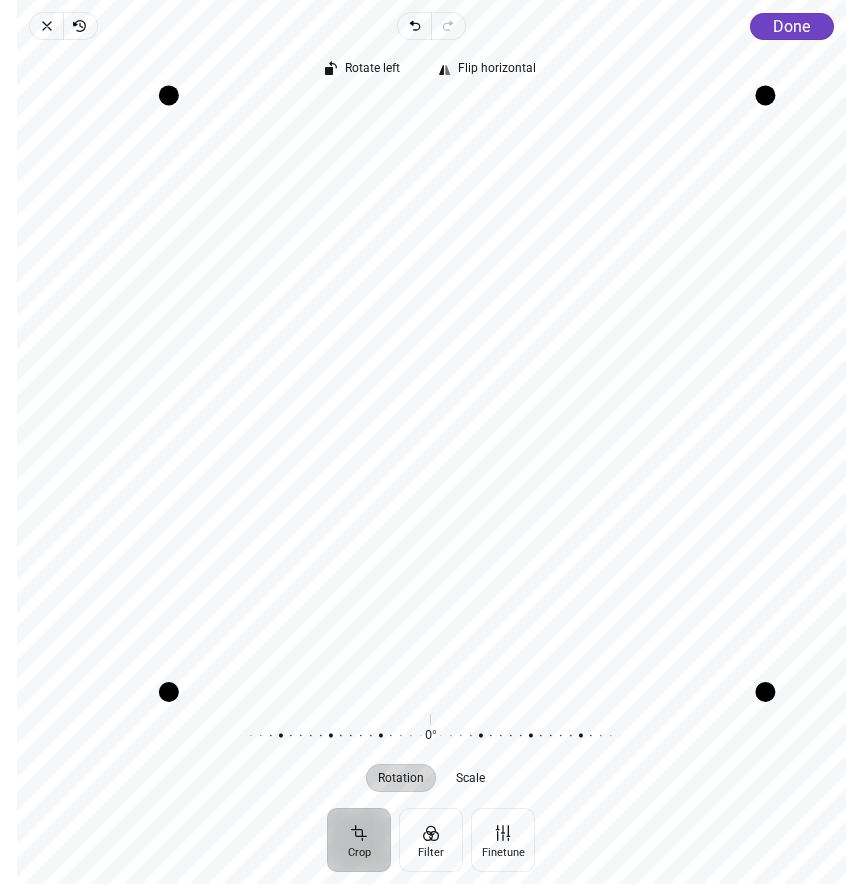 drag, startPoint x: 763, startPoint y: 100, endPoint x: 829, endPoint y: 143, distance: 78.77182 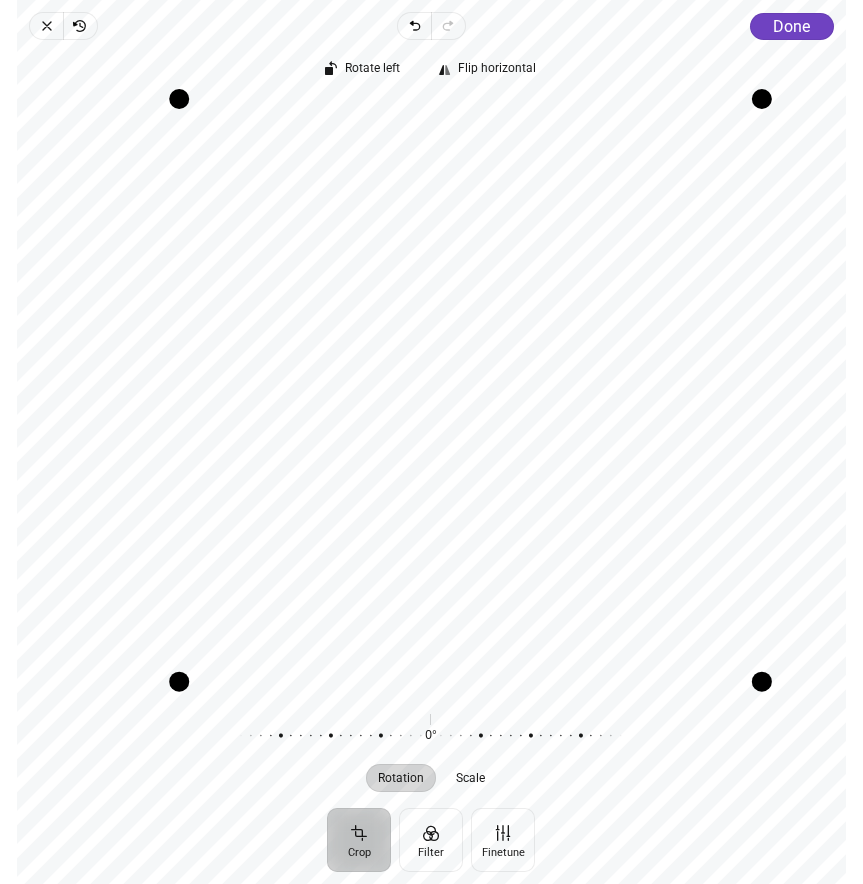 drag, startPoint x: 176, startPoint y: 692, endPoint x: 199, endPoint y: 694, distance: 23.086792 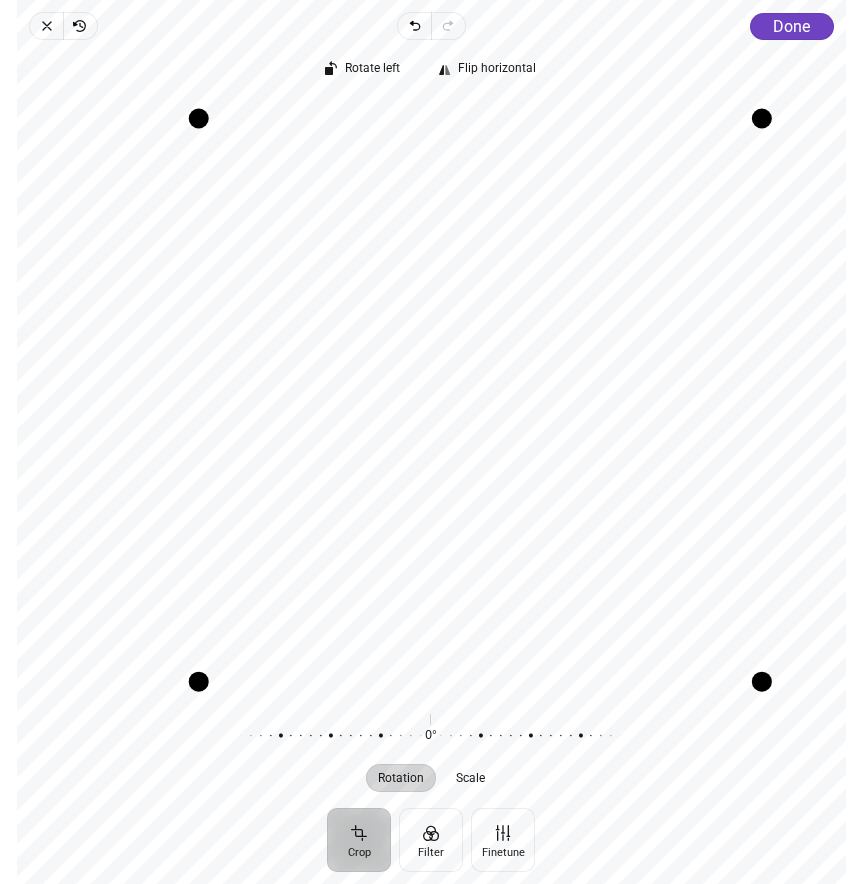 drag, startPoint x: 178, startPoint y: 95, endPoint x: 198, endPoint y: 118, distance: 30.479502 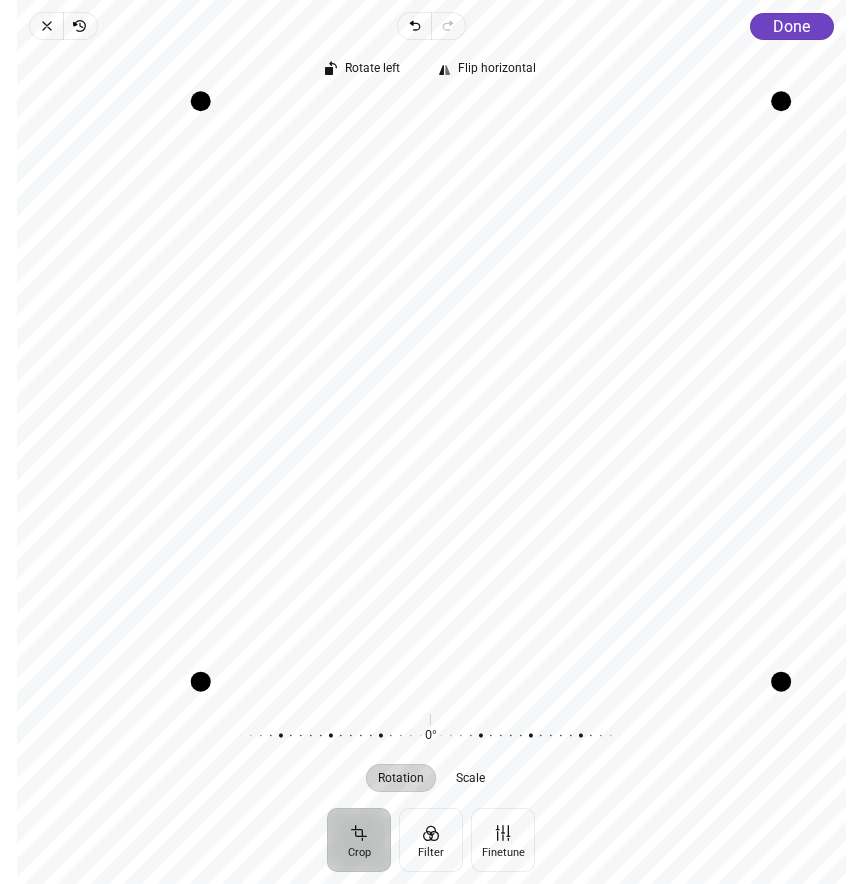 drag, startPoint x: 769, startPoint y: 118, endPoint x: 870, endPoint y: 193, distance: 125.80143 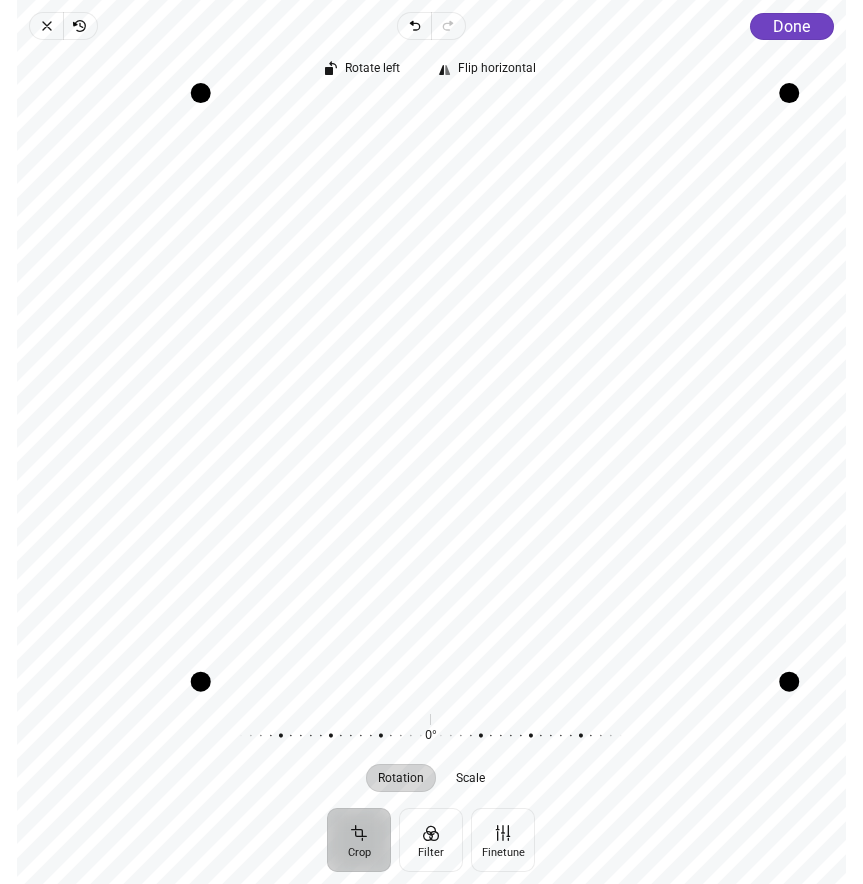 drag, startPoint x: 787, startPoint y: 101, endPoint x: 861, endPoint y: 119, distance: 76.15773 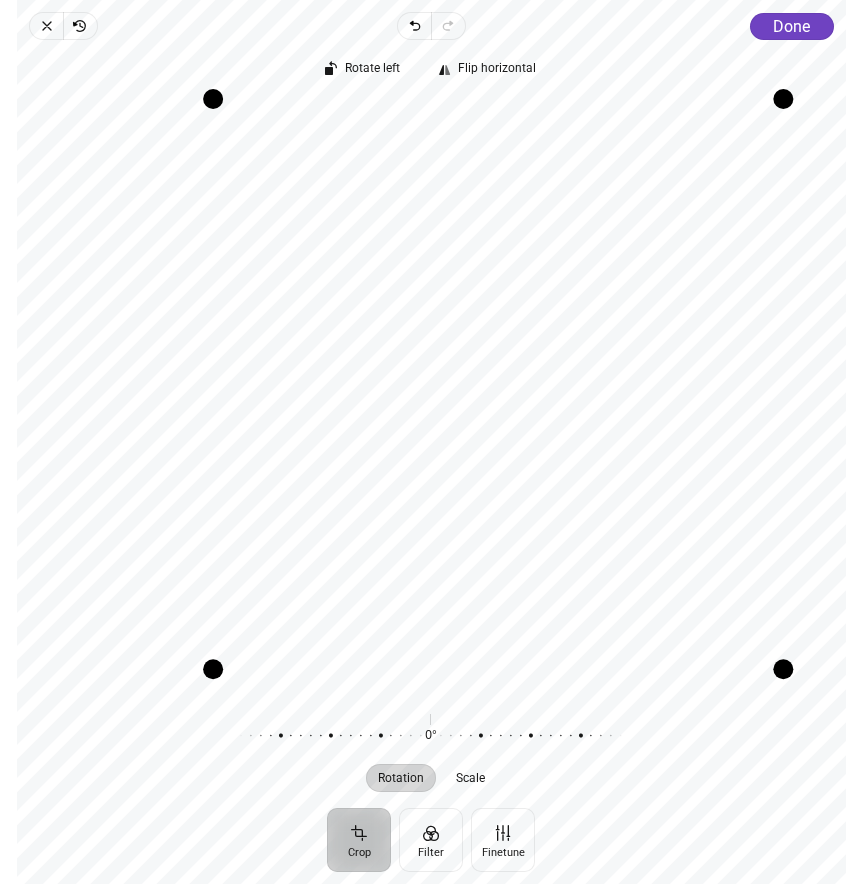 drag, startPoint x: 205, startPoint y: 678, endPoint x: 228, endPoint y: 676, distance: 23.086792 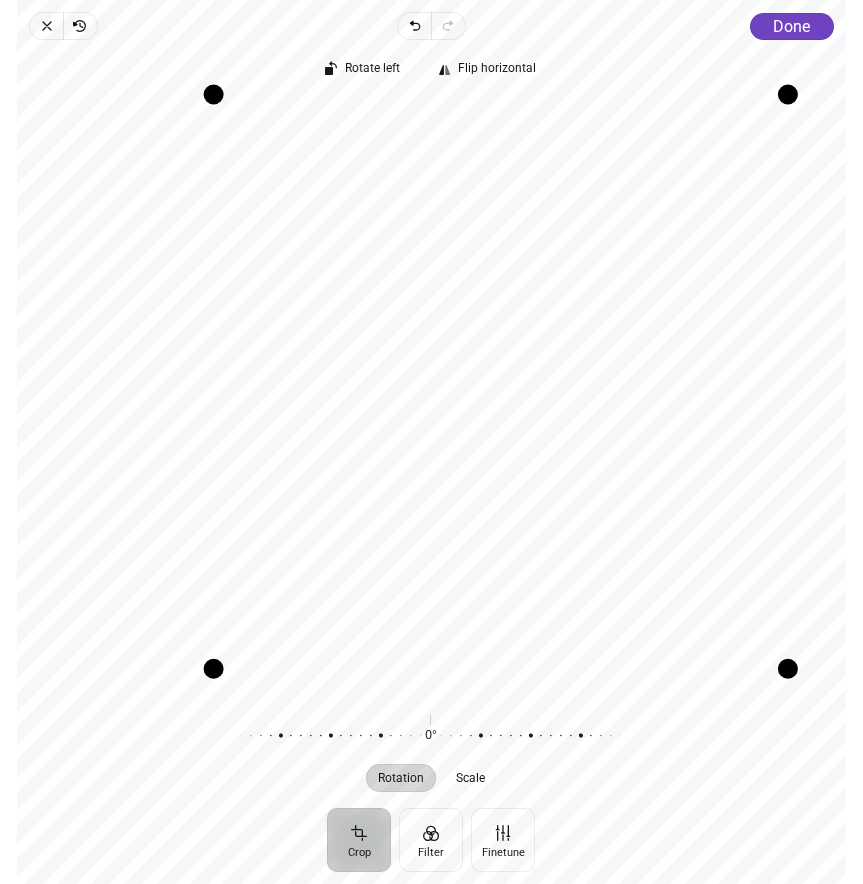 drag, startPoint x: 790, startPoint y: 100, endPoint x: 847, endPoint y: 120, distance: 60.40695 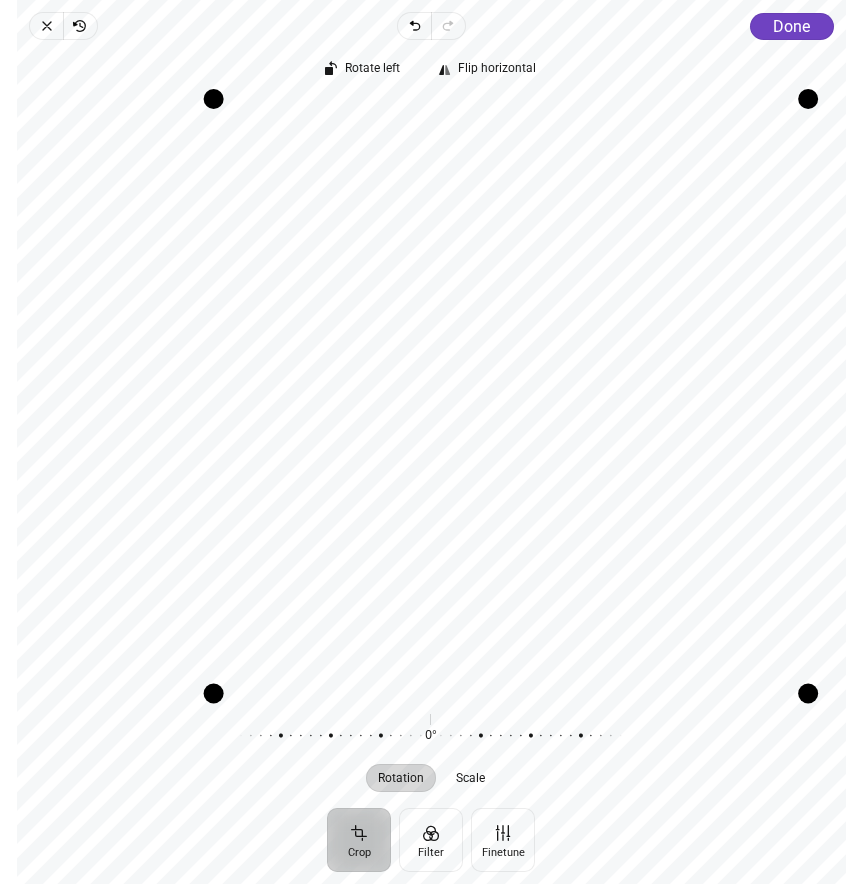 drag, startPoint x: 789, startPoint y: 668, endPoint x: 824, endPoint y: 687, distance: 39.824615 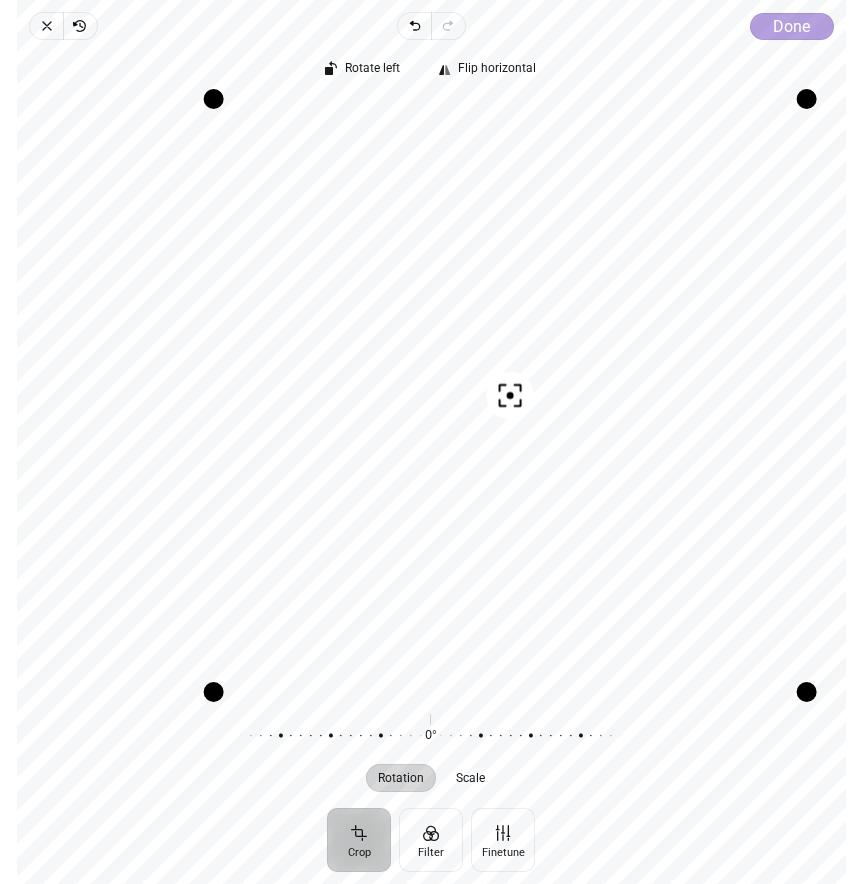 click on "Done" at bounding box center [791, 26] 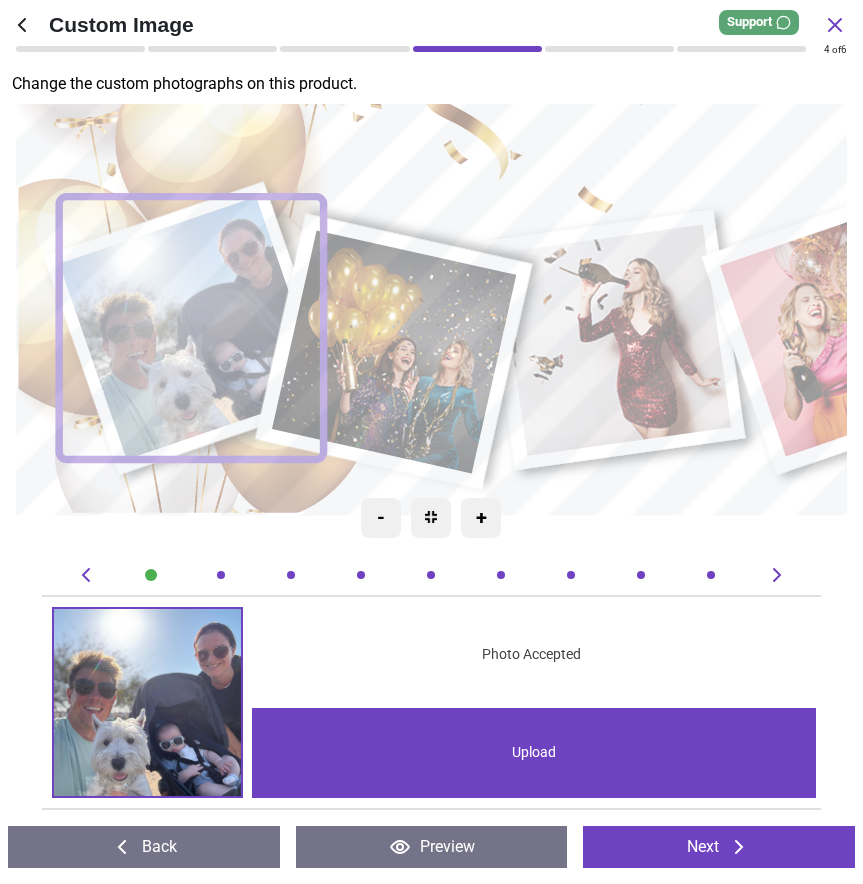 click on "Upload" at bounding box center [534, 753] 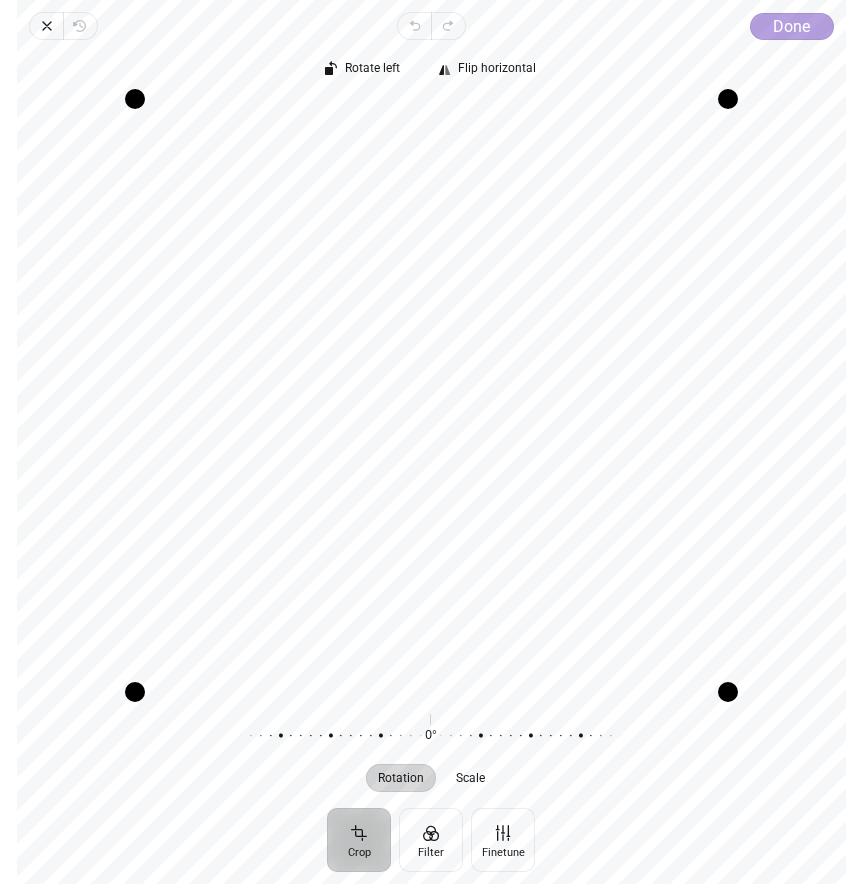 click on "Done" at bounding box center [791, 26] 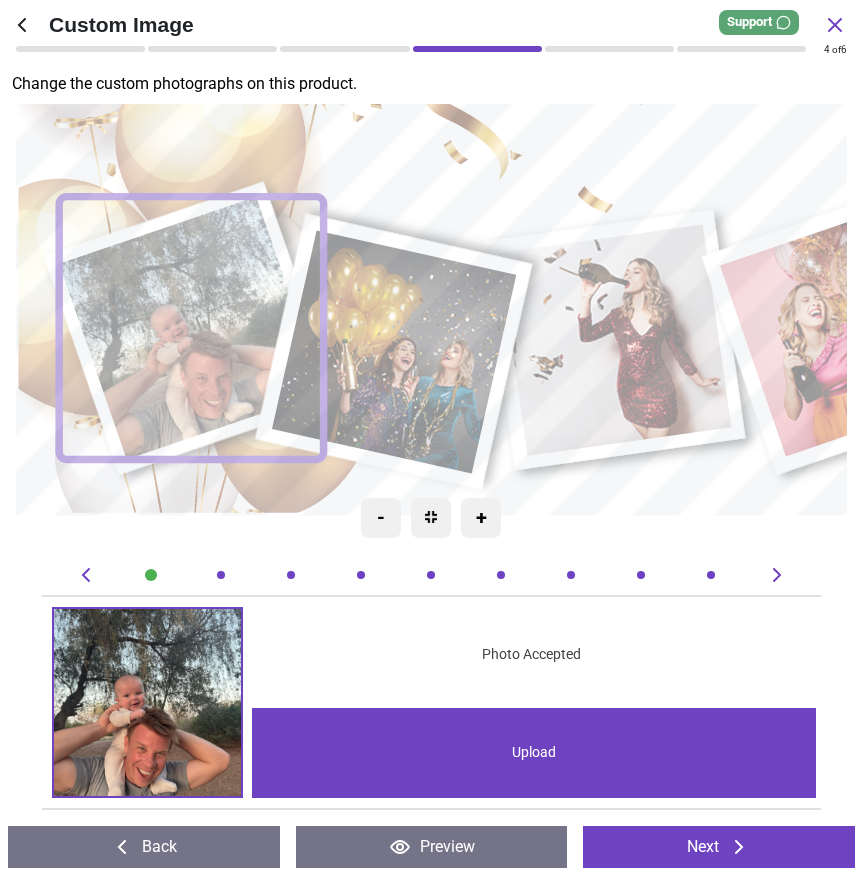 click on "Upload" at bounding box center (534, 753) 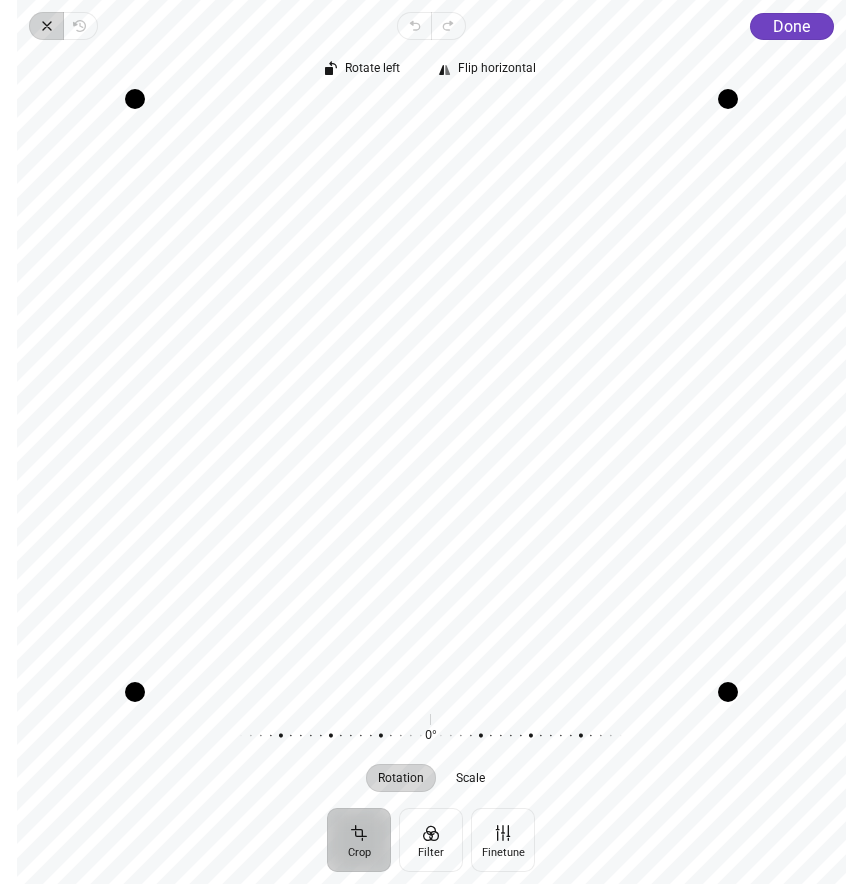 click 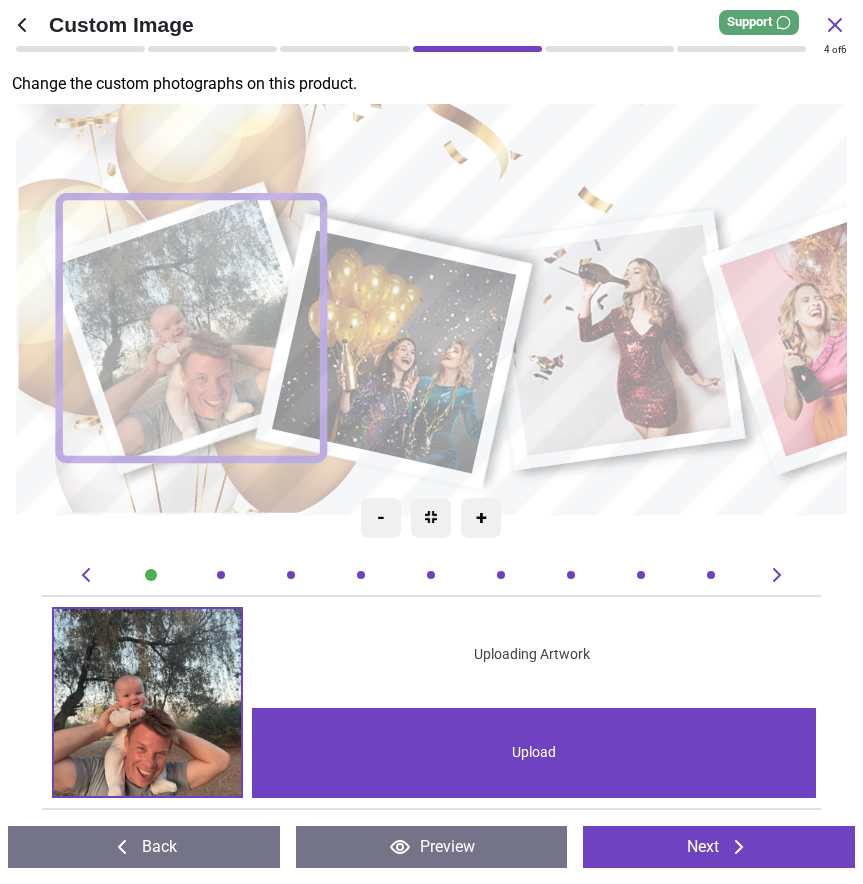 click on "Upload" at bounding box center (534, 753) 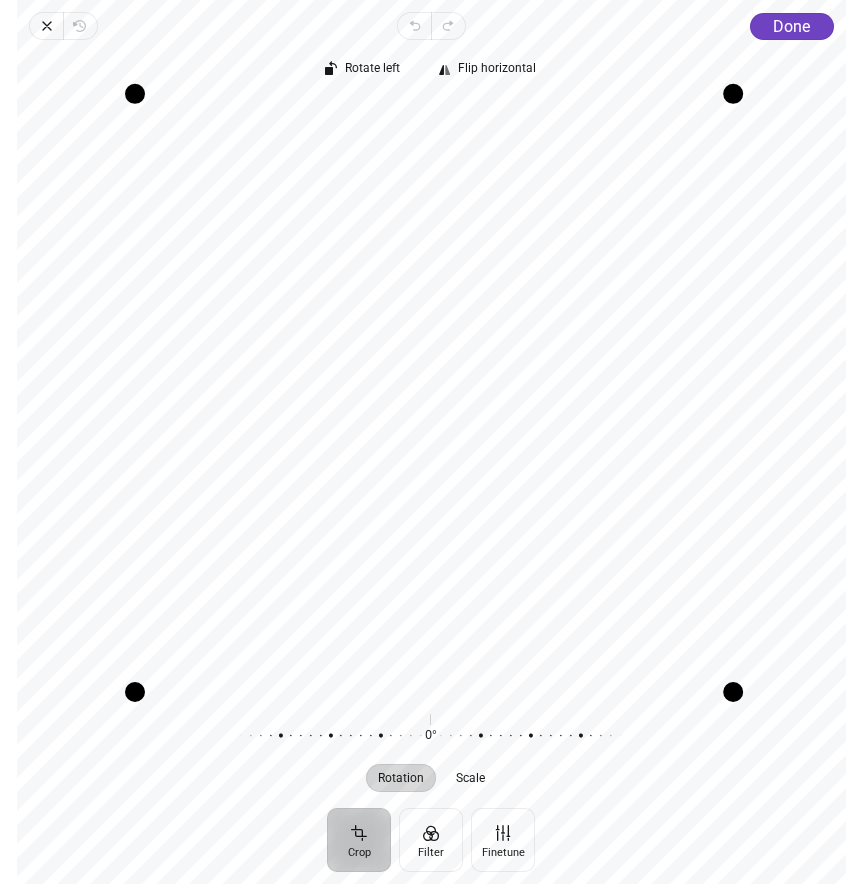 drag, startPoint x: 734, startPoint y: 102, endPoint x: 748, endPoint y: 71, distance: 34.0147 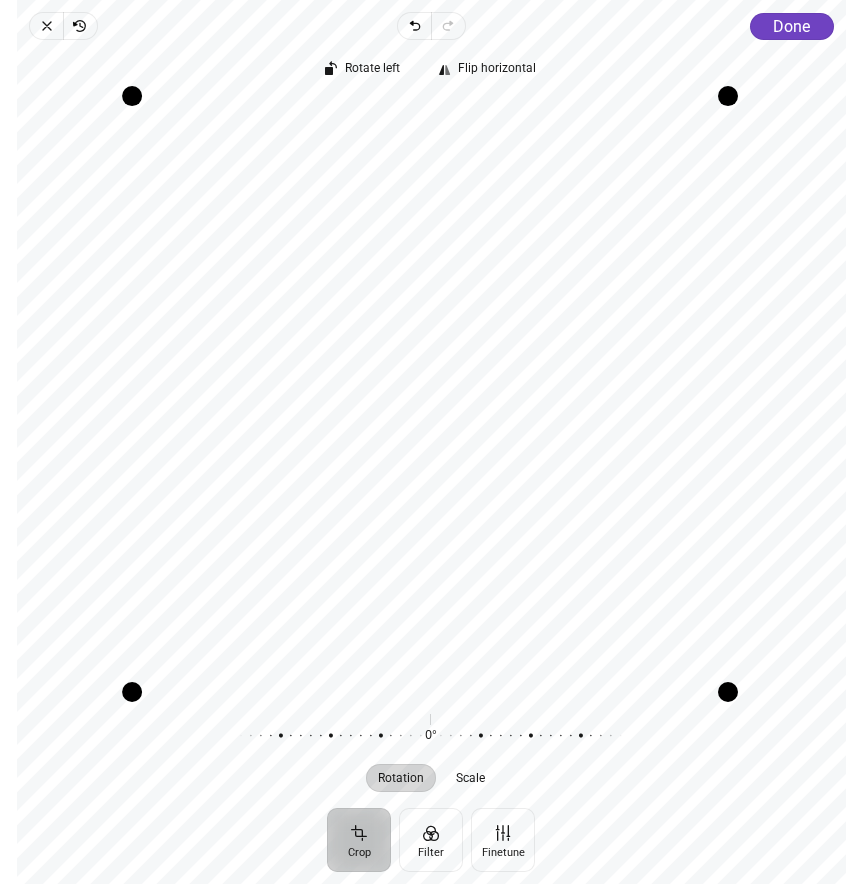 drag, startPoint x: 143, startPoint y: 102, endPoint x: 138, endPoint y: 88, distance: 14.866069 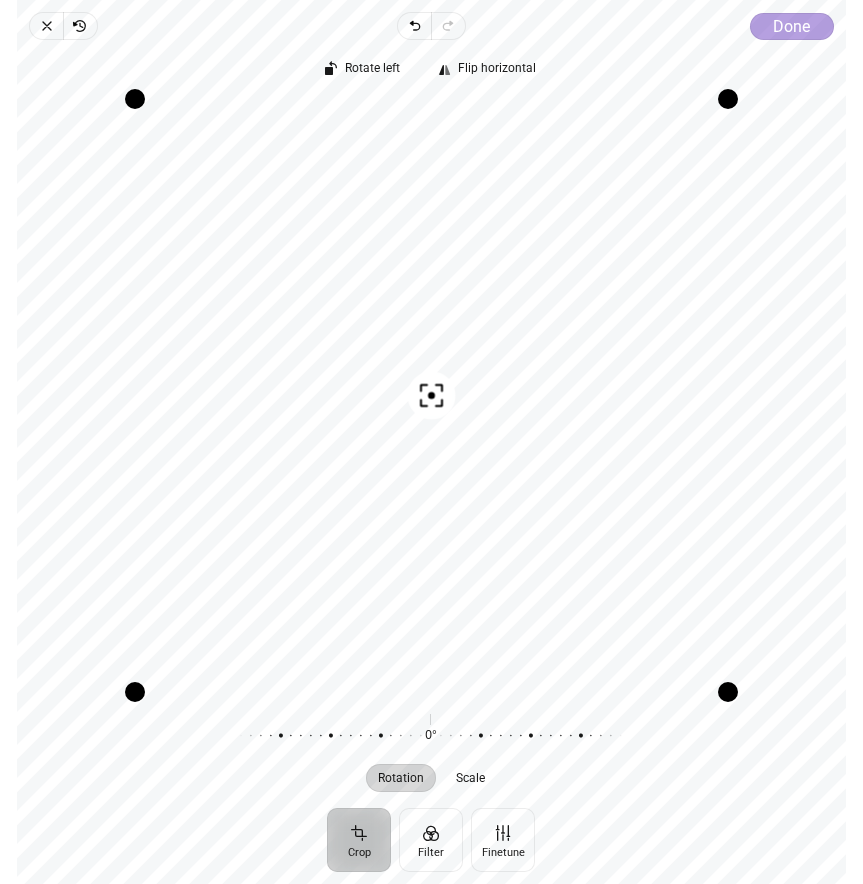 click on "Done" at bounding box center (791, 26) 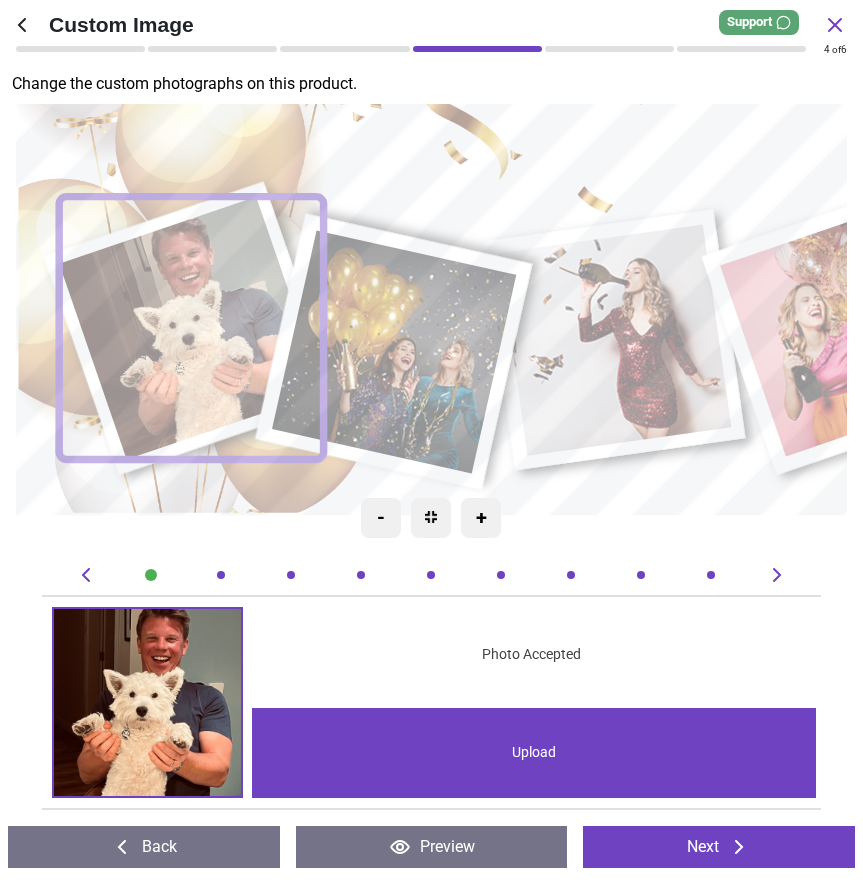 scroll, scrollTop: 0, scrollLeft: 0, axis: both 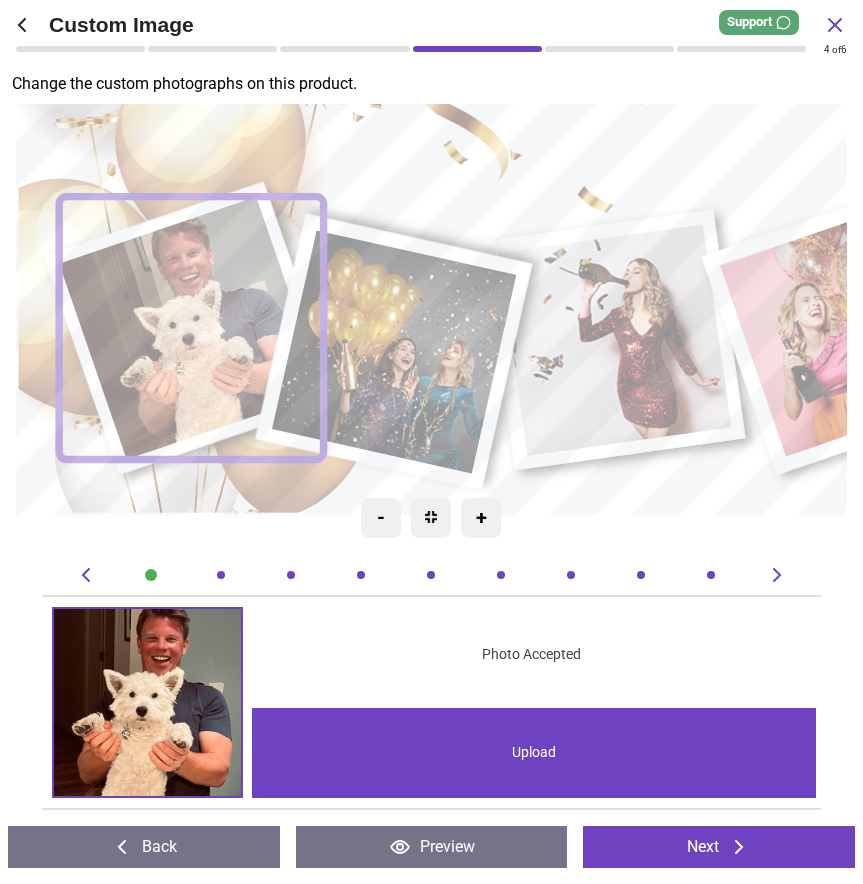 click on "Upload" at bounding box center (534, 753) 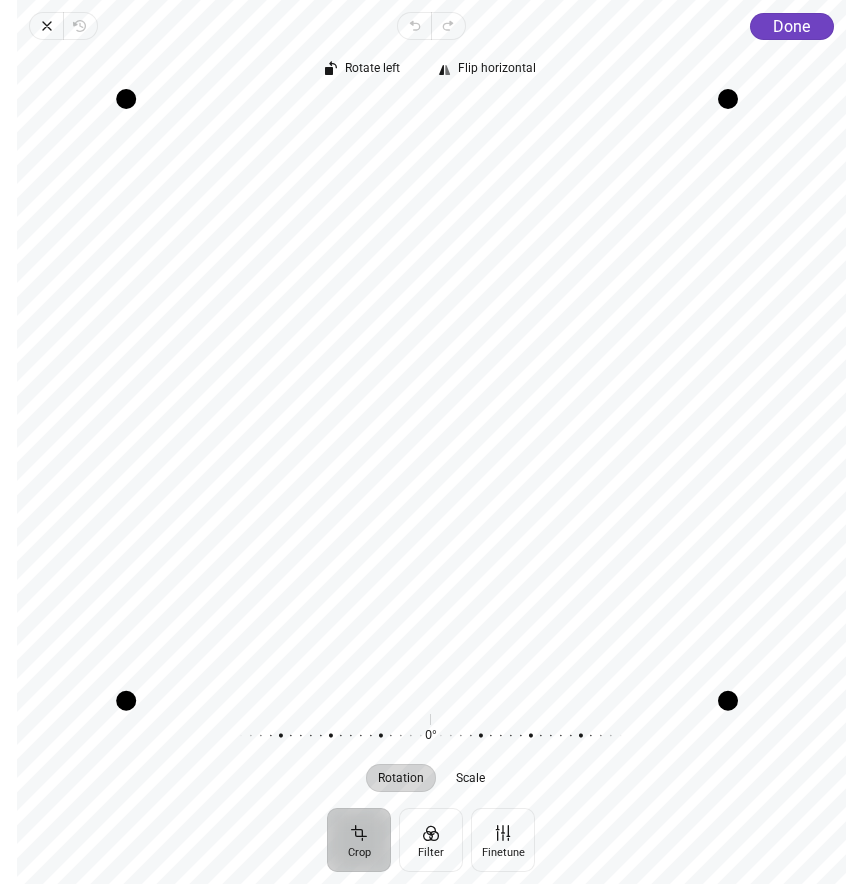 drag, startPoint x: 138, startPoint y: 694, endPoint x: 33, endPoint y: 718, distance: 107.70794 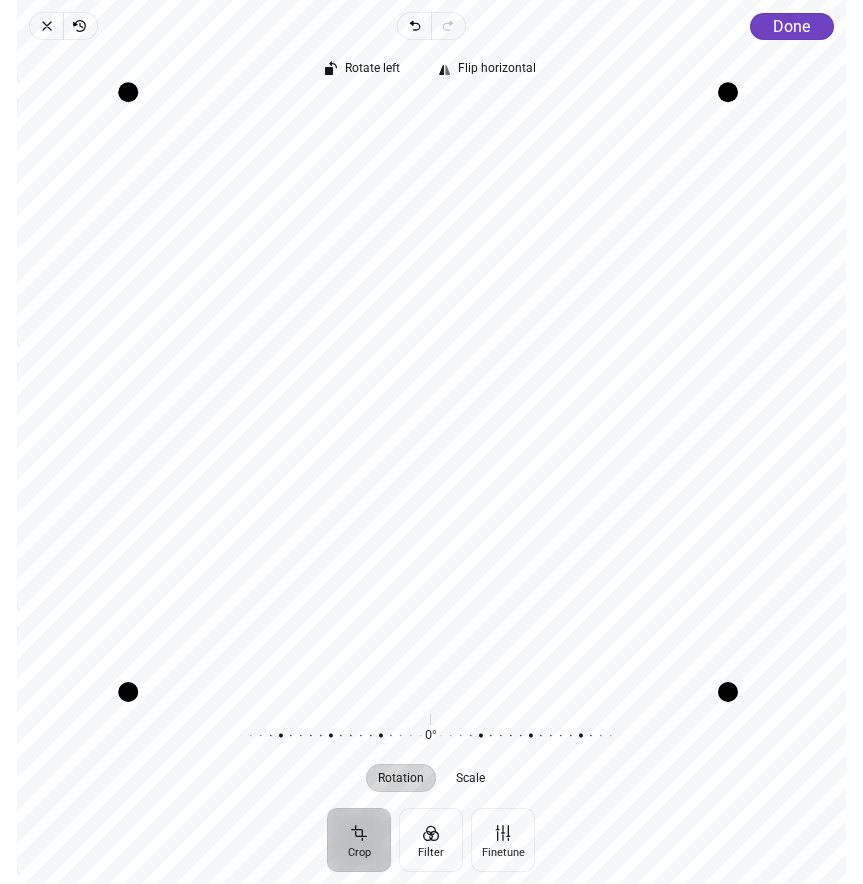 drag, startPoint x: 133, startPoint y: 97, endPoint x: 56, endPoint y: 101, distance: 77.10383 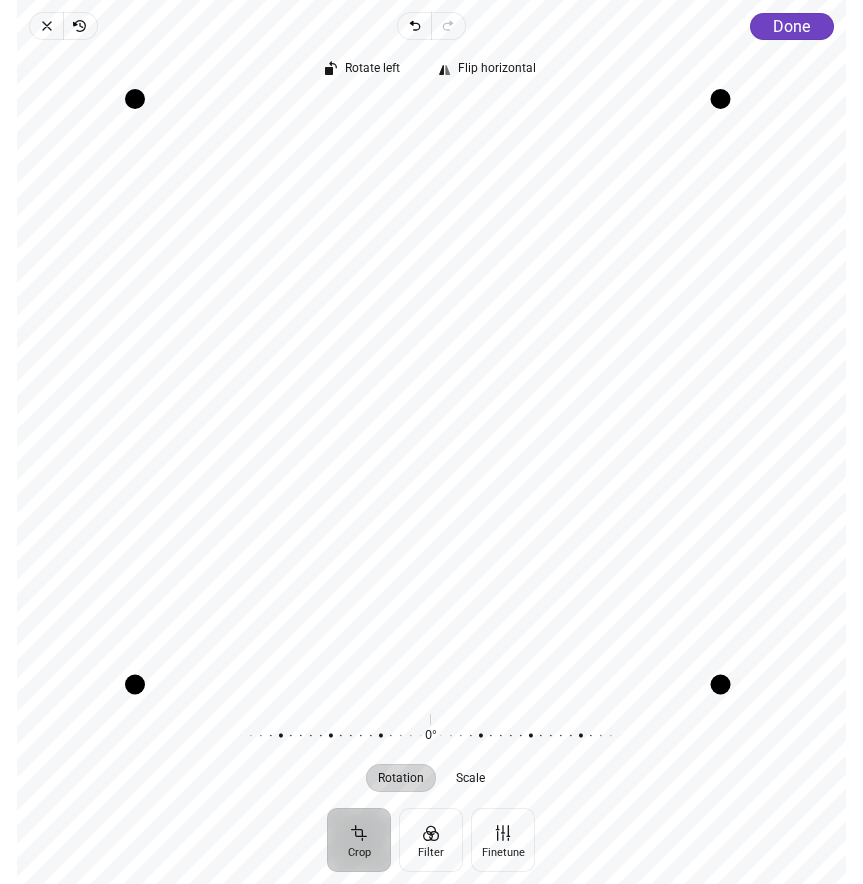 drag, startPoint x: 727, startPoint y: 691, endPoint x: 714, endPoint y: 689, distance: 13.152946 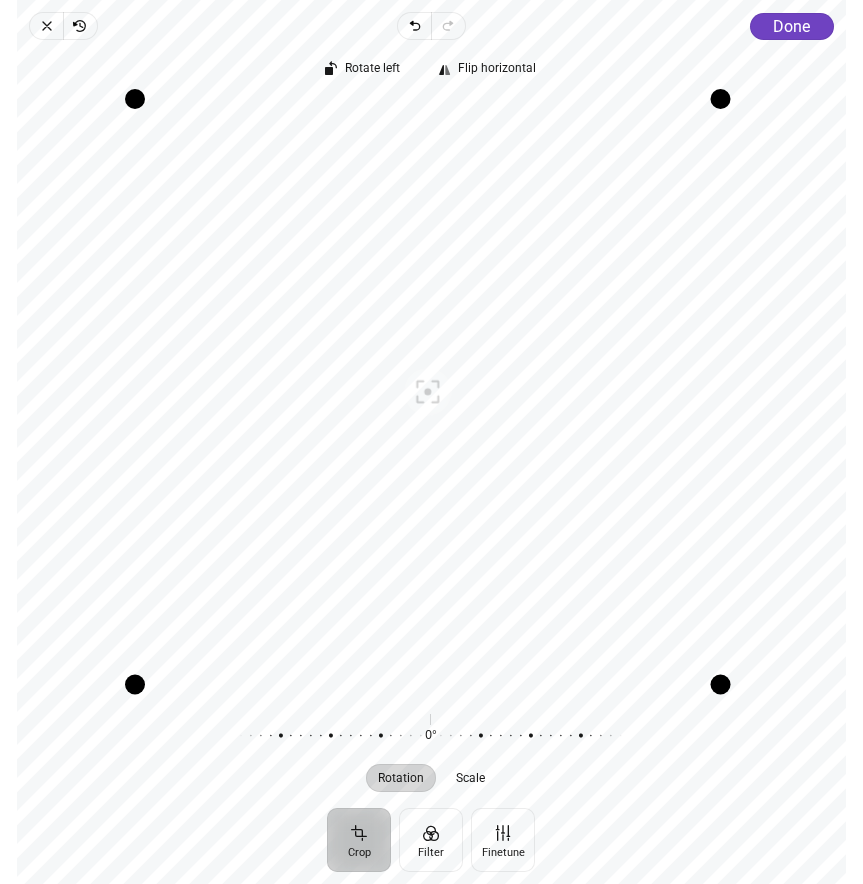 drag, startPoint x: 142, startPoint y: 682, endPoint x: 131, endPoint y: 682, distance: 11 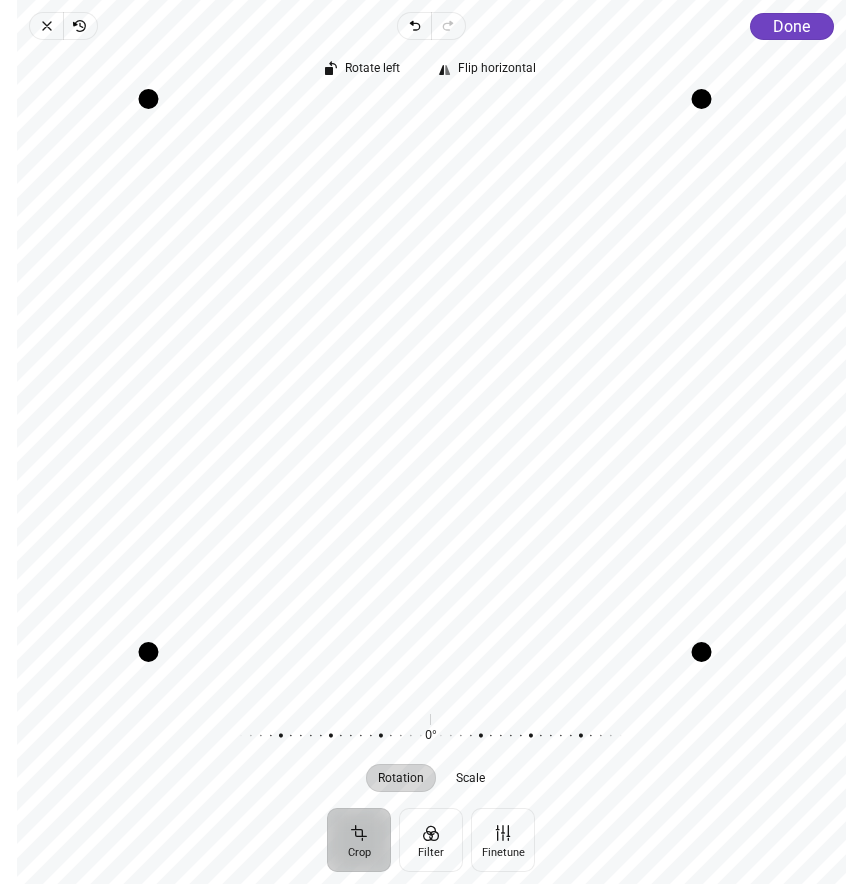 drag, startPoint x: 451, startPoint y: 686, endPoint x: 446, endPoint y: 648, distance: 38.327538 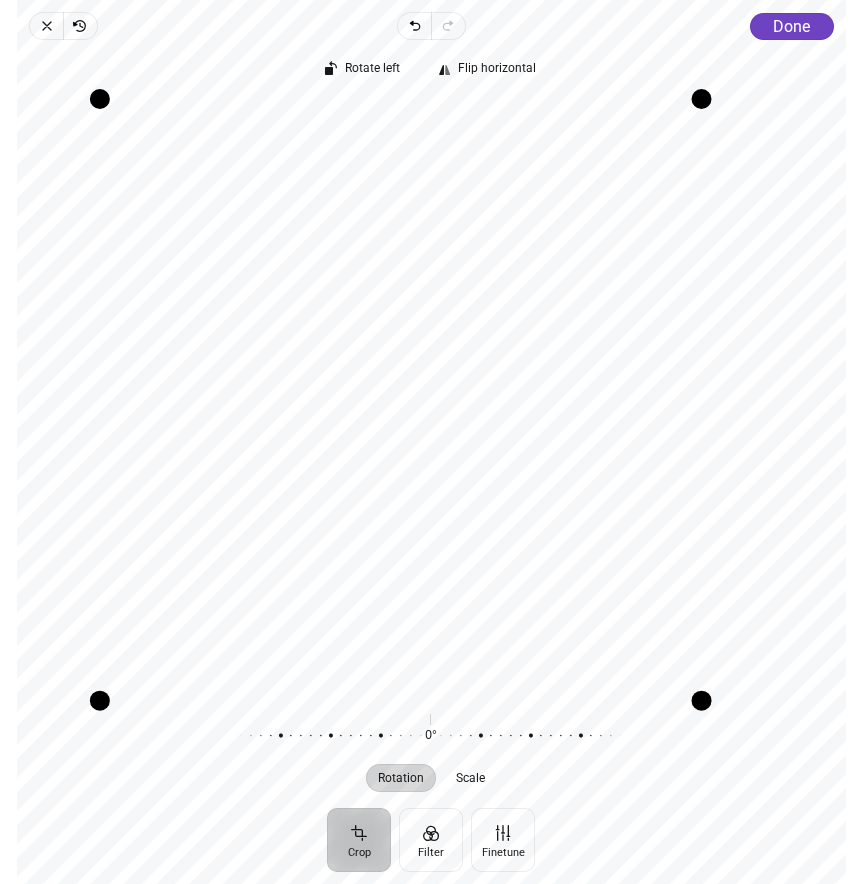 drag, startPoint x: 153, startPoint y: 649, endPoint x: 5, endPoint y: 718, distance: 163.29422 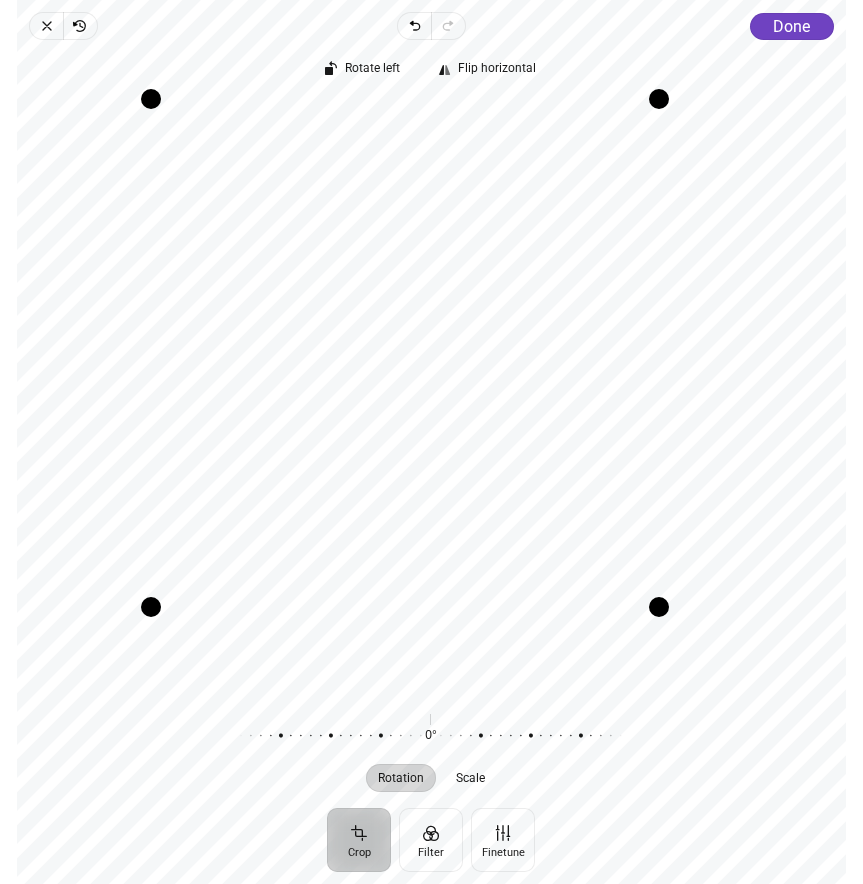drag, startPoint x: 457, startPoint y: 697, endPoint x: 462, endPoint y: 607, distance: 90.13878 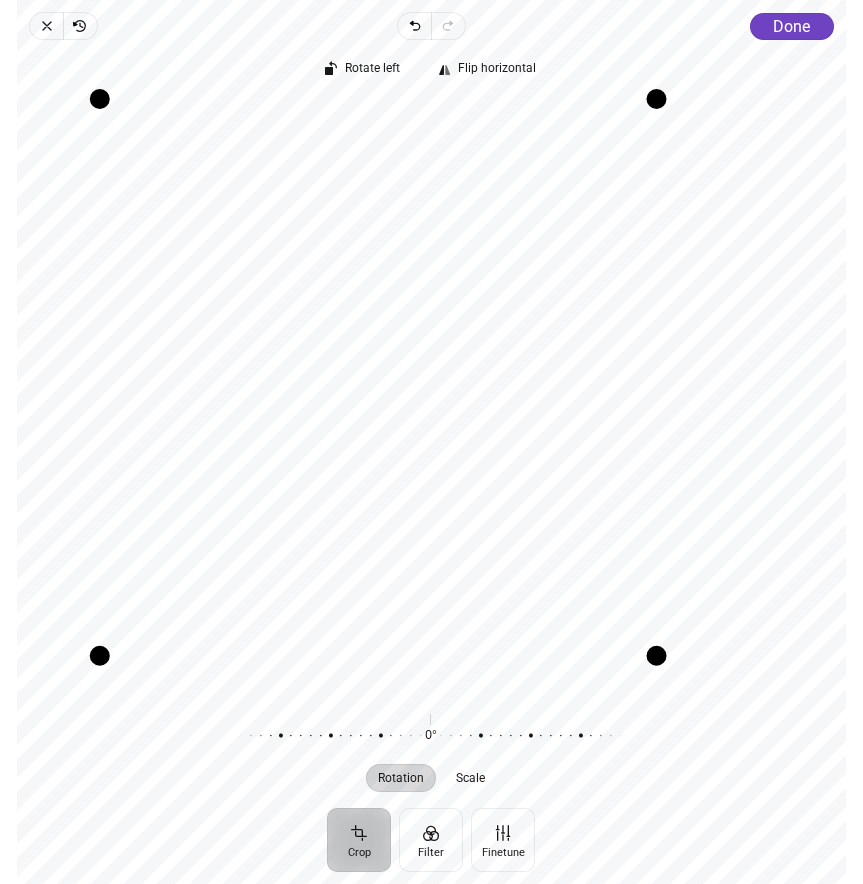 drag, startPoint x: 152, startPoint y: 603, endPoint x: 16, endPoint y: 559, distance: 142.94055 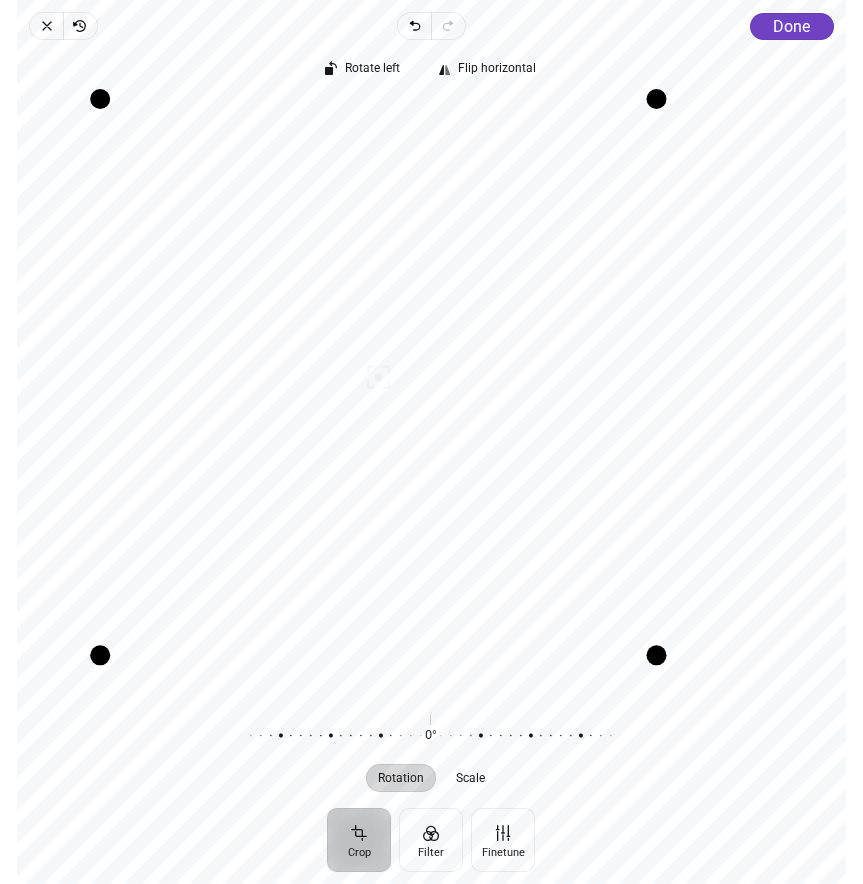 click at bounding box center (100, 99) 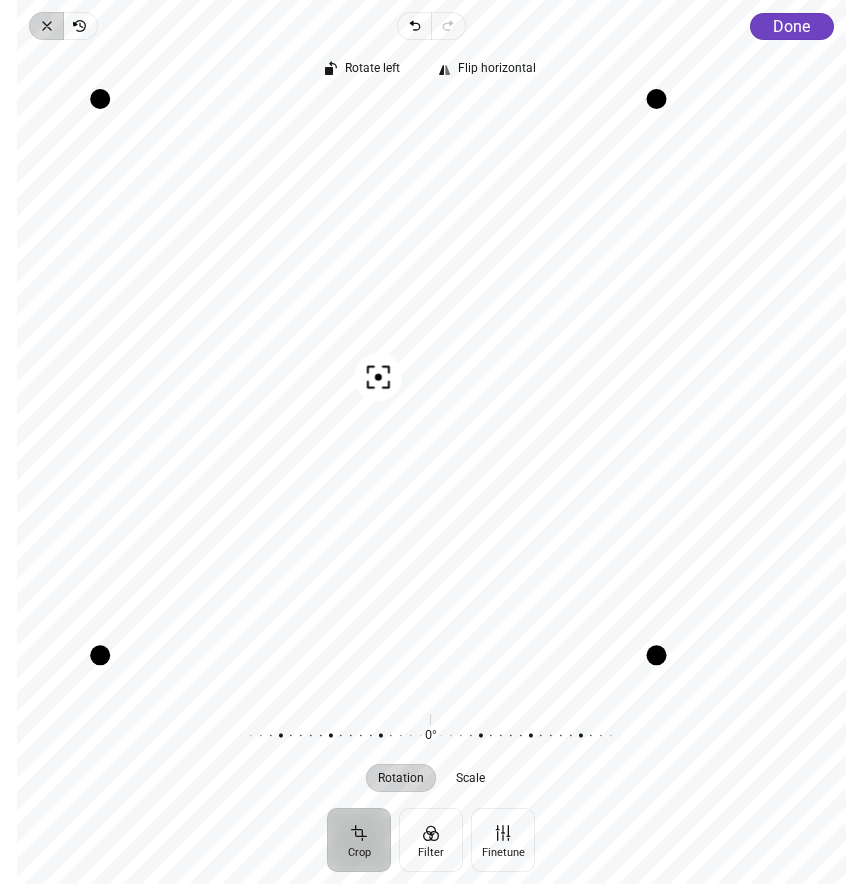 click 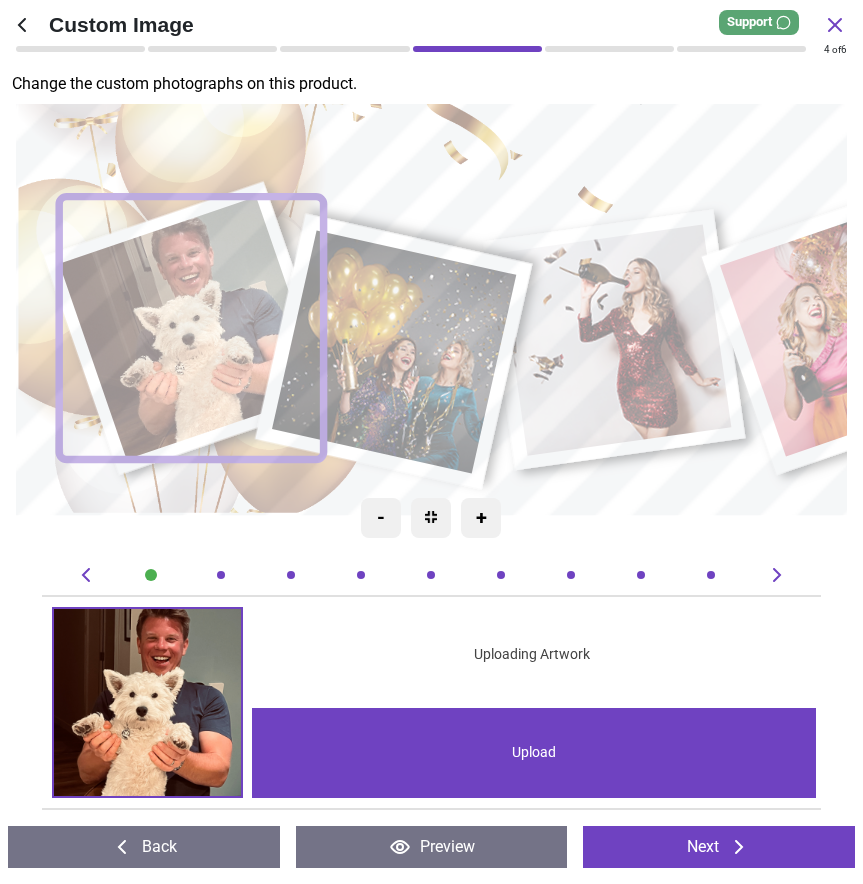 click on "Upload" at bounding box center (534, 753) 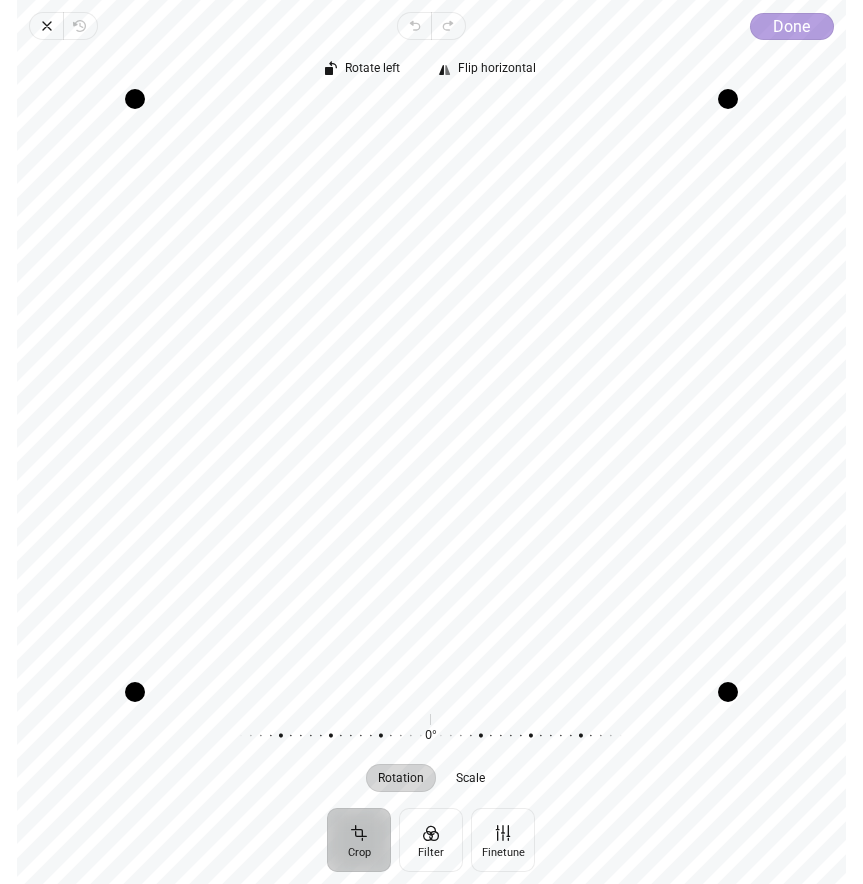 click on "Done" at bounding box center [791, 26] 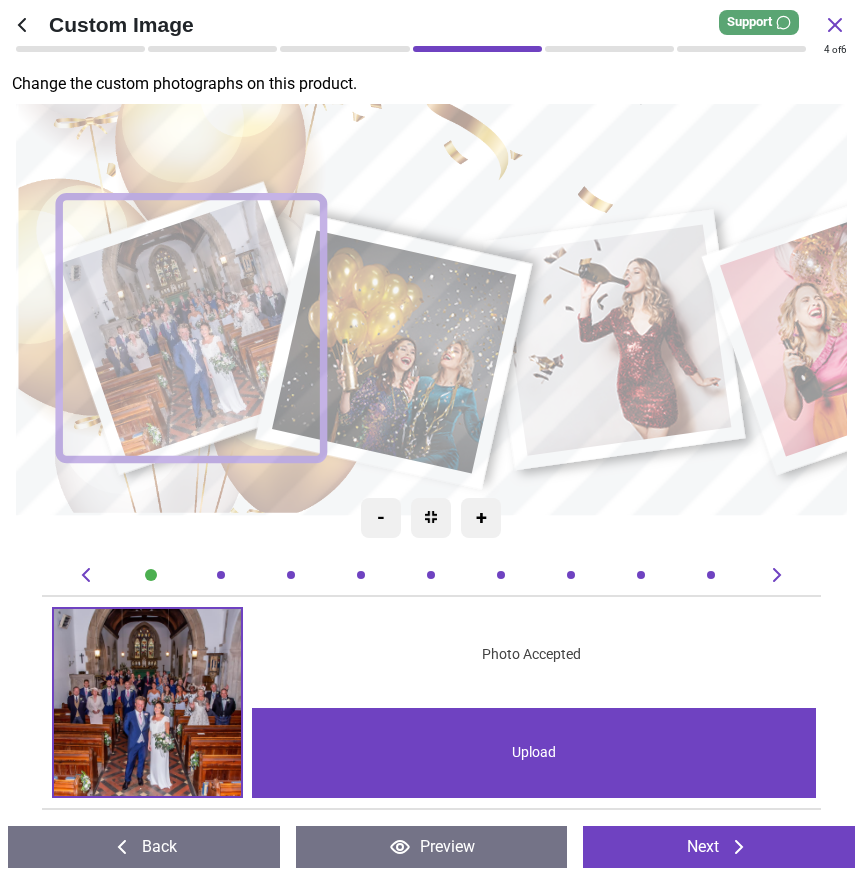click on "Upload" at bounding box center [534, 753] 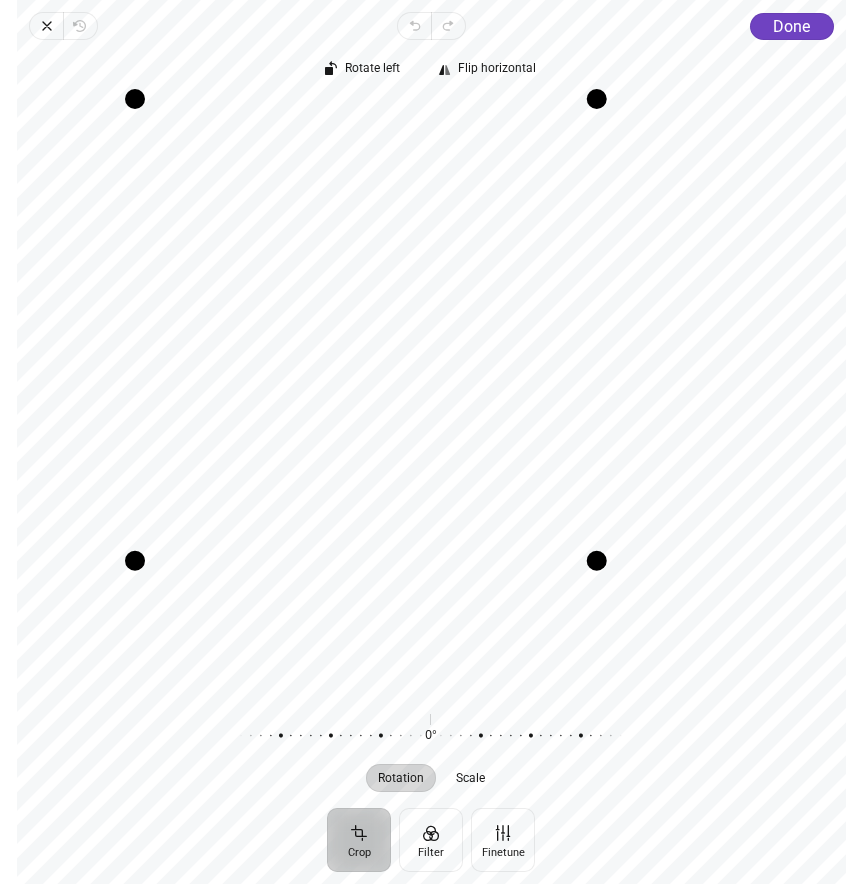 drag, startPoint x: 730, startPoint y: 696, endPoint x: 541, endPoint y: 616, distance: 205.23401 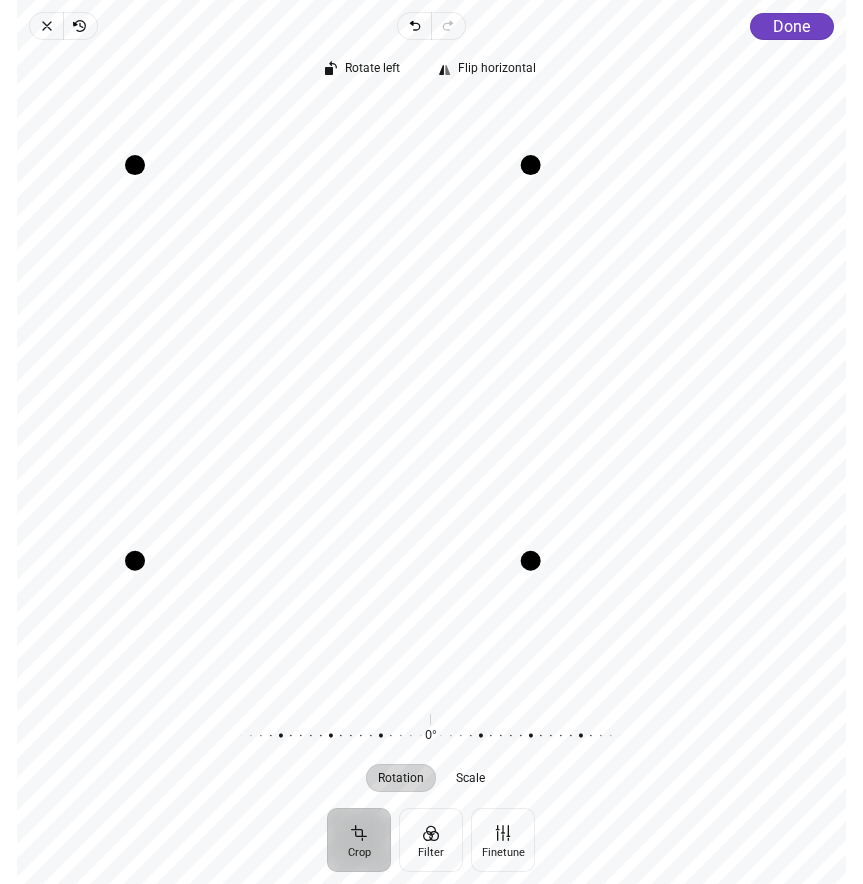 drag, startPoint x: 595, startPoint y: 97, endPoint x: 567, endPoint y: 209, distance: 115.44696 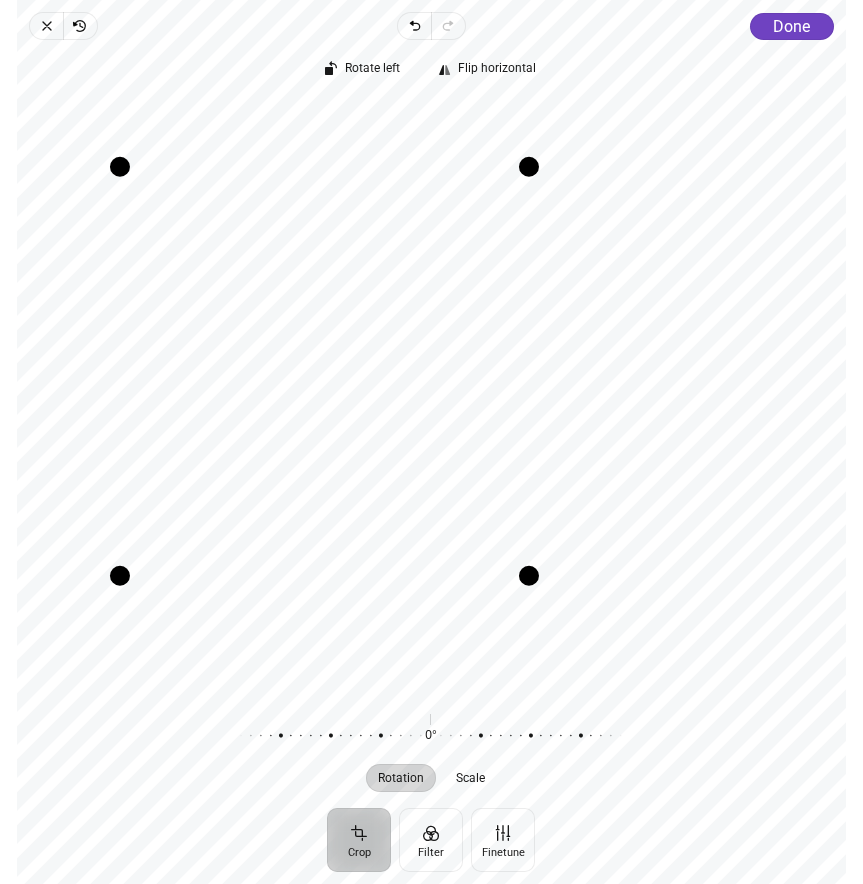 drag, startPoint x: 137, startPoint y: 568, endPoint x: 127, endPoint y: 585, distance: 19.723083 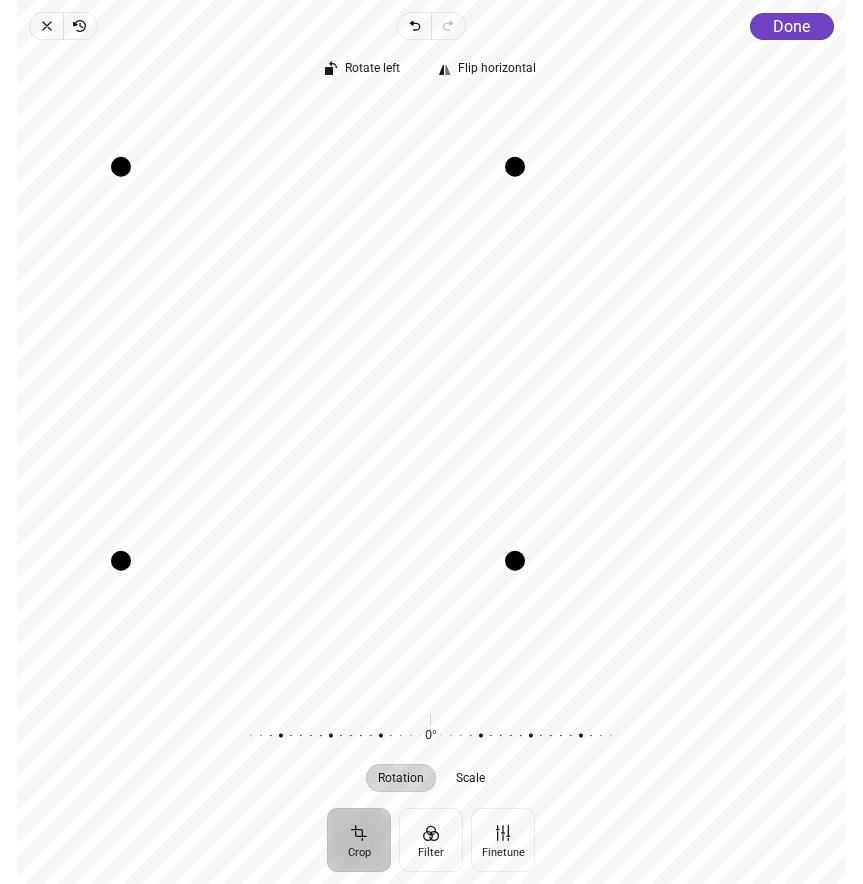 drag, startPoint x: 527, startPoint y: 578, endPoint x: 509, endPoint y: 572, distance: 18.973665 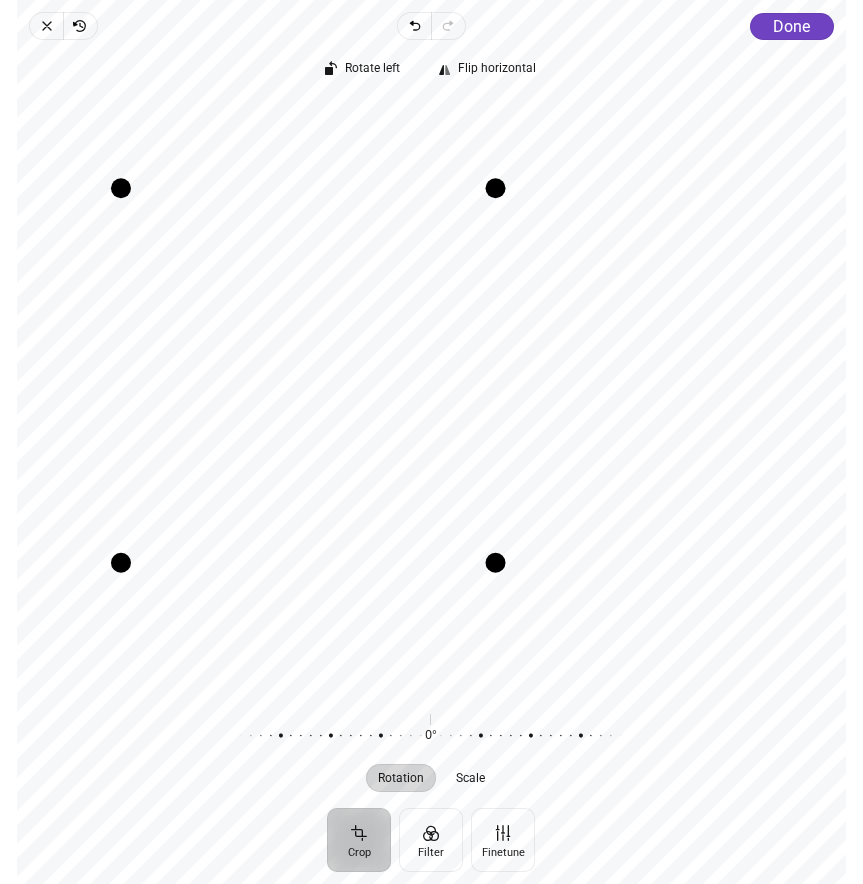 drag, startPoint x: 521, startPoint y: 162, endPoint x: 497, endPoint y: 178, distance: 28.84441 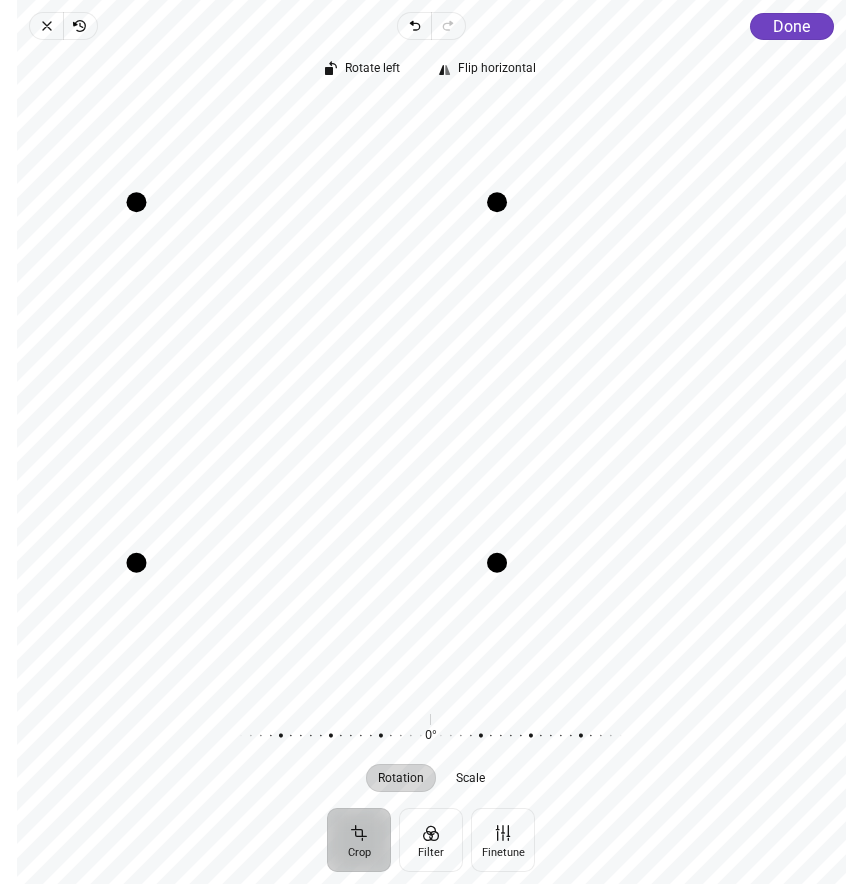 drag, startPoint x: 117, startPoint y: 187, endPoint x: 131, endPoint y: 204, distance: 22.022715 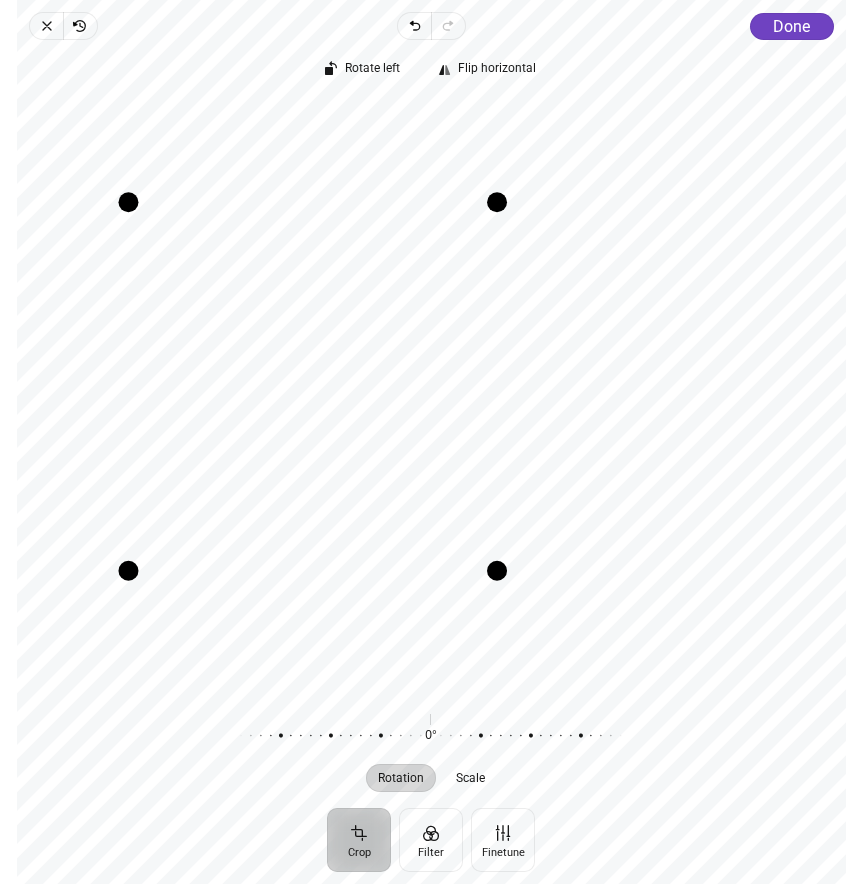 drag, startPoint x: 141, startPoint y: 568, endPoint x: 134, endPoint y: 577, distance: 11.401754 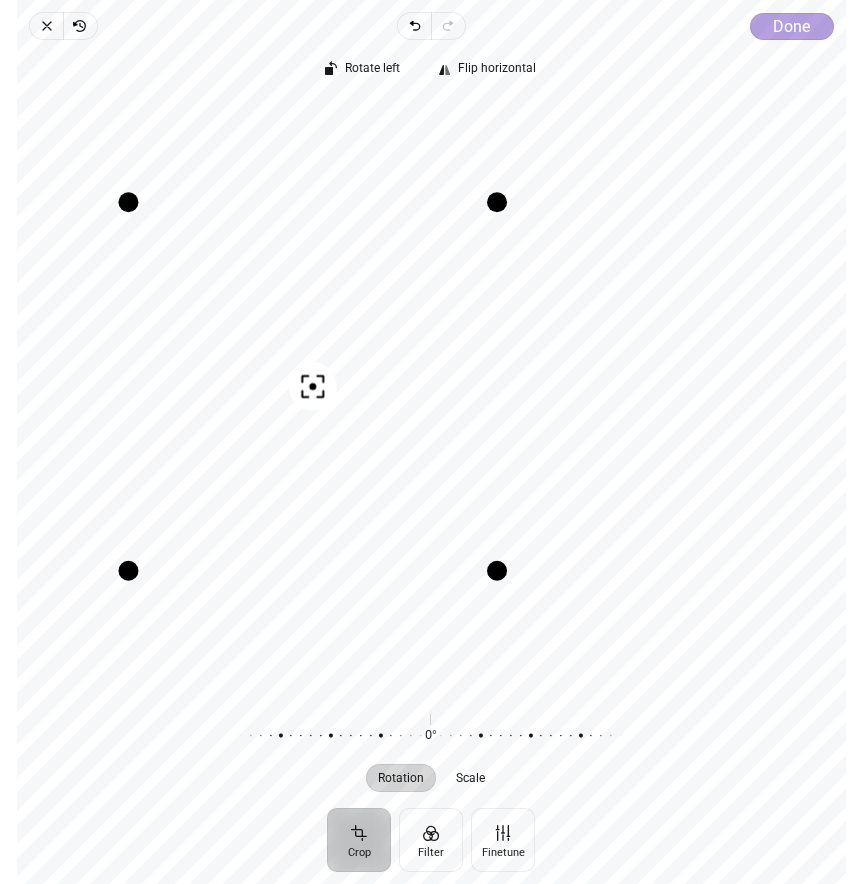 click on "Done" at bounding box center (791, 26) 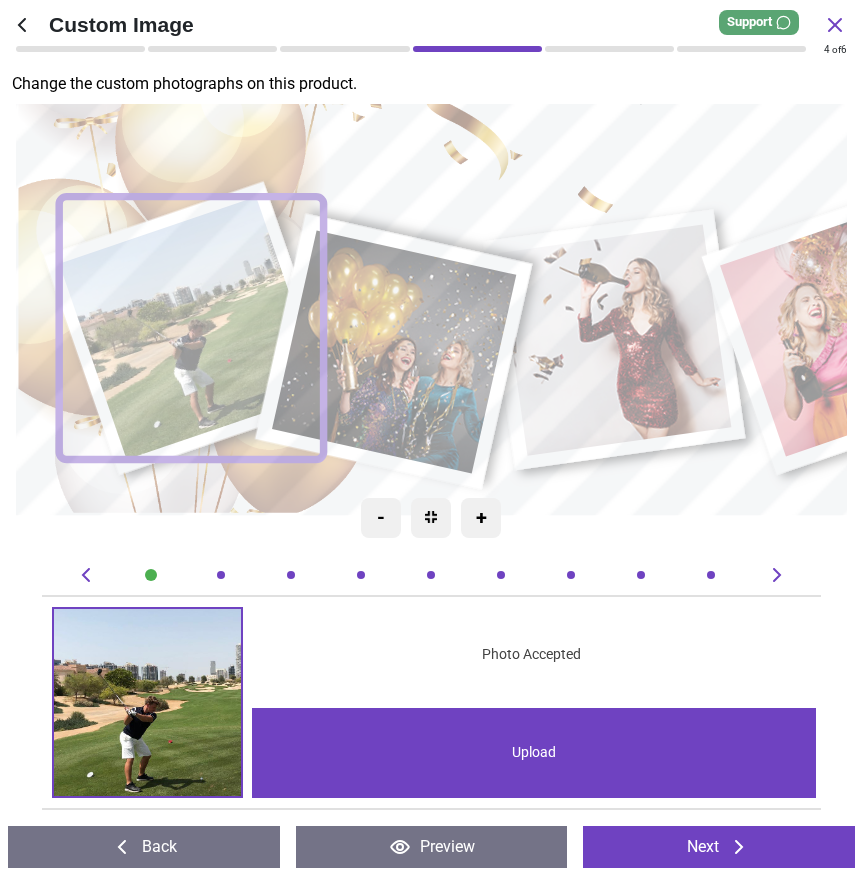 click on "Upload" at bounding box center (534, 753) 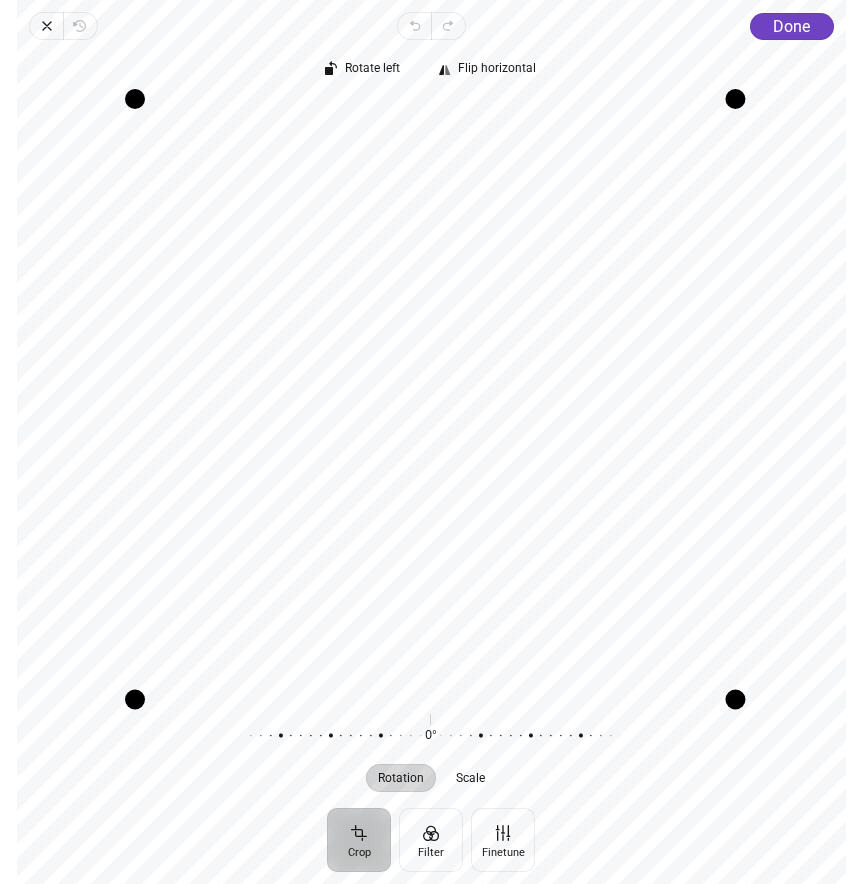drag, startPoint x: 725, startPoint y: 693, endPoint x: 784, endPoint y: 723, distance: 66.189125 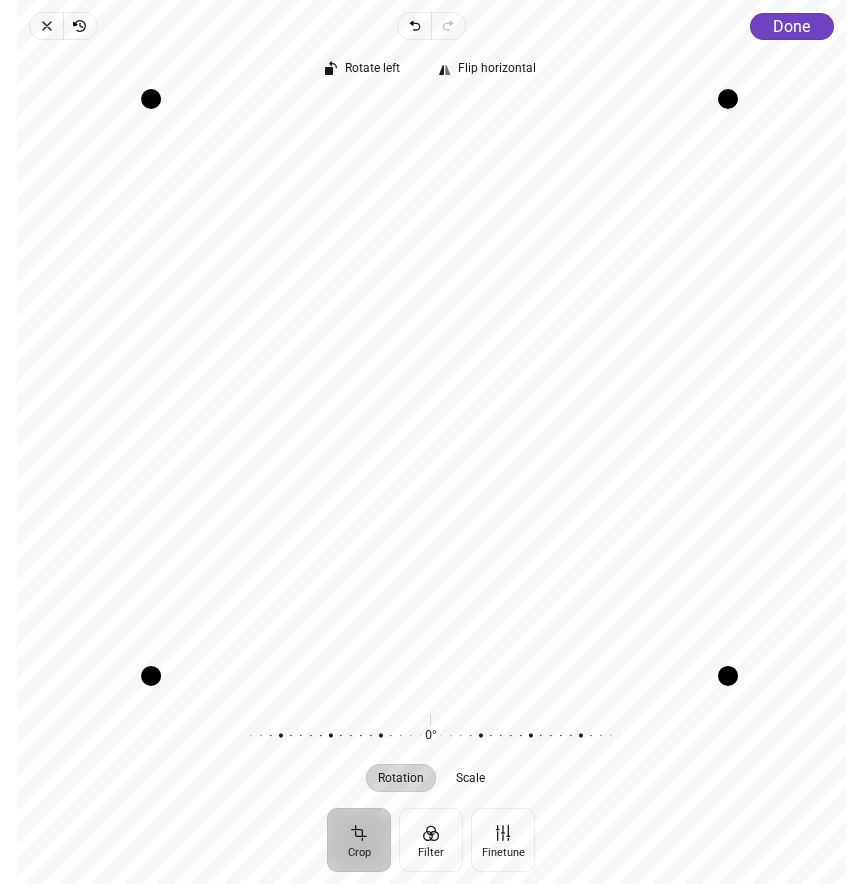 drag, startPoint x: 133, startPoint y: 693, endPoint x: 171, endPoint y: 698, distance: 38.327538 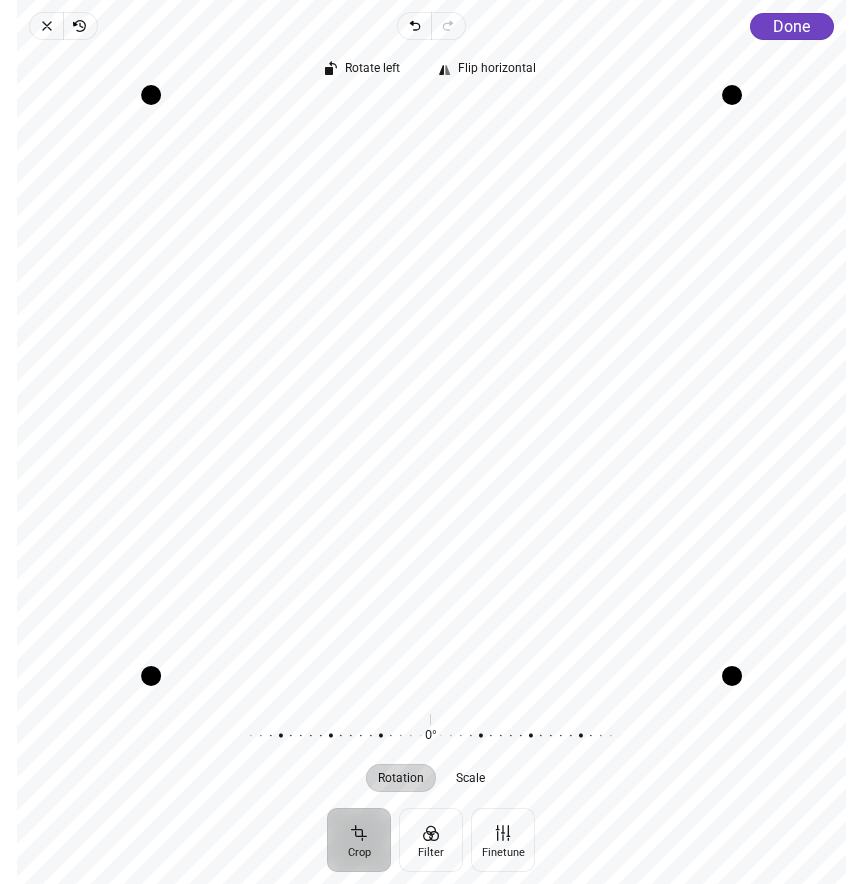 drag, startPoint x: 734, startPoint y: 99, endPoint x: 799, endPoint y: 135, distance: 74.30343 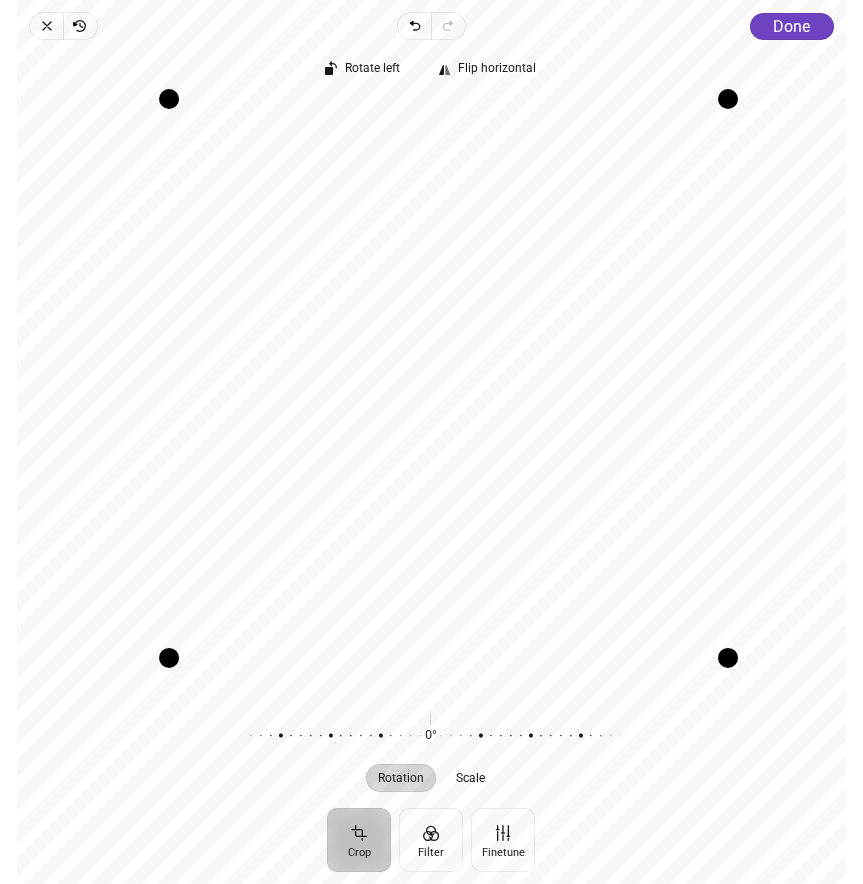 drag, startPoint x: 157, startPoint y: 668, endPoint x: 199, endPoint y: 674, distance: 42.426407 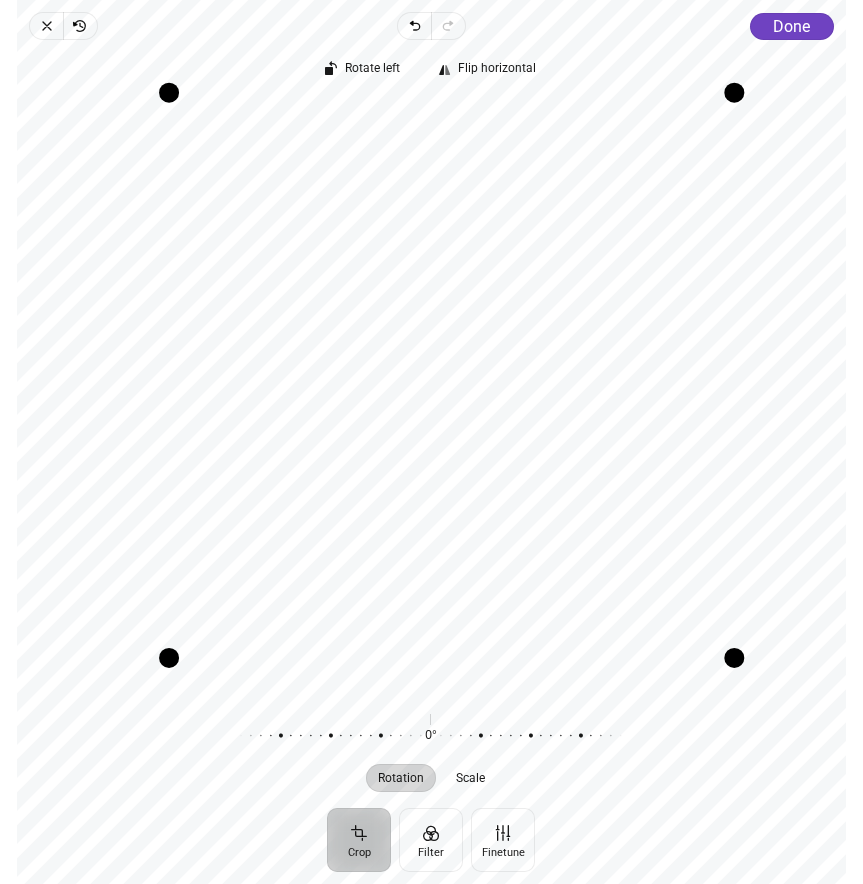 drag, startPoint x: 729, startPoint y: 95, endPoint x: 823, endPoint y: 129, distance: 99.95999 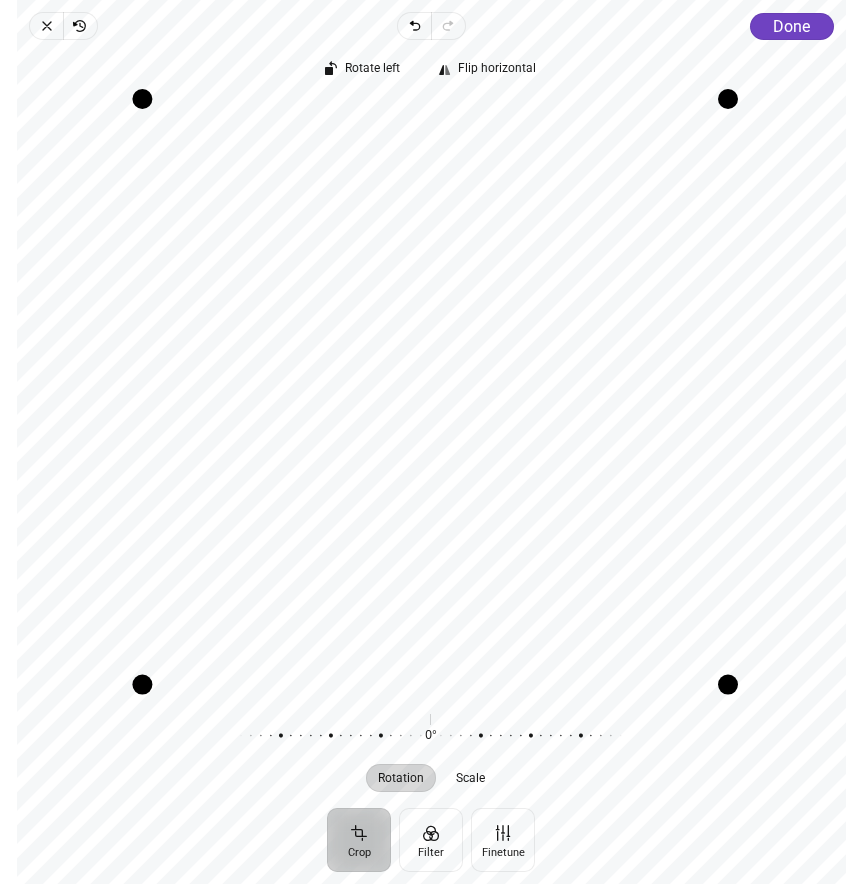 drag, startPoint x: 165, startPoint y: 661, endPoint x: 125, endPoint y: 673, distance: 41.761227 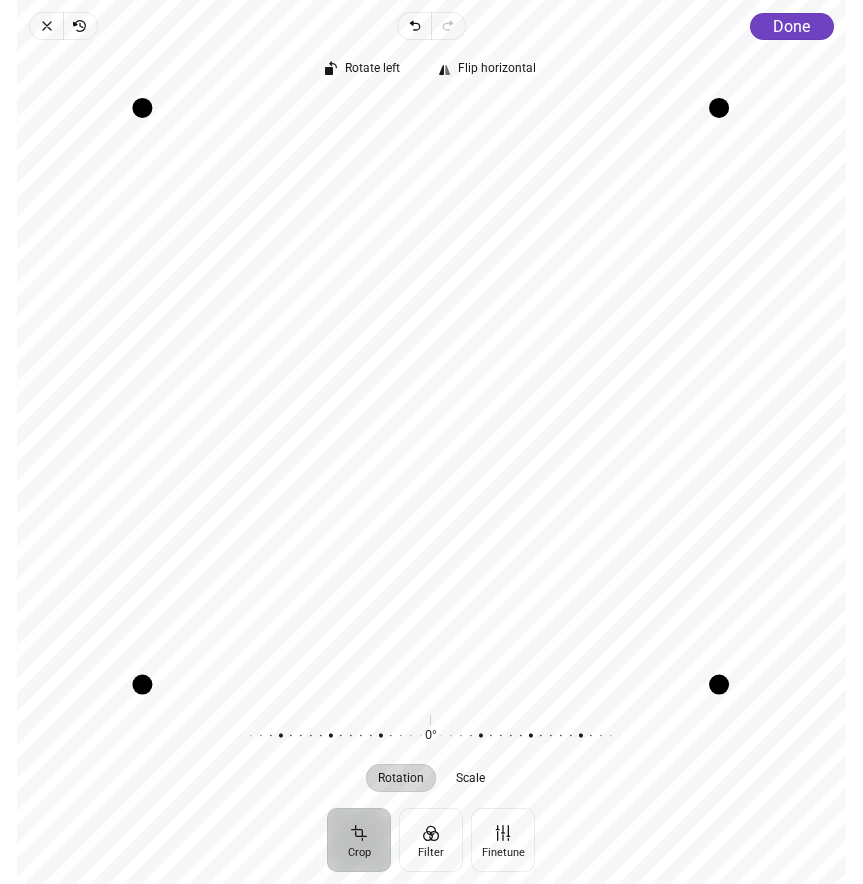 drag, startPoint x: 728, startPoint y: 94, endPoint x: 728, endPoint y: 110, distance: 16 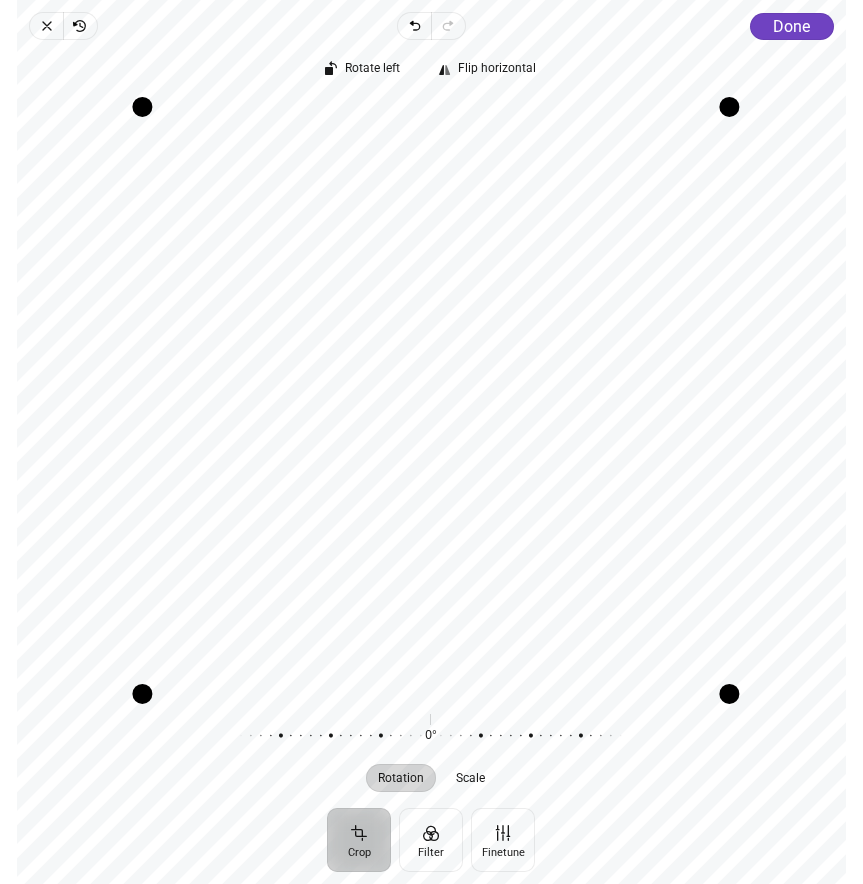 drag, startPoint x: 727, startPoint y: 692, endPoint x: 746, endPoint y: 699, distance: 20.248457 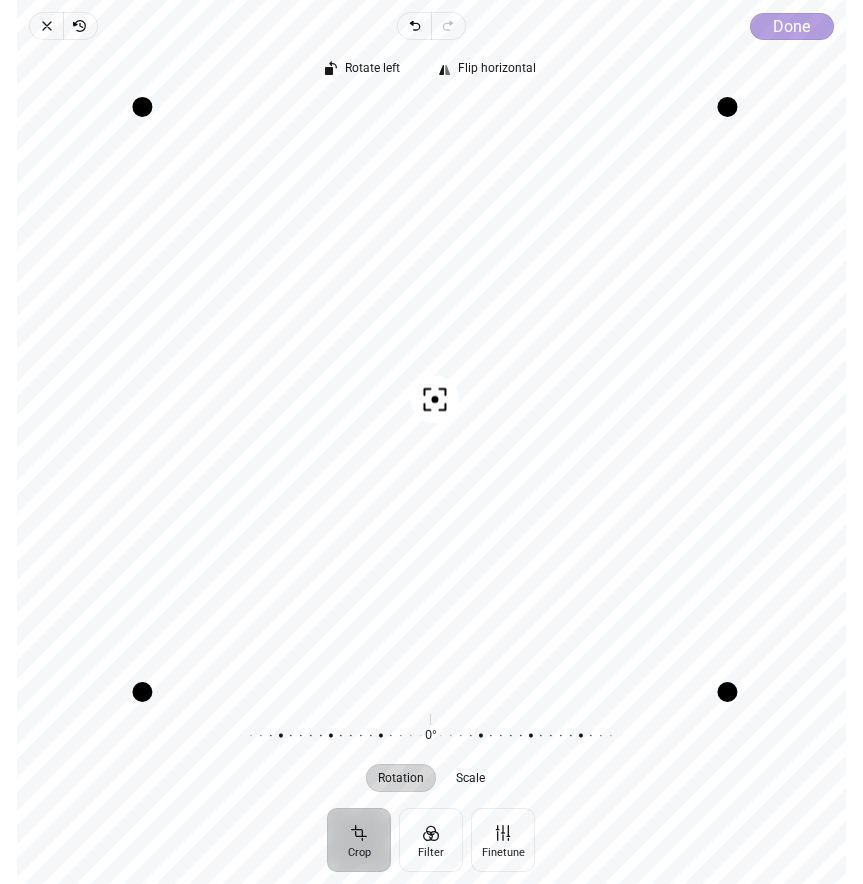 click on "Done" at bounding box center [791, 26] 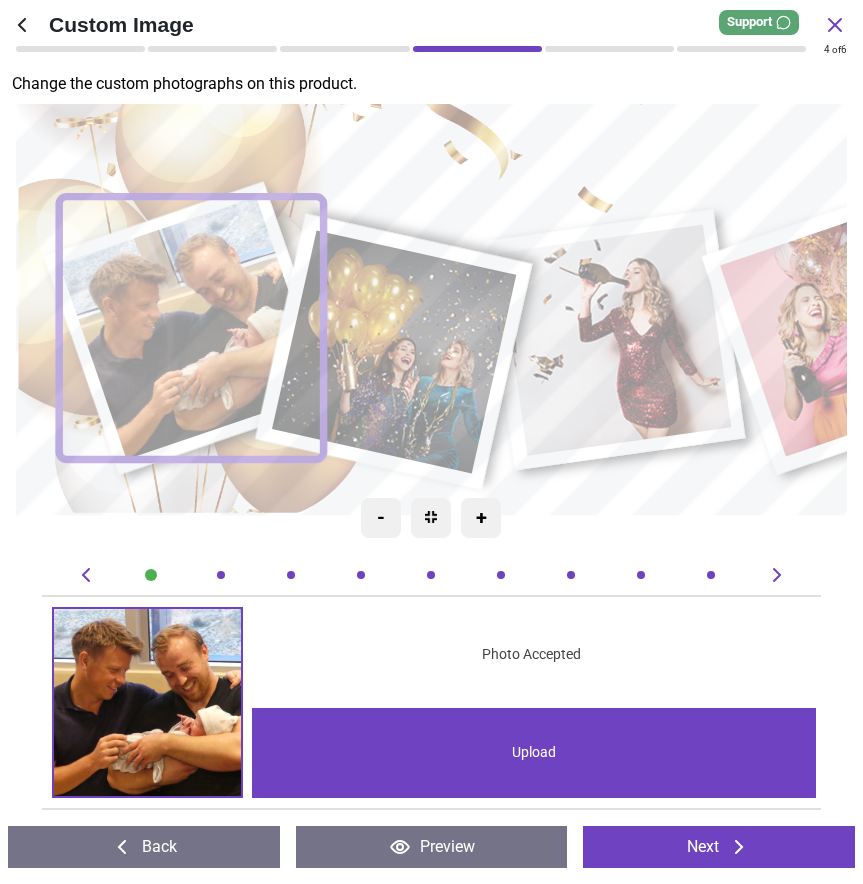 click on "Upload" at bounding box center (534, 753) 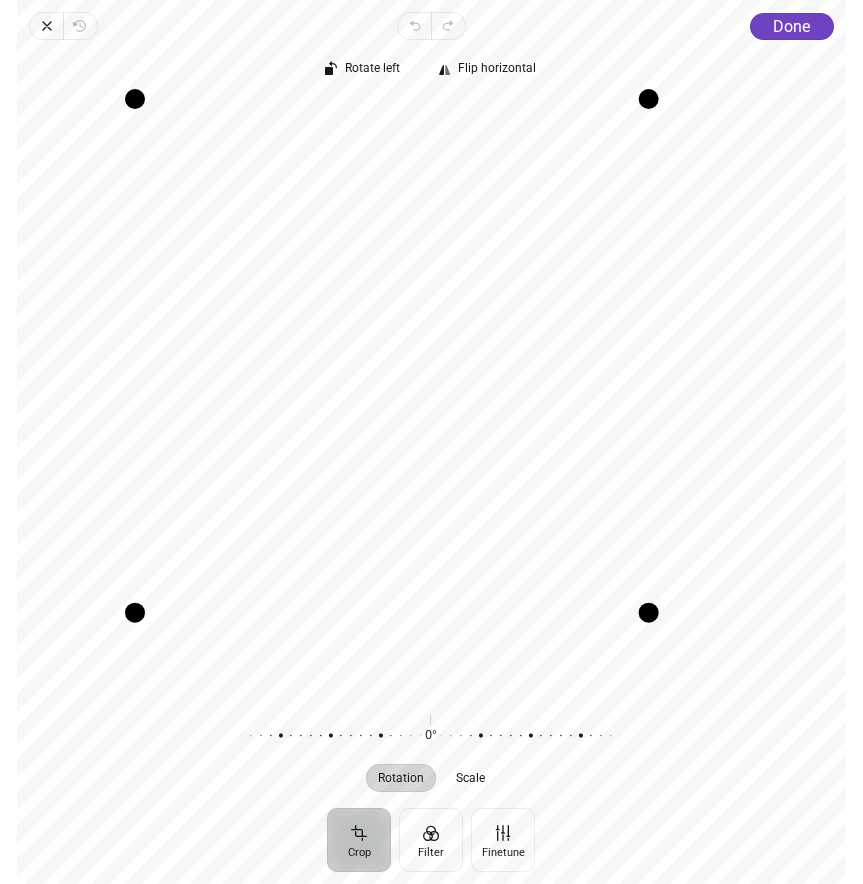 drag, startPoint x: 730, startPoint y: 690, endPoint x: 676, endPoint y: 584, distance: 118.96218 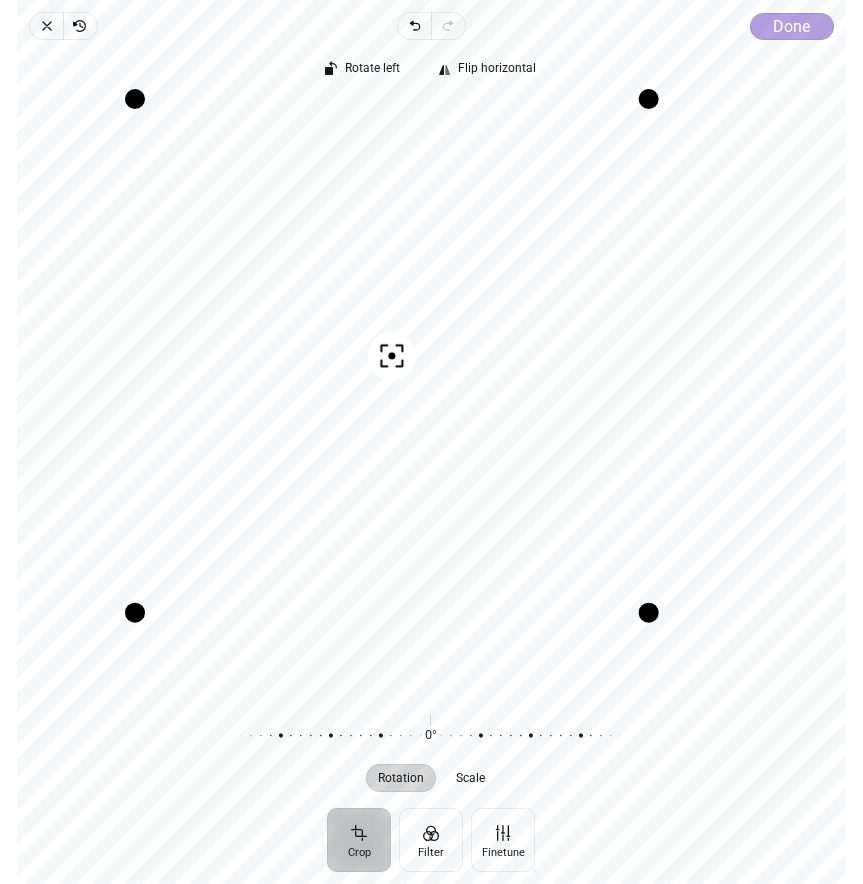 click on "Done" at bounding box center [791, 26] 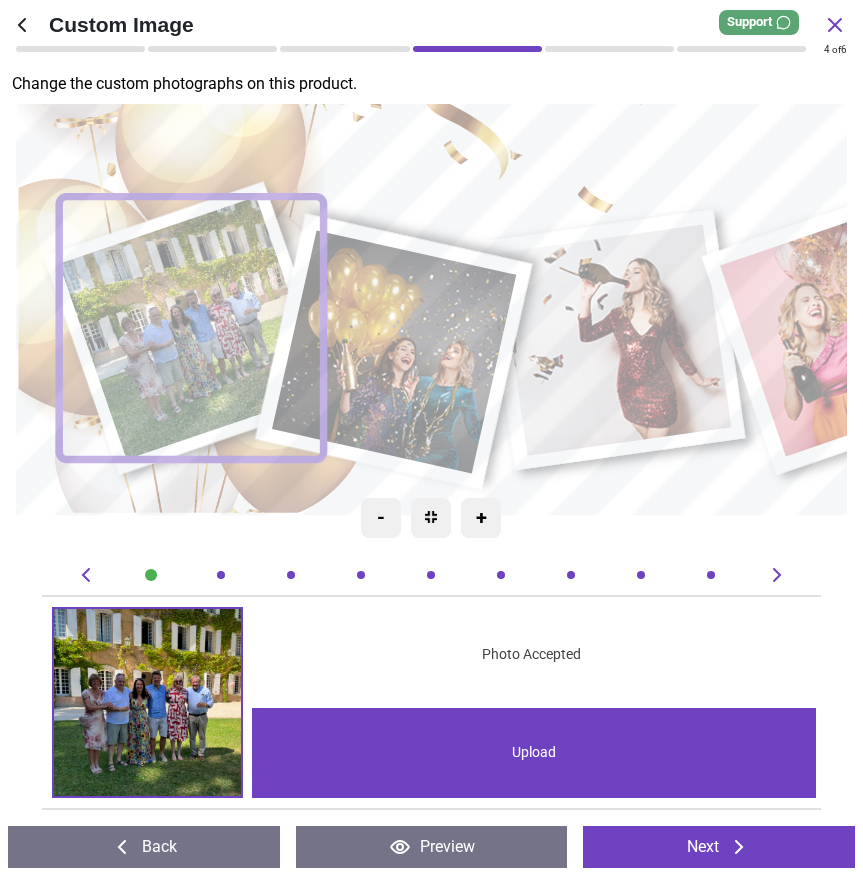 scroll, scrollTop: 0, scrollLeft: 0, axis: both 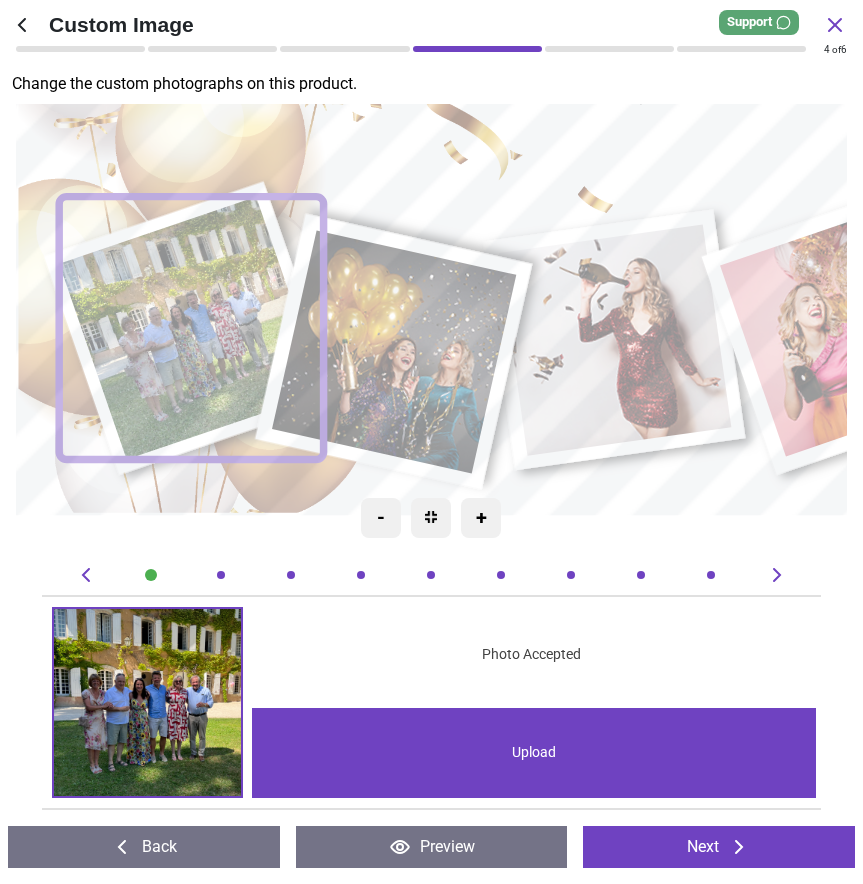click on "Upload" at bounding box center [534, 753] 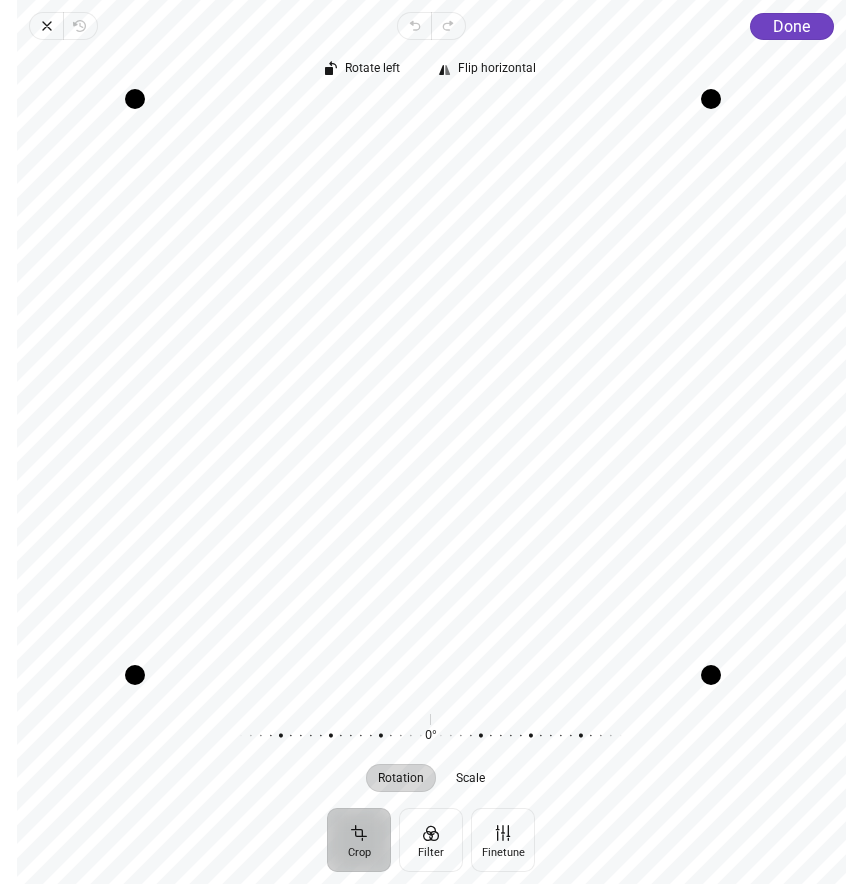 drag, startPoint x: 728, startPoint y: 696, endPoint x: 711, endPoint y: 680, distance: 23.345236 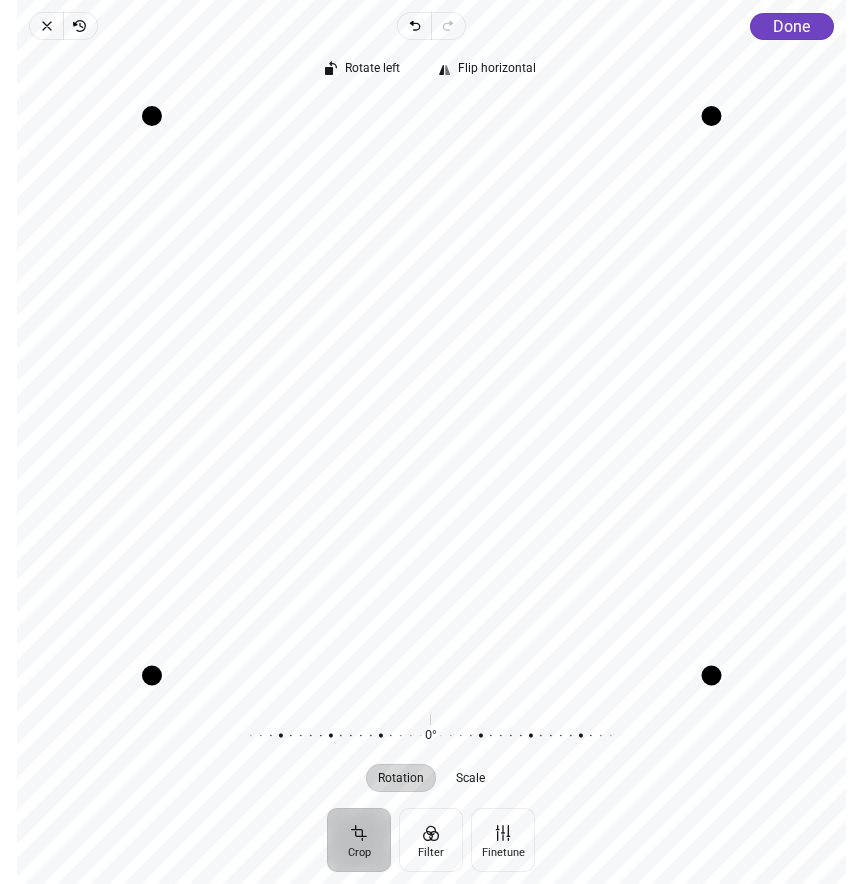 drag, startPoint x: 137, startPoint y: 95, endPoint x: 147, endPoint y: 113, distance: 20.59126 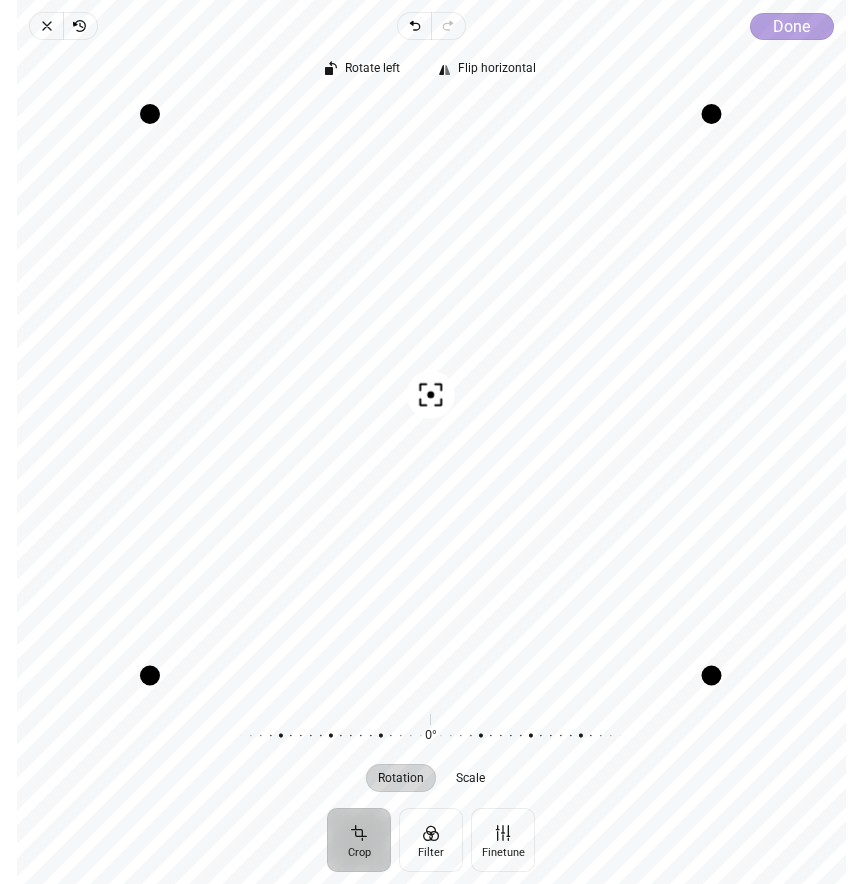 click on "Done" at bounding box center (791, 26) 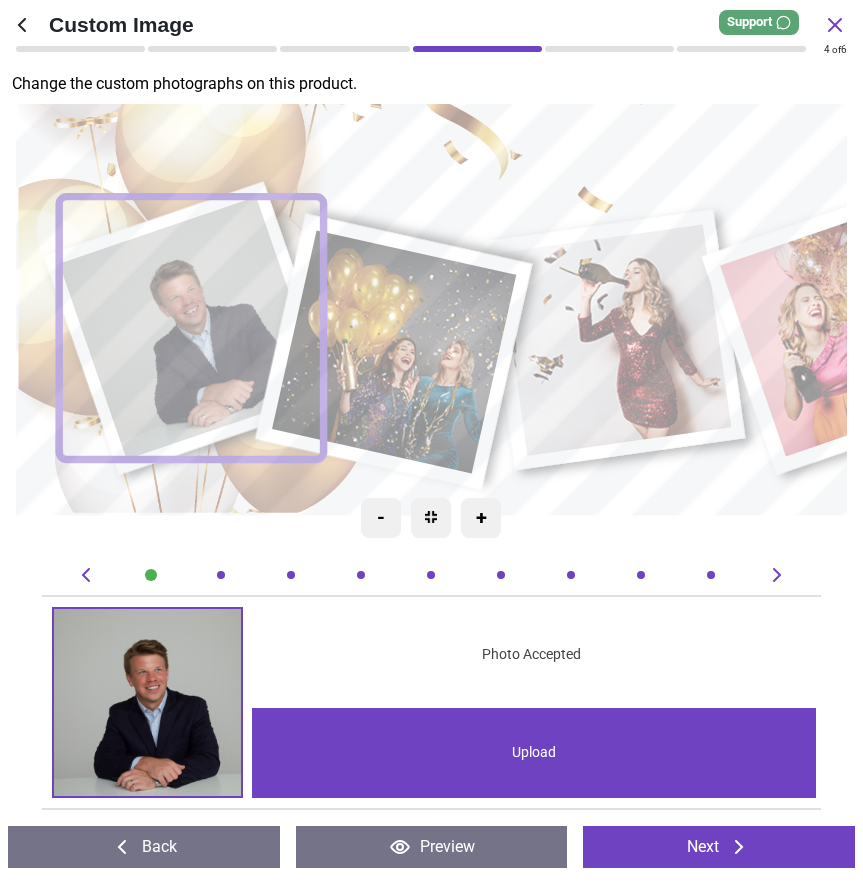 click on "Next" at bounding box center [719, 847] 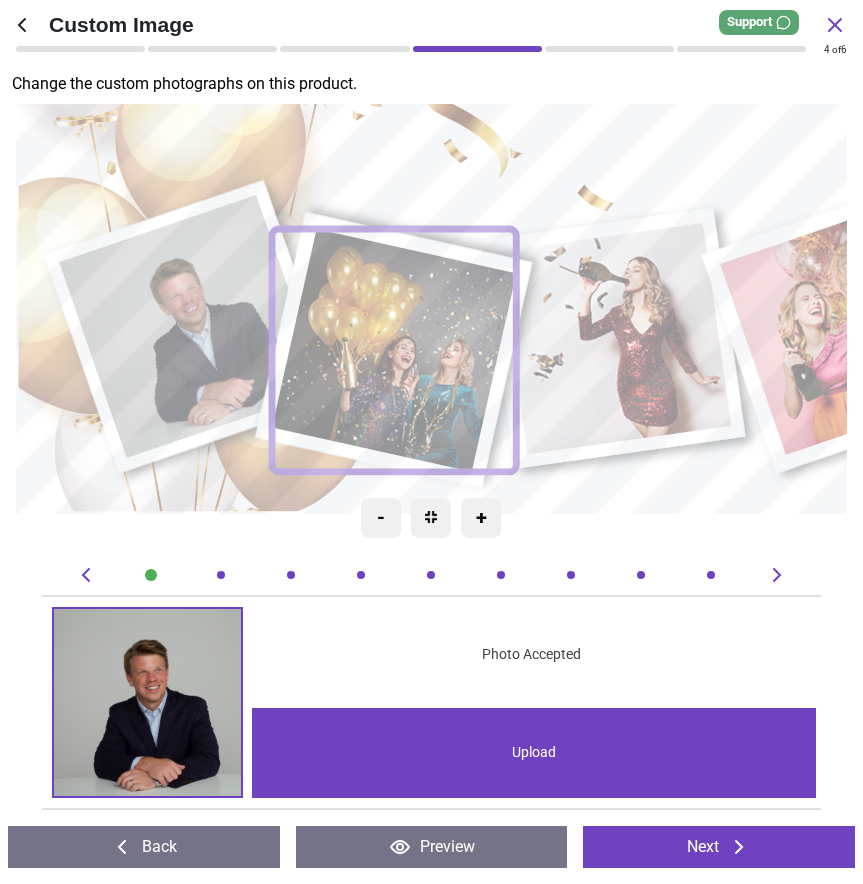 scroll, scrollTop: 0, scrollLeft: 794, axis: horizontal 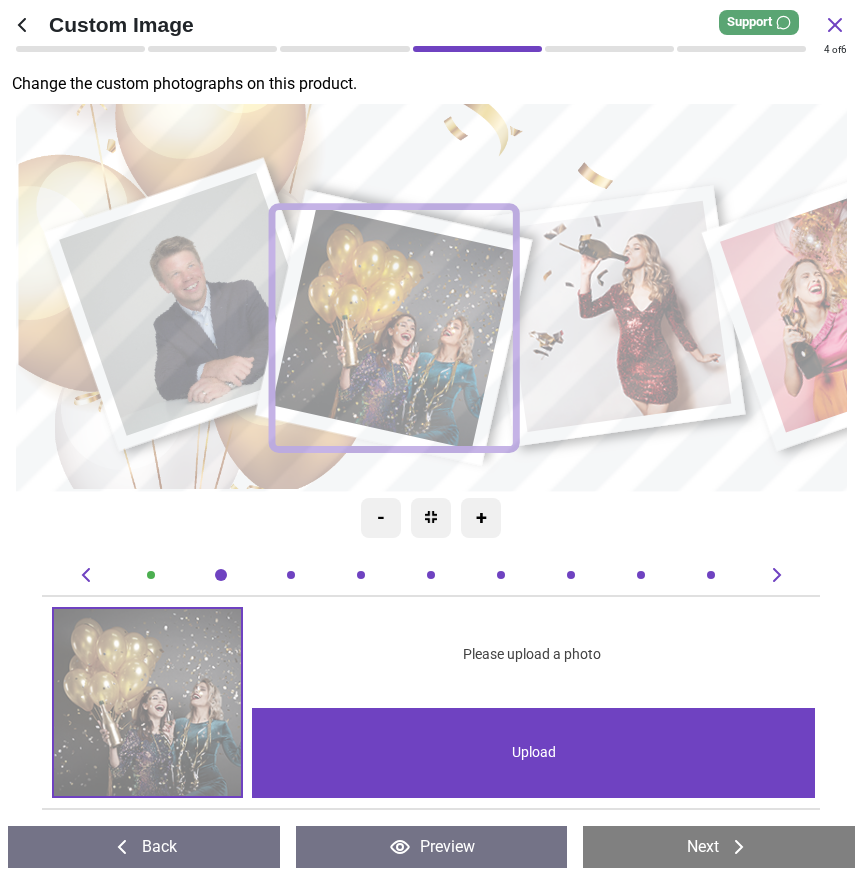 click on "Next" at bounding box center [719, 847] 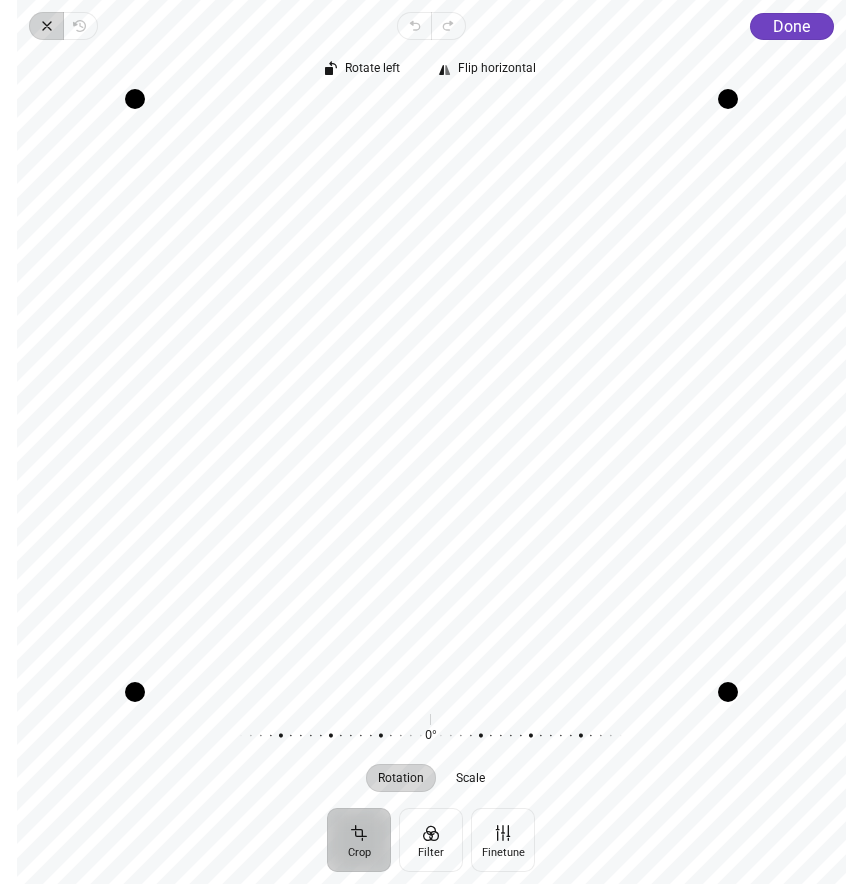 click 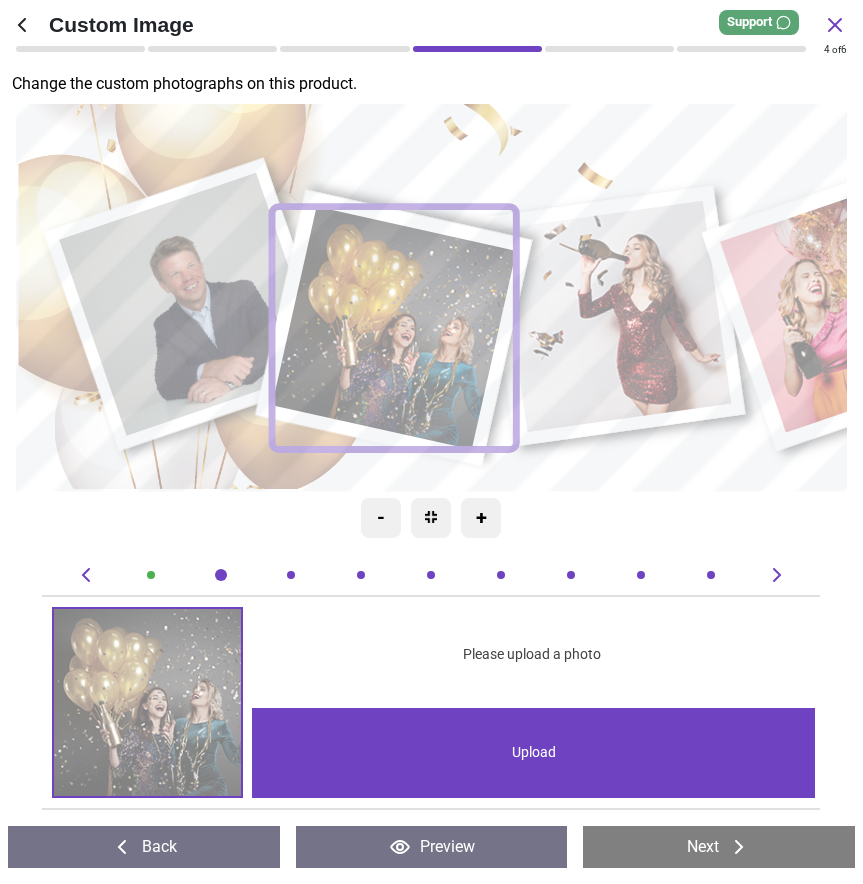 click on "Upload" at bounding box center [534, 753] 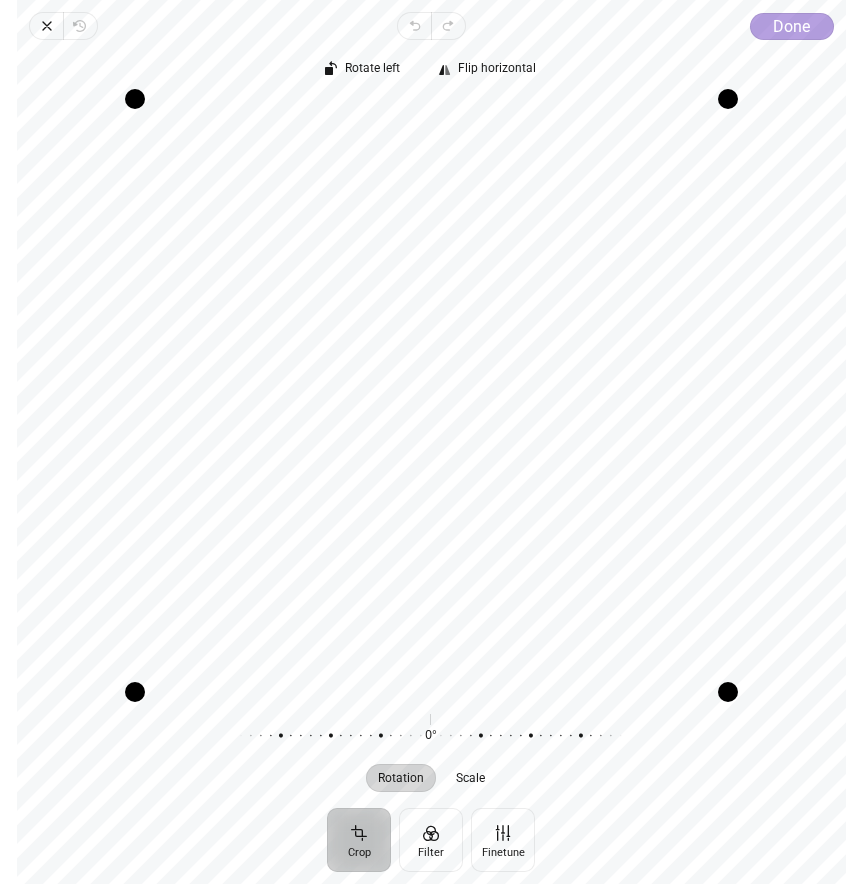 click on "Done" at bounding box center (791, 26) 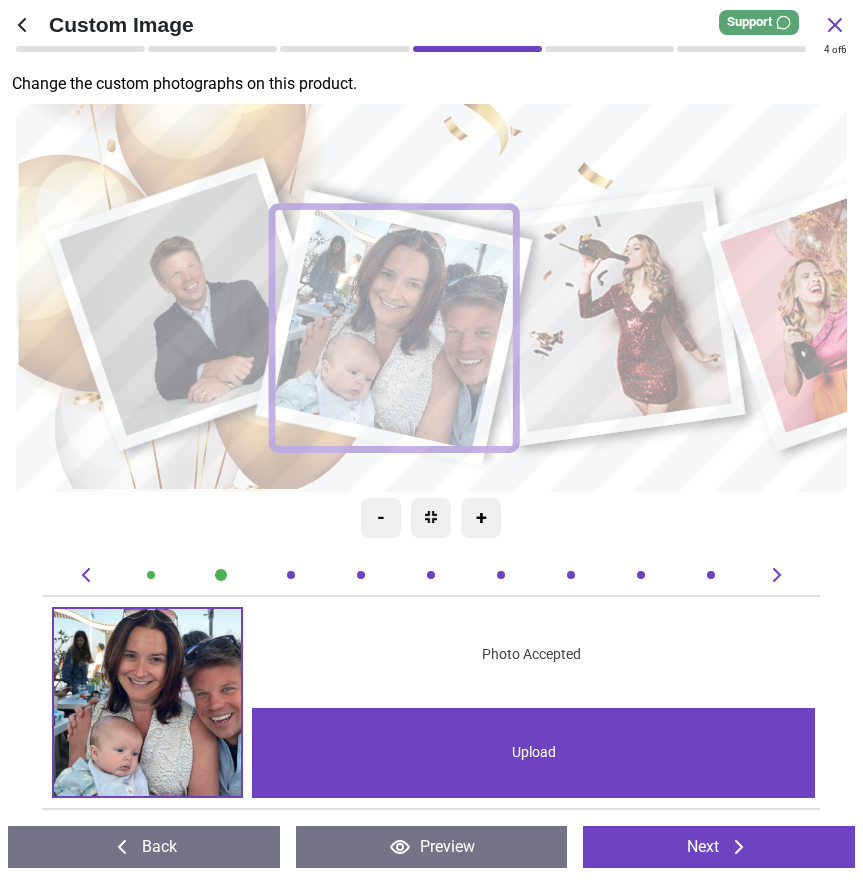 click on "Next" at bounding box center [719, 847] 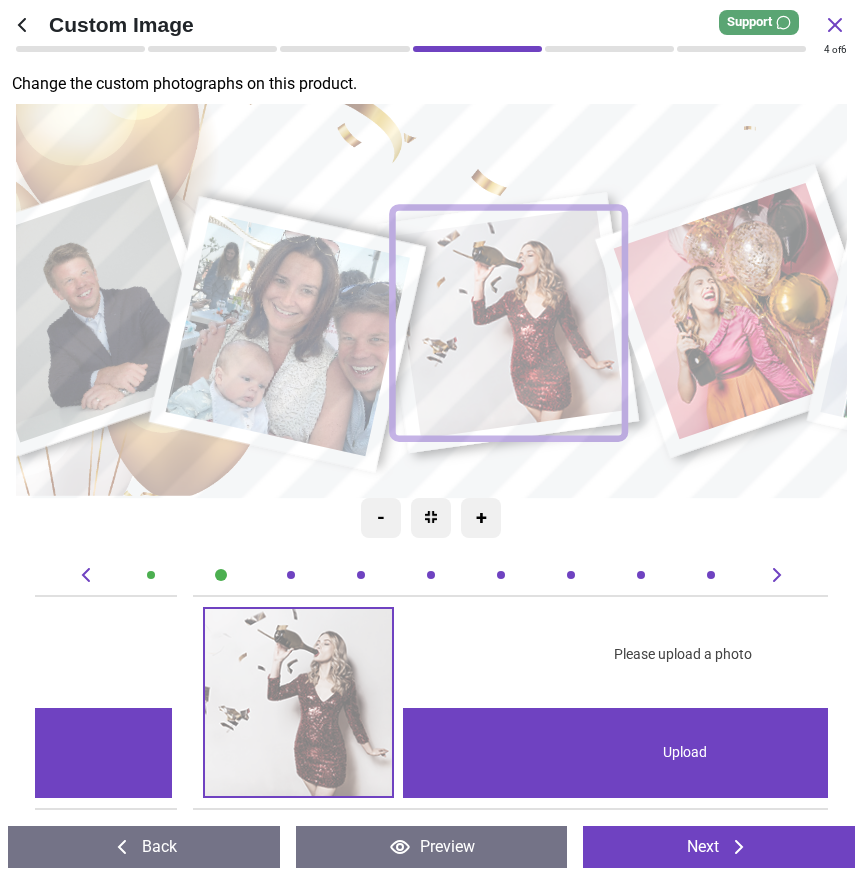 scroll, scrollTop: 0, scrollLeft: 1588, axis: horizontal 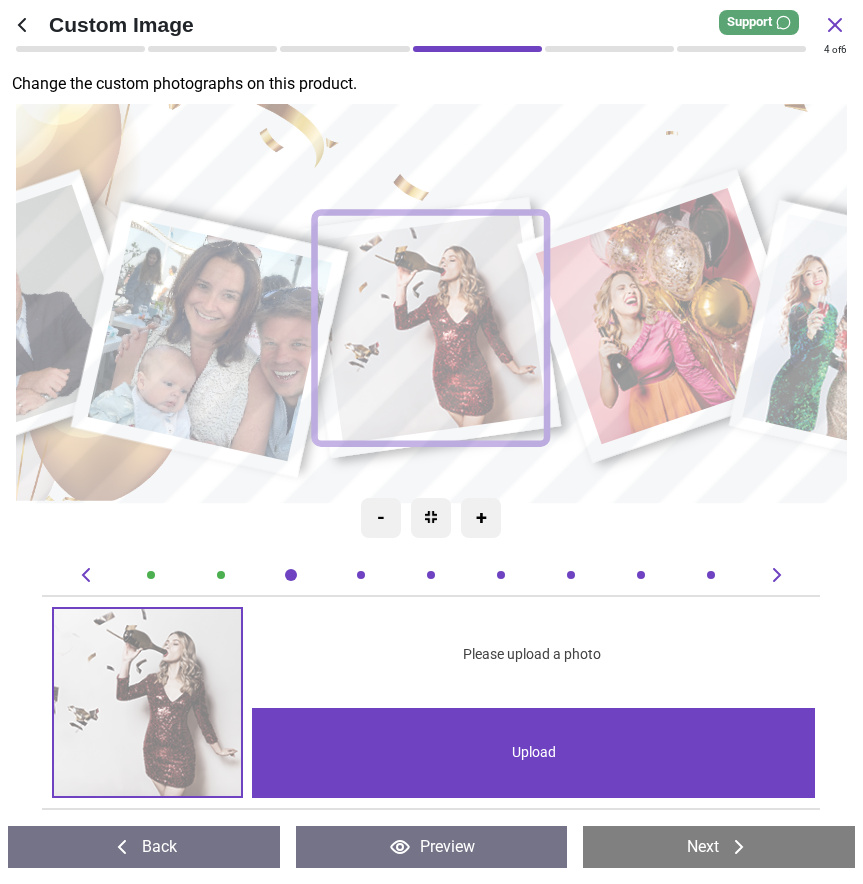 click on "Next" at bounding box center [719, 847] 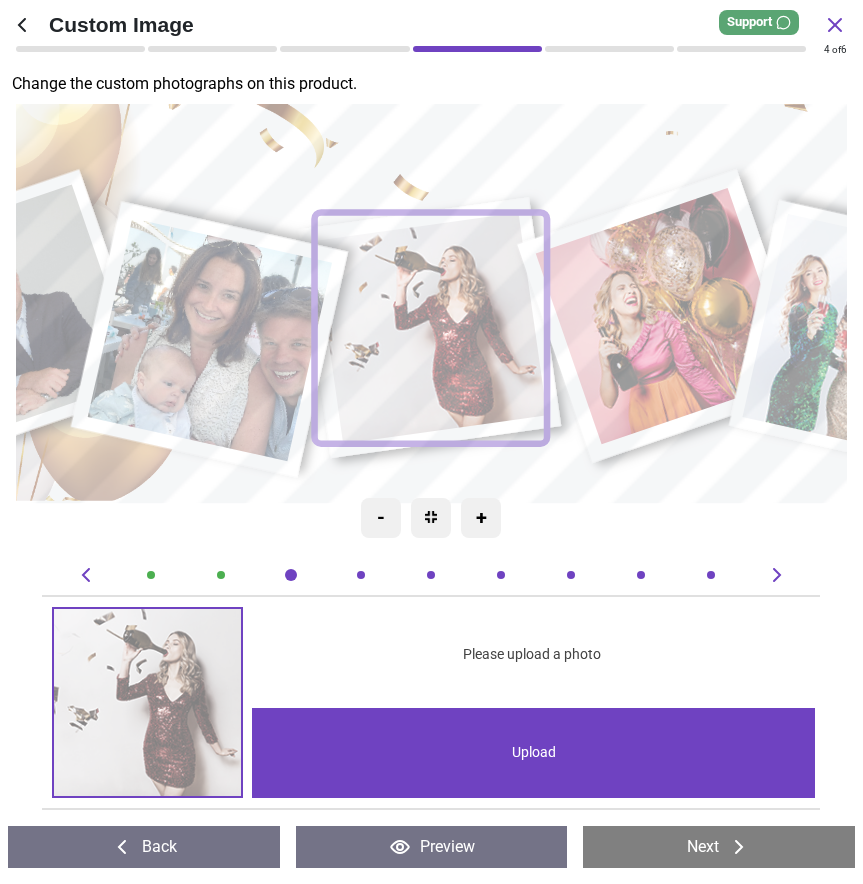 click on "Preview" at bounding box center (432, 847) 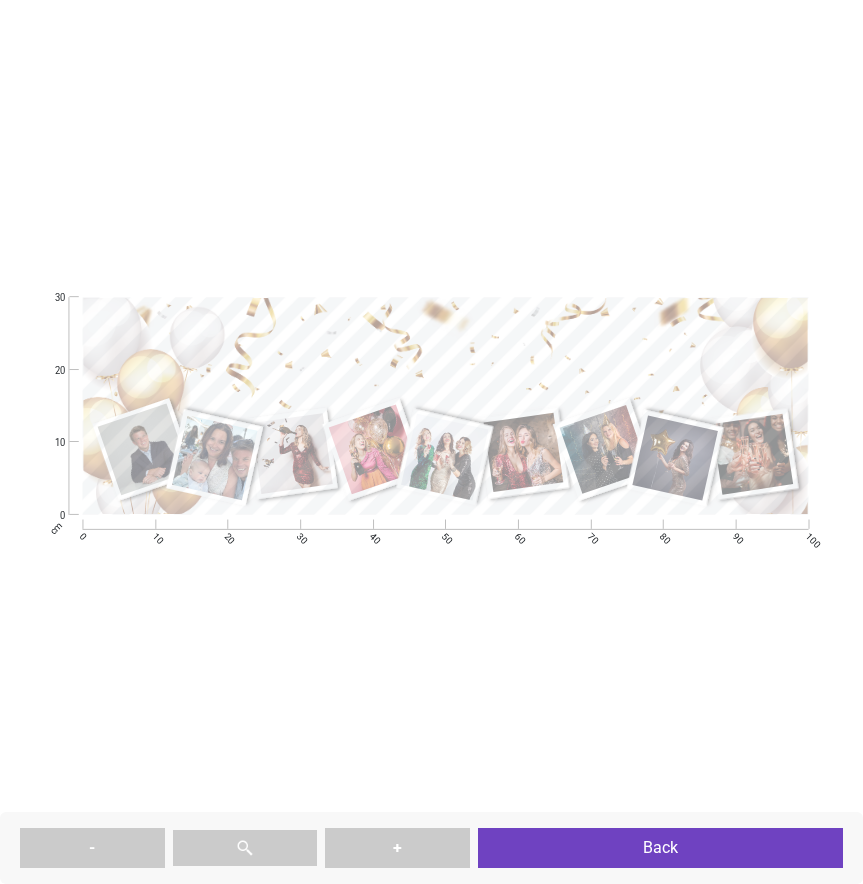 click on "Back" at bounding box center (661, 848) 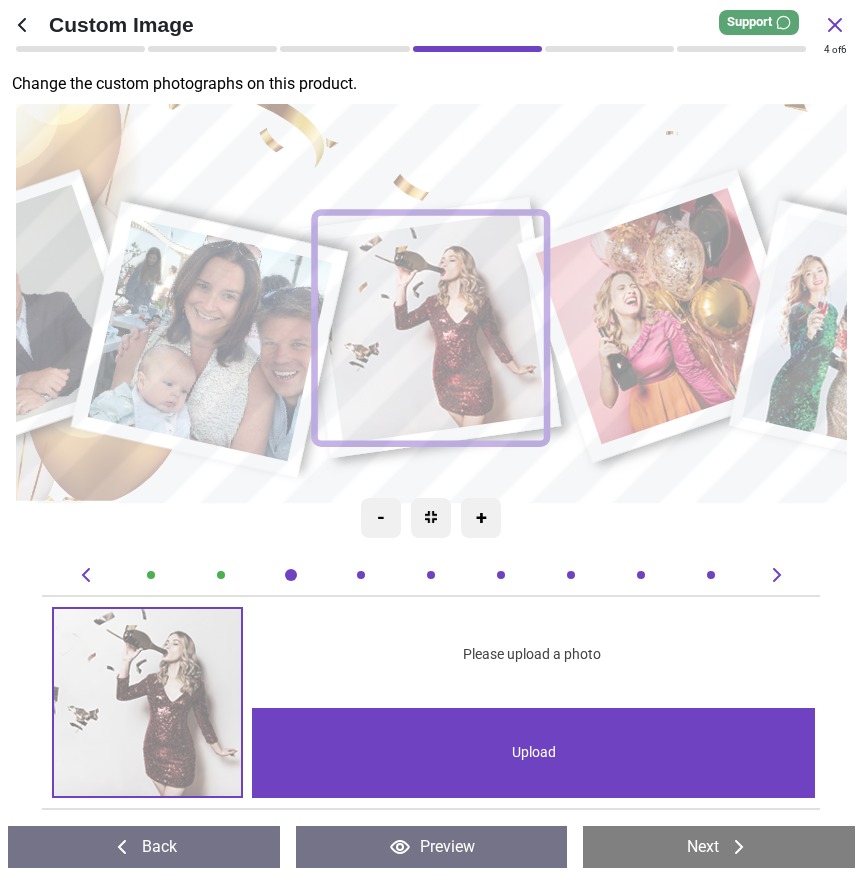 click on "Upload" at bounding box center [534, 753] 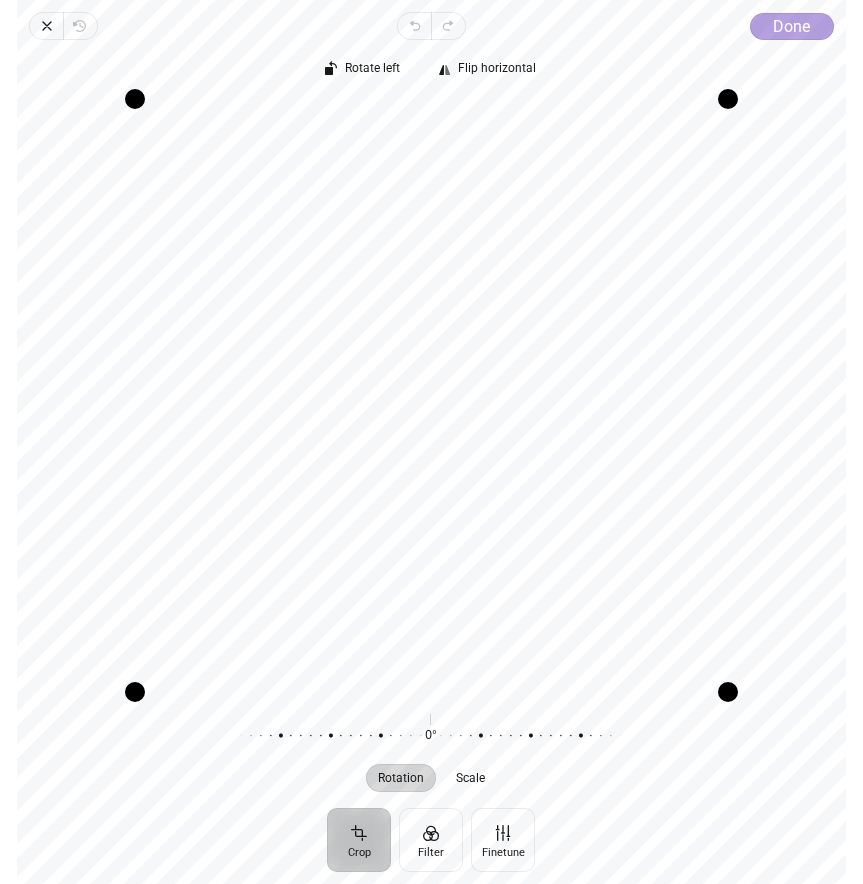 click on "Done" at bounding box center [791, 26] 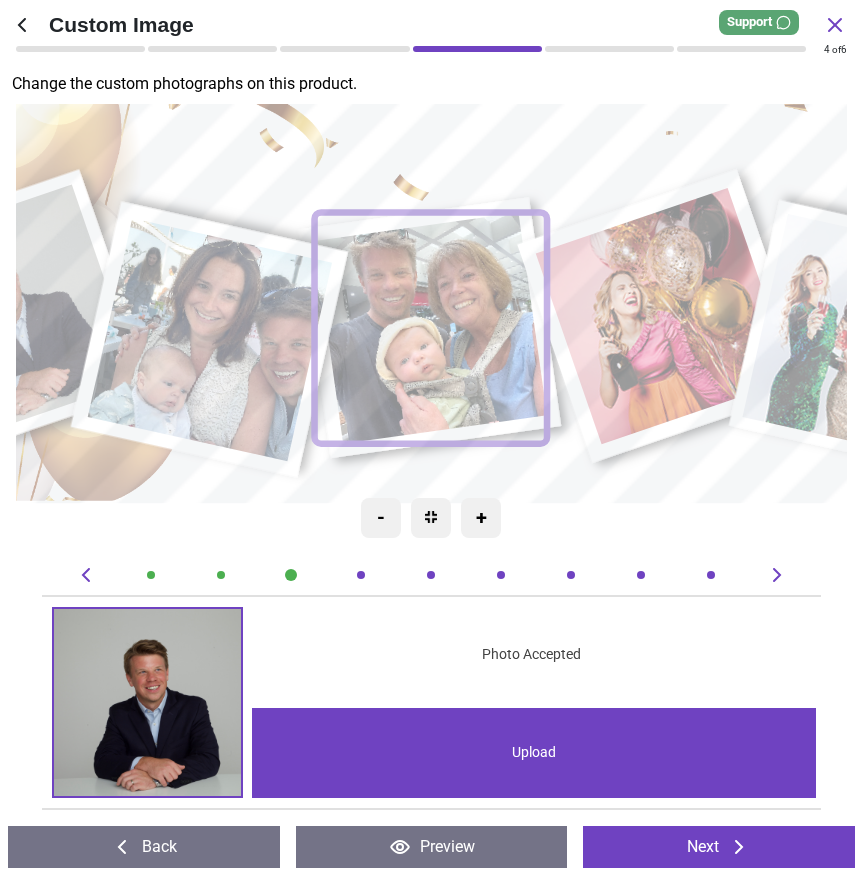 scroll, scrollTop: 0, scrollLeft: 0, axis: both 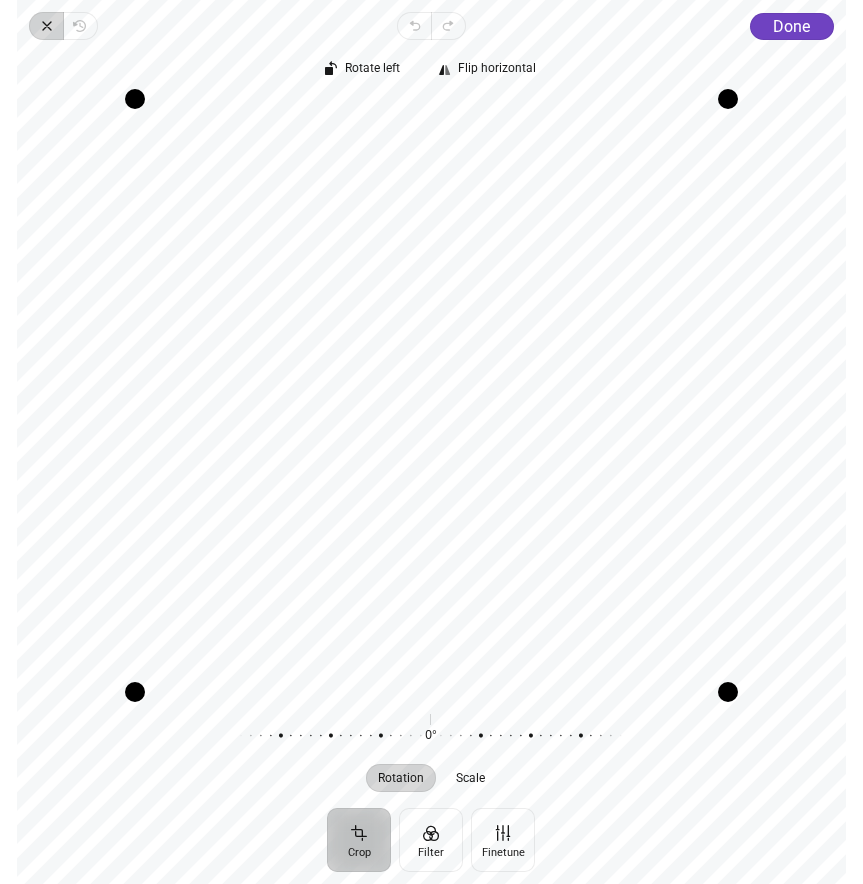 click 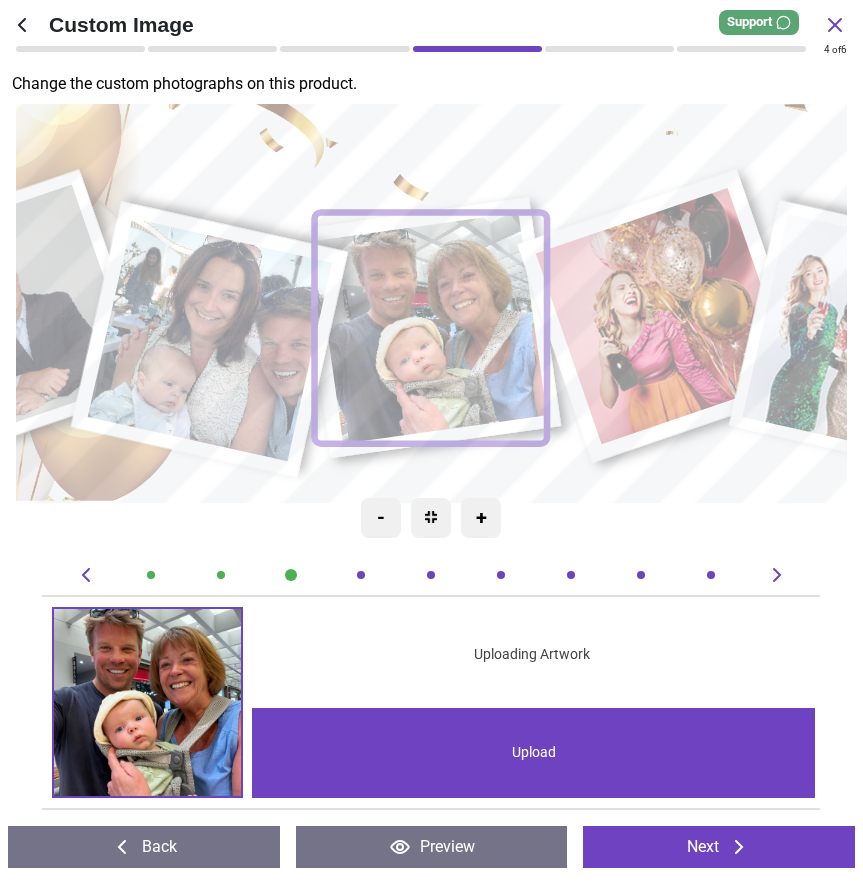 click on "Upload" at bounding box center (534, 753) 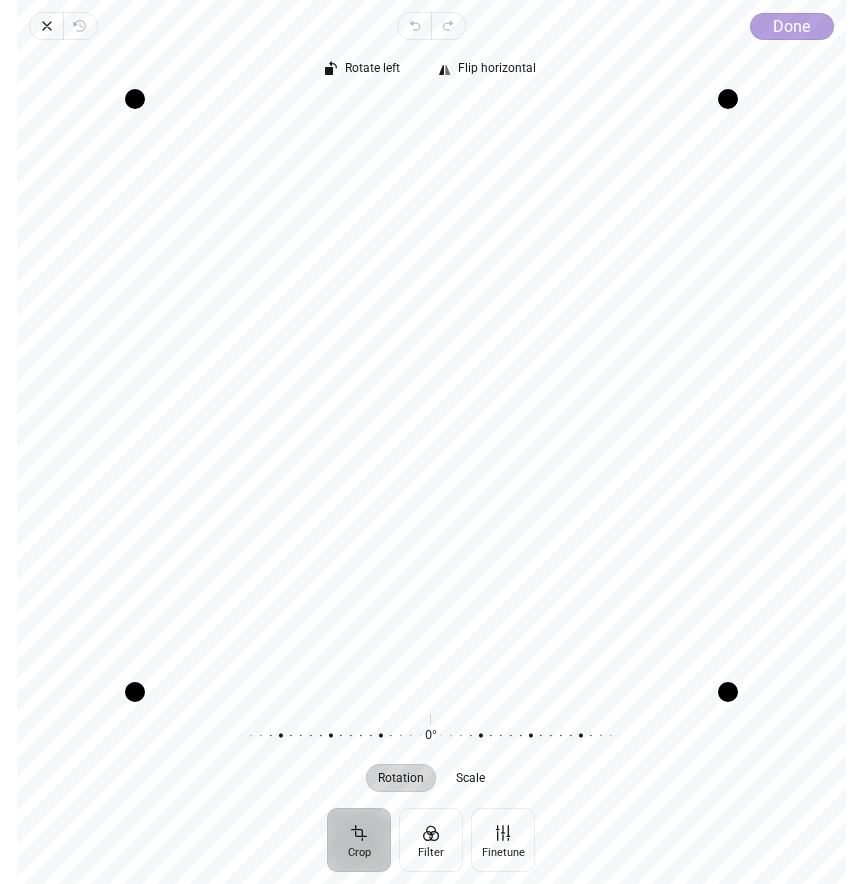 click on "Done" at bounding box center [791, 26] 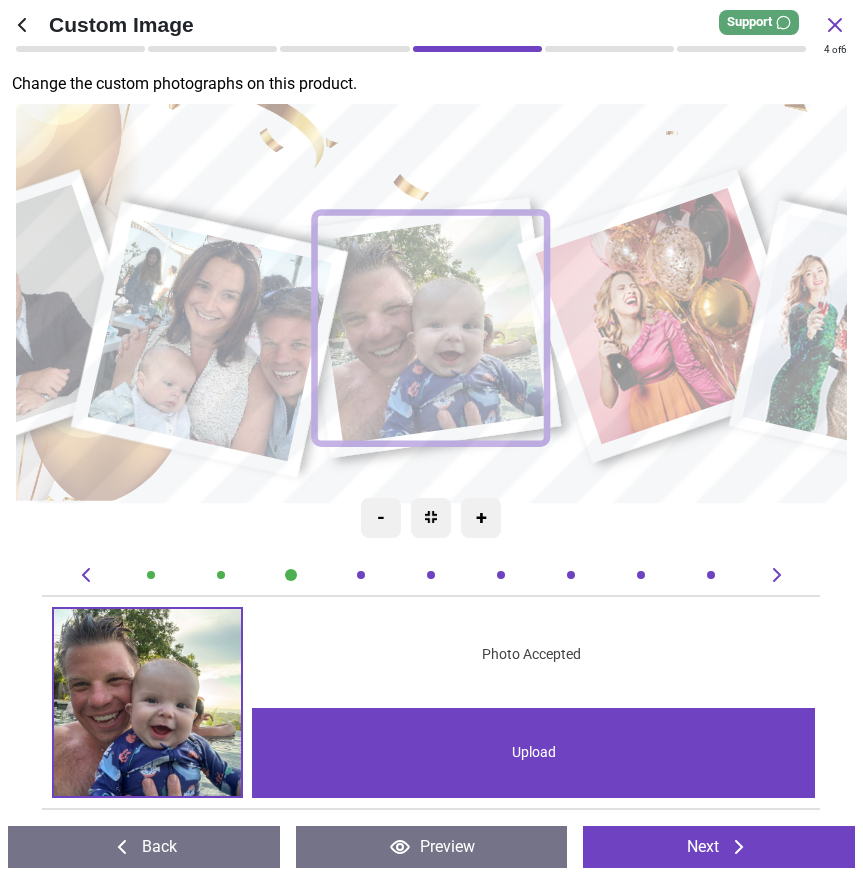 click on "Upload" at bounding box center (534, 753) 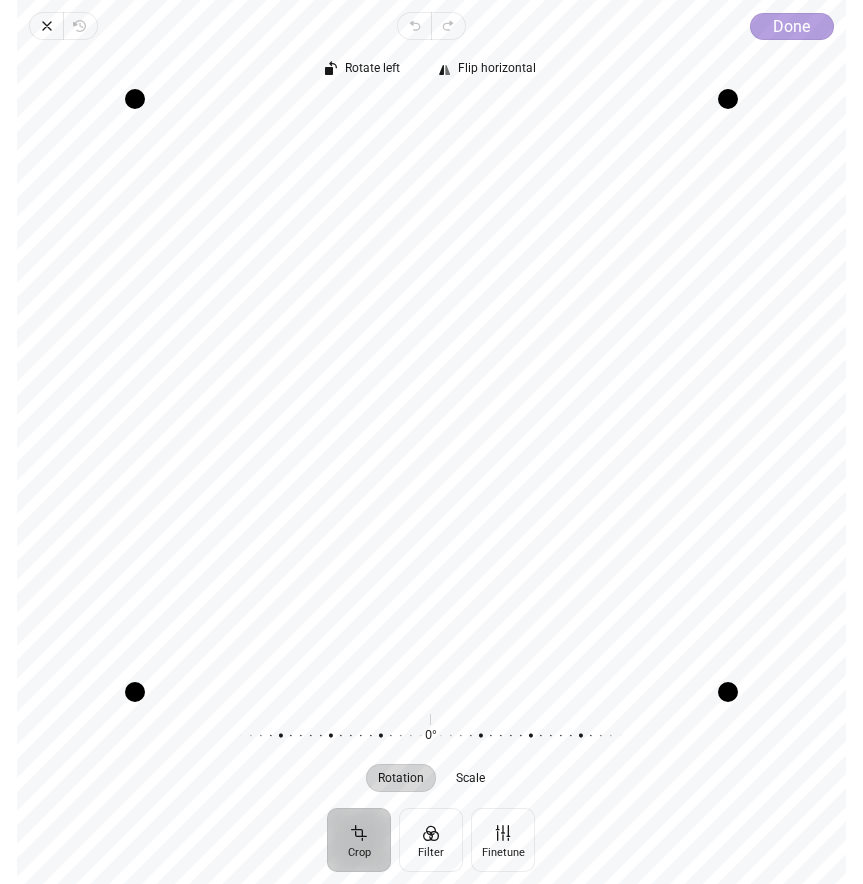 click on "Done" at bounding box center (791, 26) 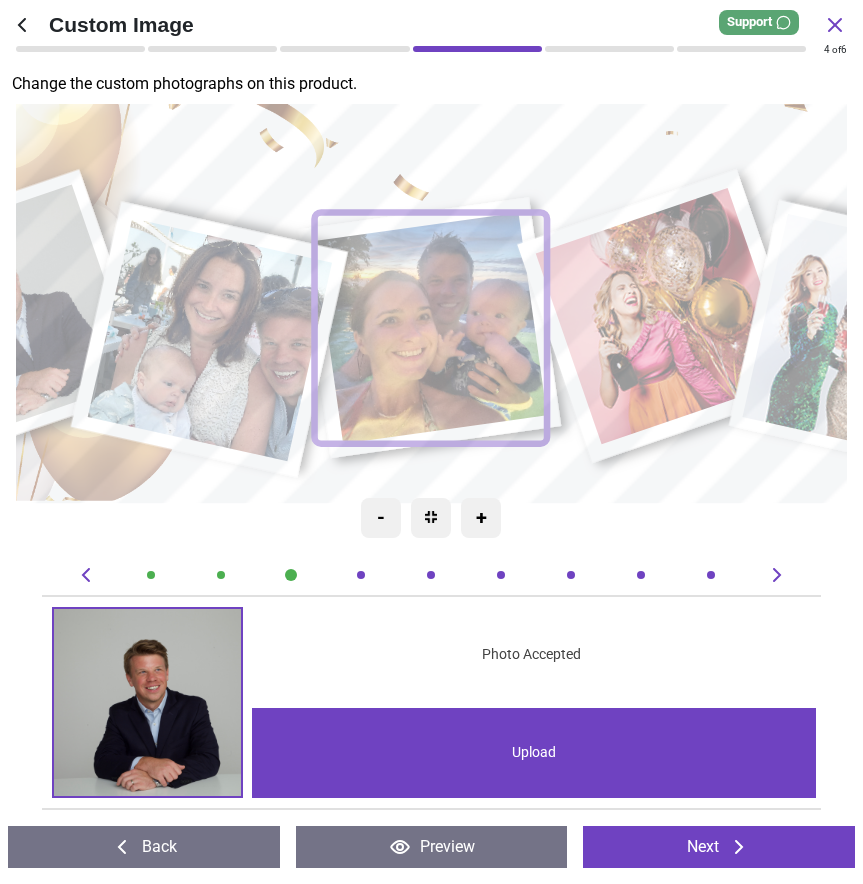 scroll, scrollTop: 0, scrollLeft: 0, axis: both 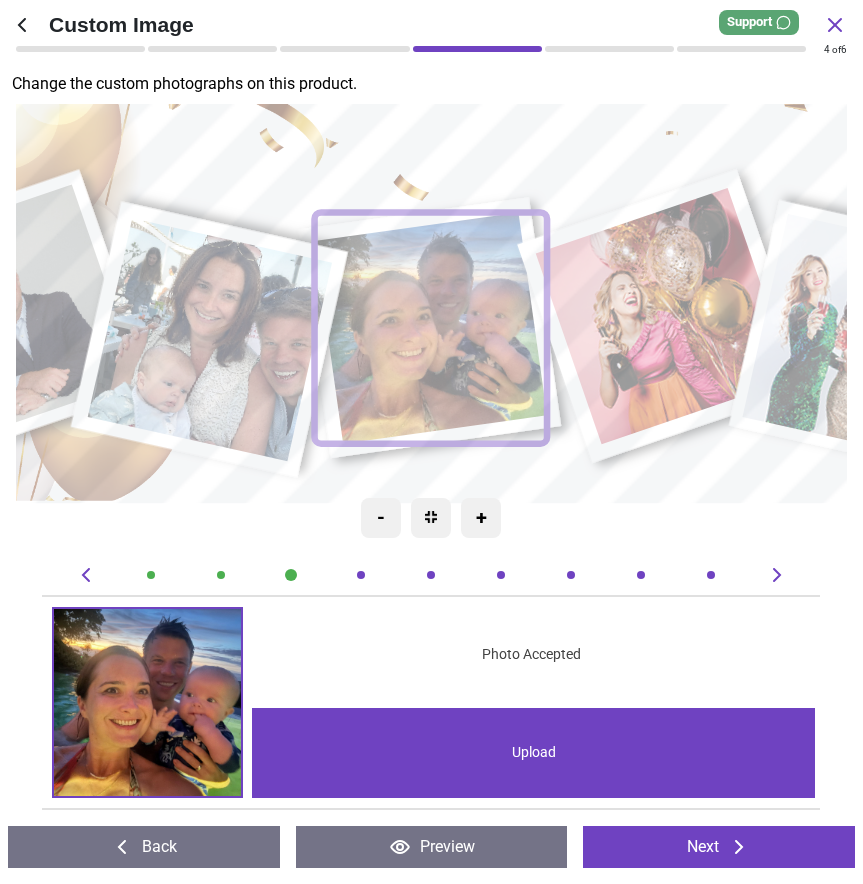 click on "Upload" at bounding box center [534, 753] 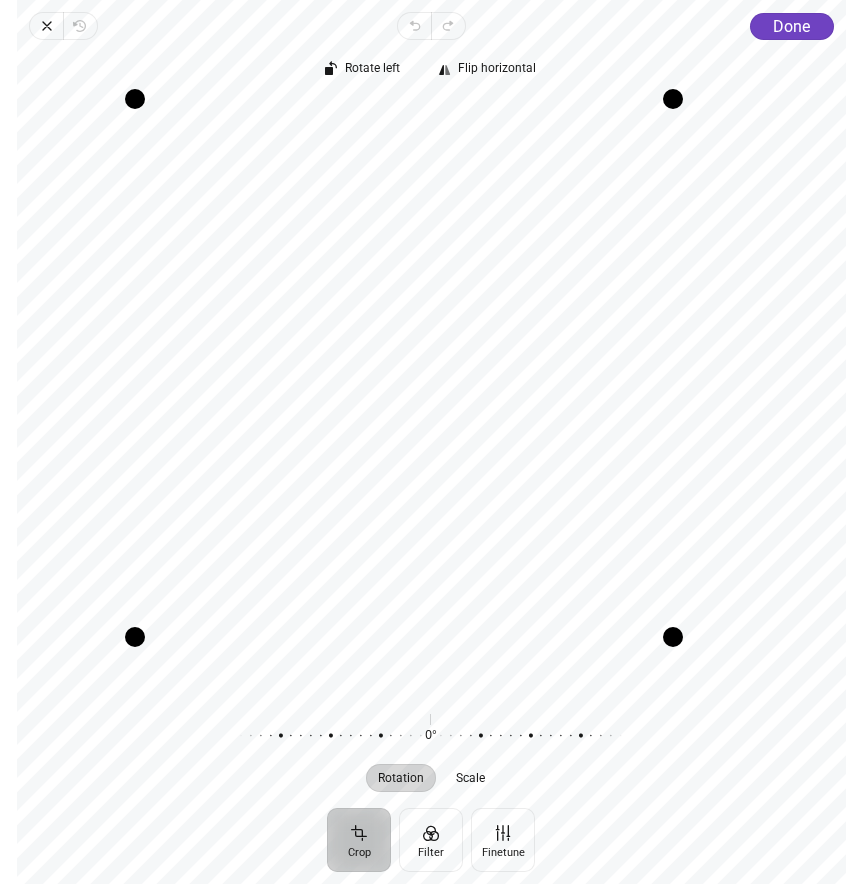 drag, startPoint x: 730, startPoint y: 691, endPoint x: 676, endPoint y: 634, distance: 78.51752 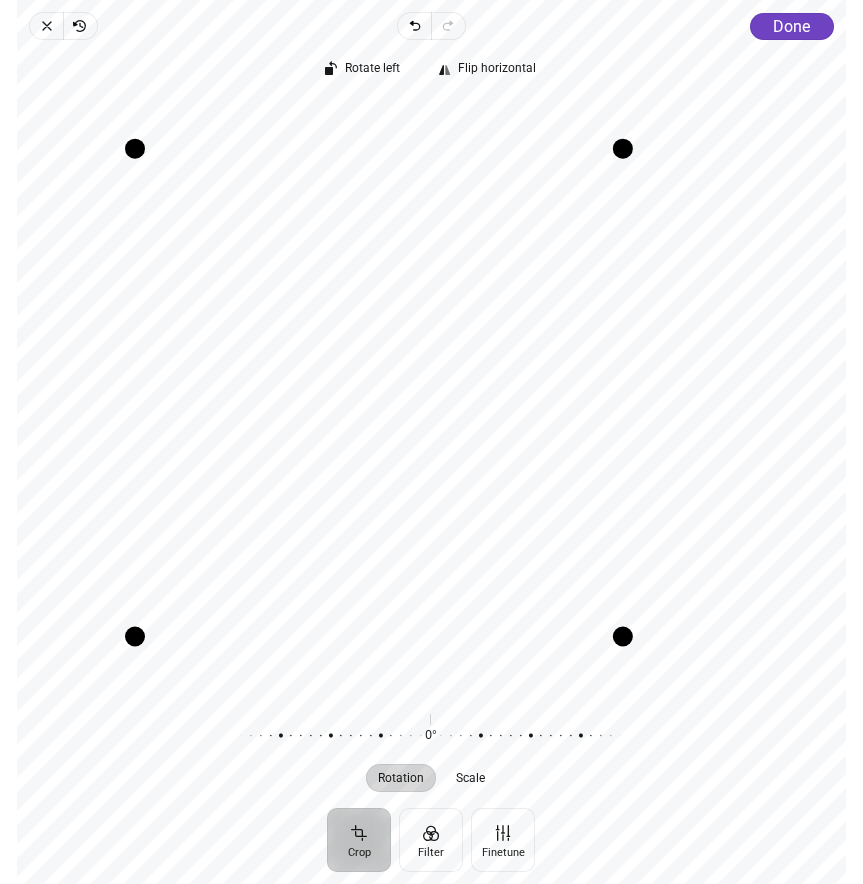 drag, startPoint x: 670, startPoint y: 98, endPoint x: 660, endPoint y: 188, distance: 90.55385 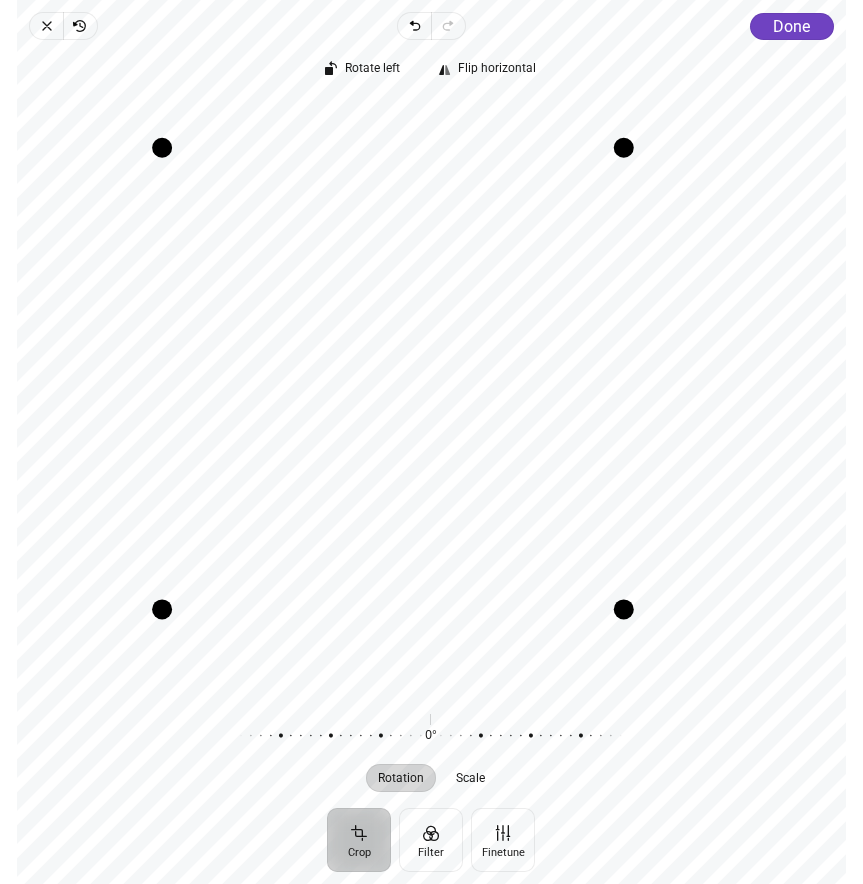 drag, startPoint x: 140, startPoint y: 633, endPoint x: 244, endPoint y: 665, distance: 108.81177 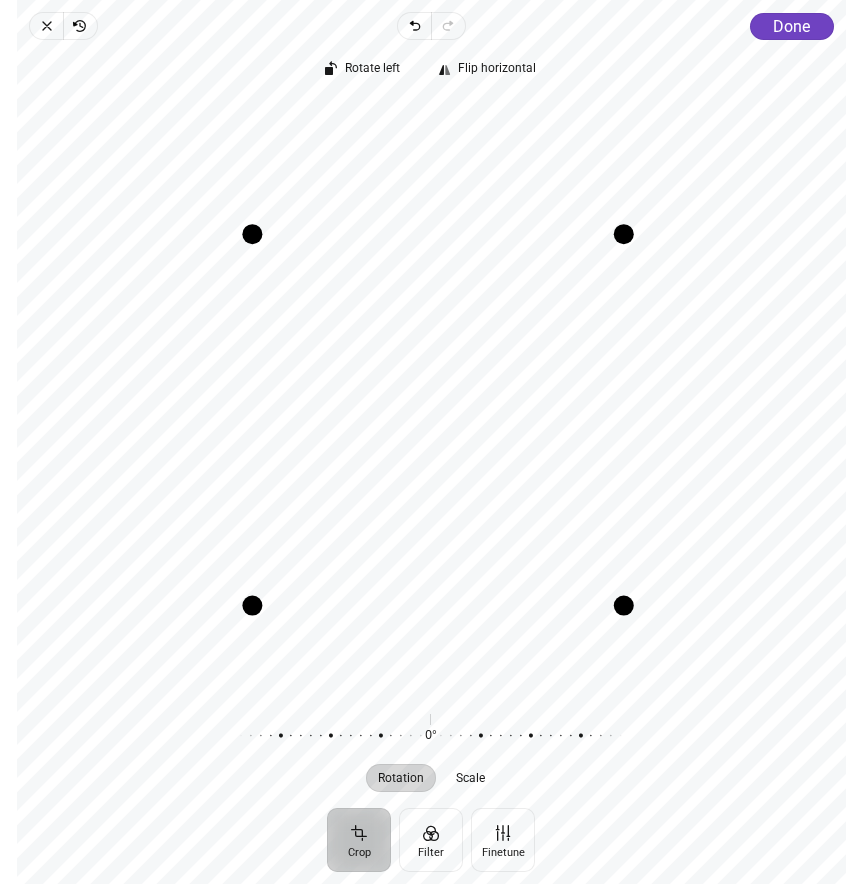 drag, startPoint x: 166, startPoint y: 154, endPoint x: 233, endPoint y: 260, distance: 125.39936 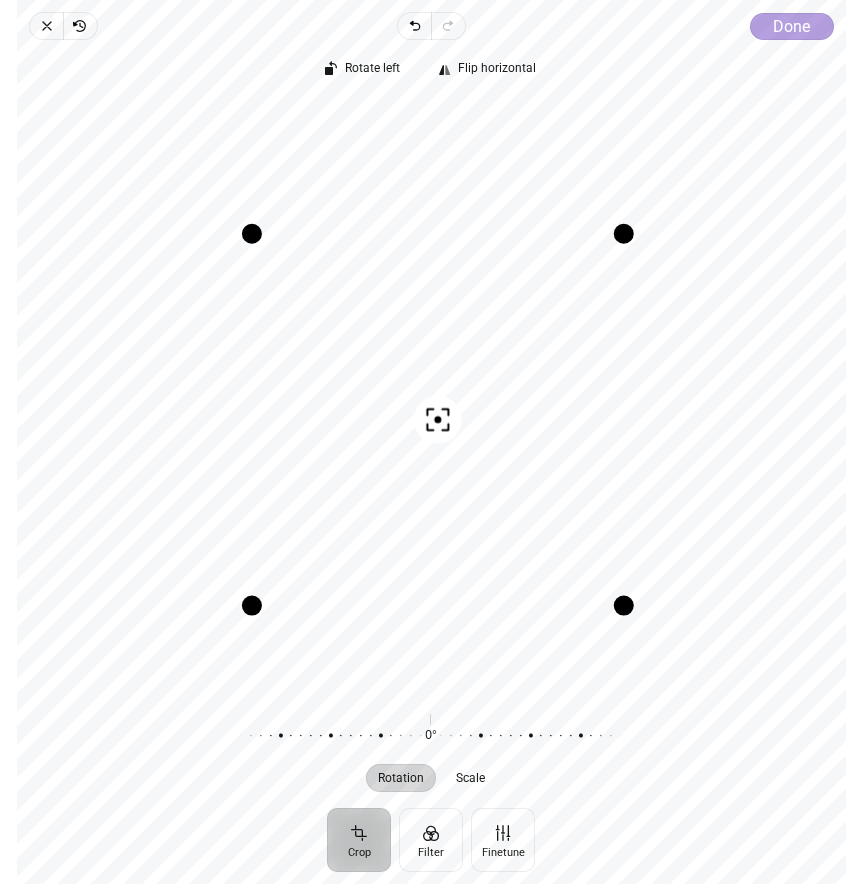click on "Done" at bounding box center (791, 26) 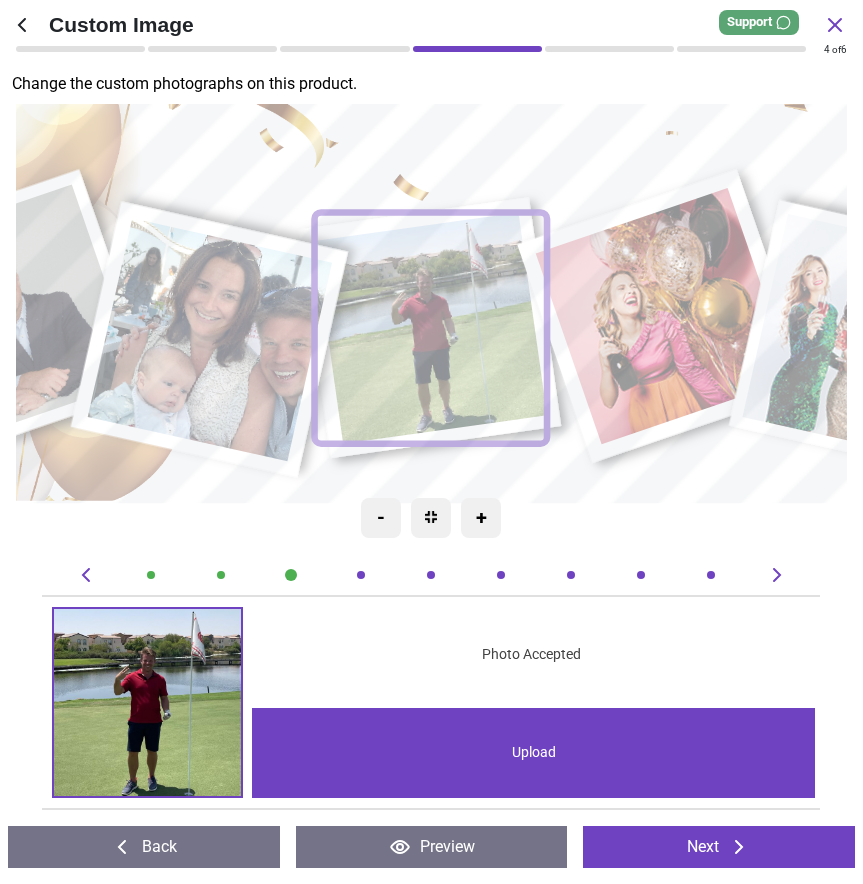 click 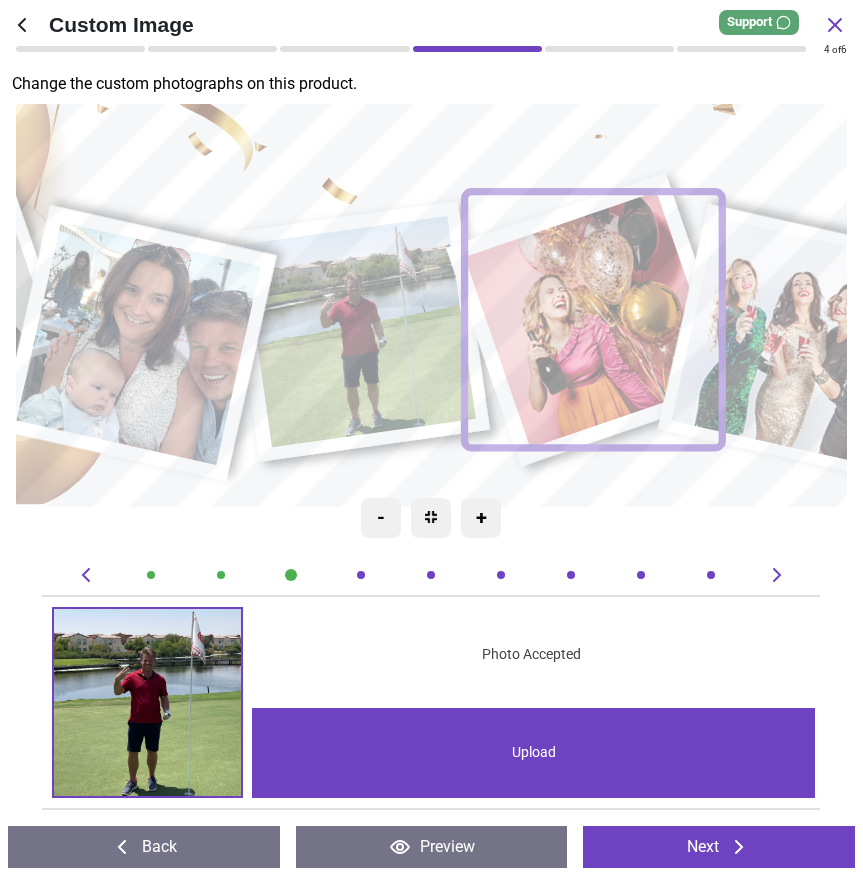 scroll, scrollTop: 0, scrollLeft: 2382, axis: horizontal 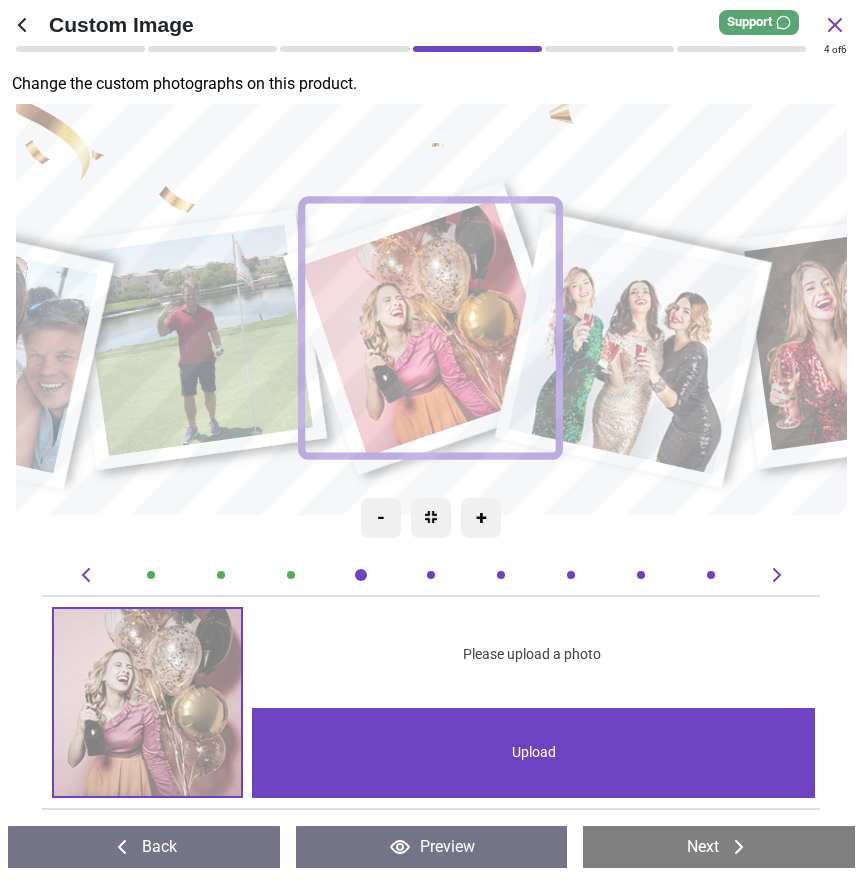 click on "Preview" at bounding box center [432, 847] 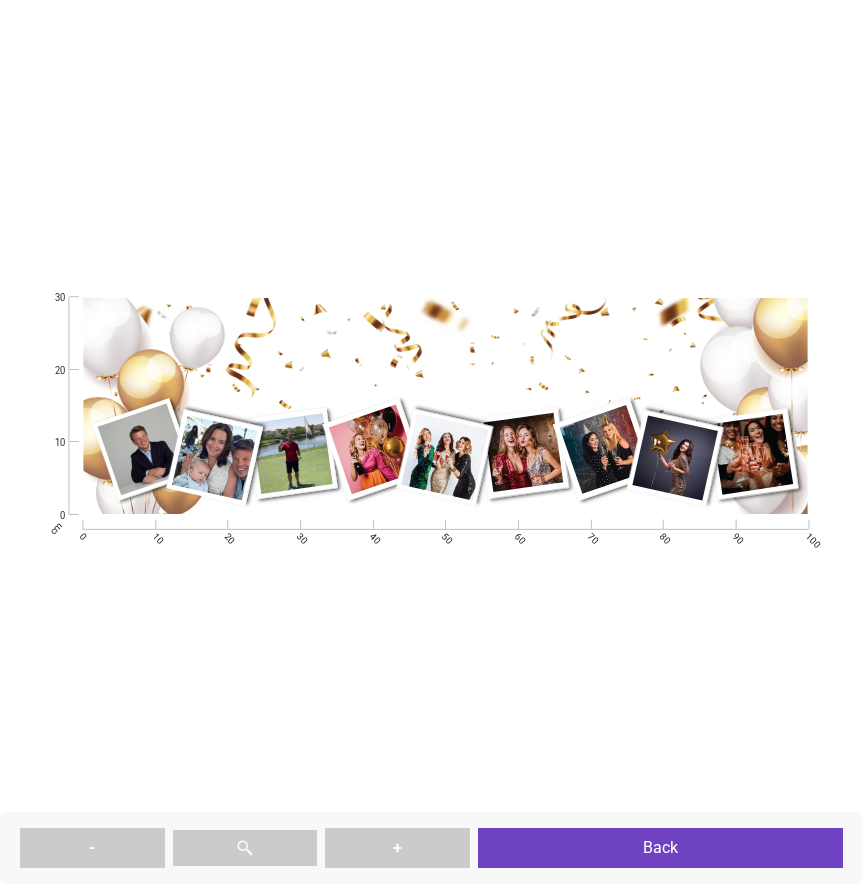 type on "**********" 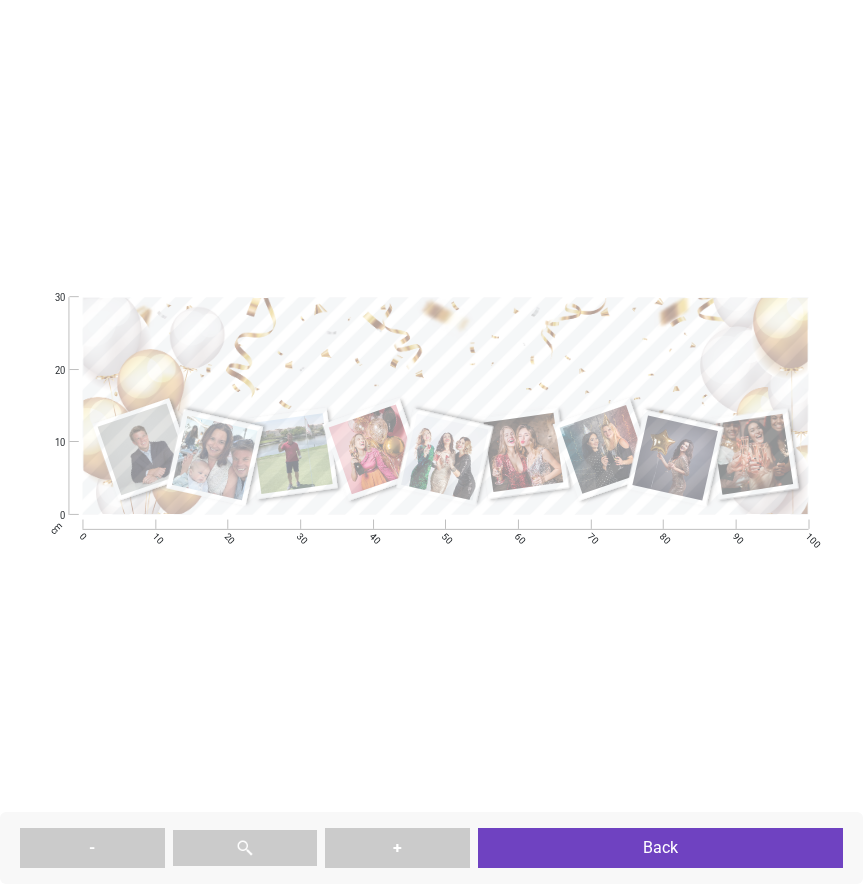 click on "Back" at bounding box center [661, 848] 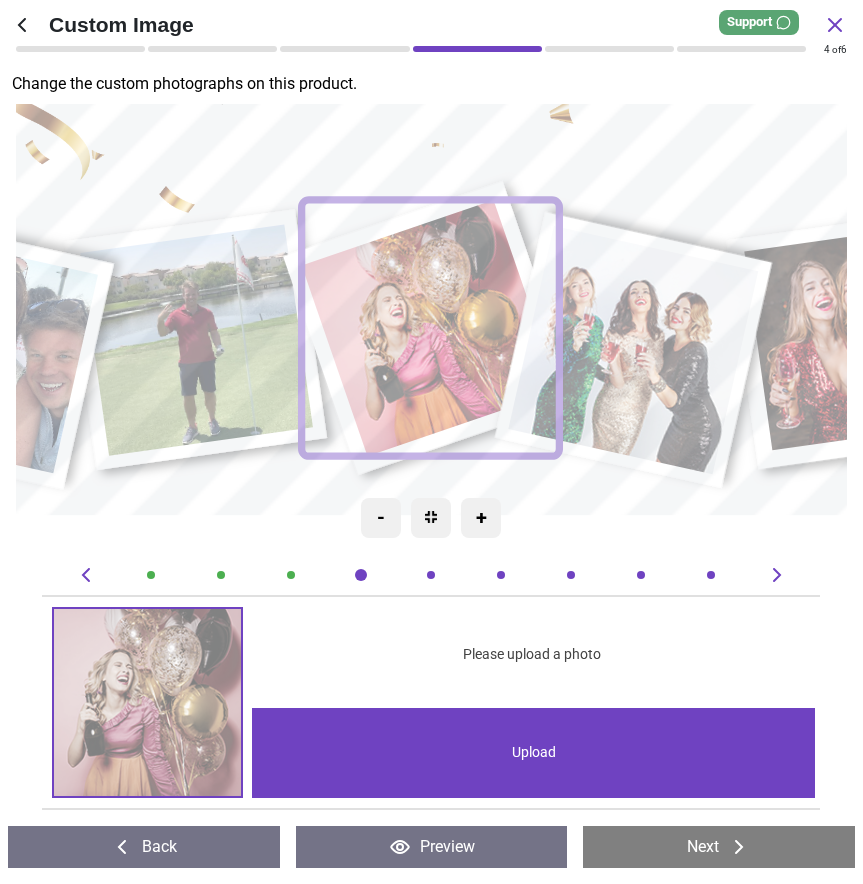 click on "Upload" at bounding box center [534, 753] 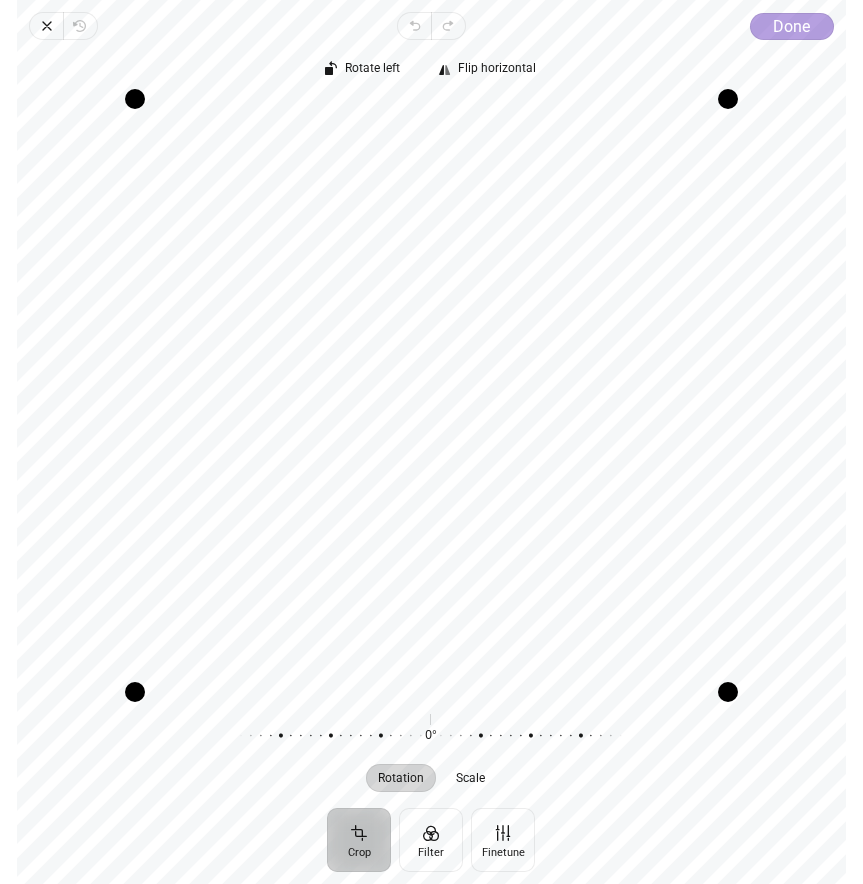 click on "Done" at bounding box center [791, 26] 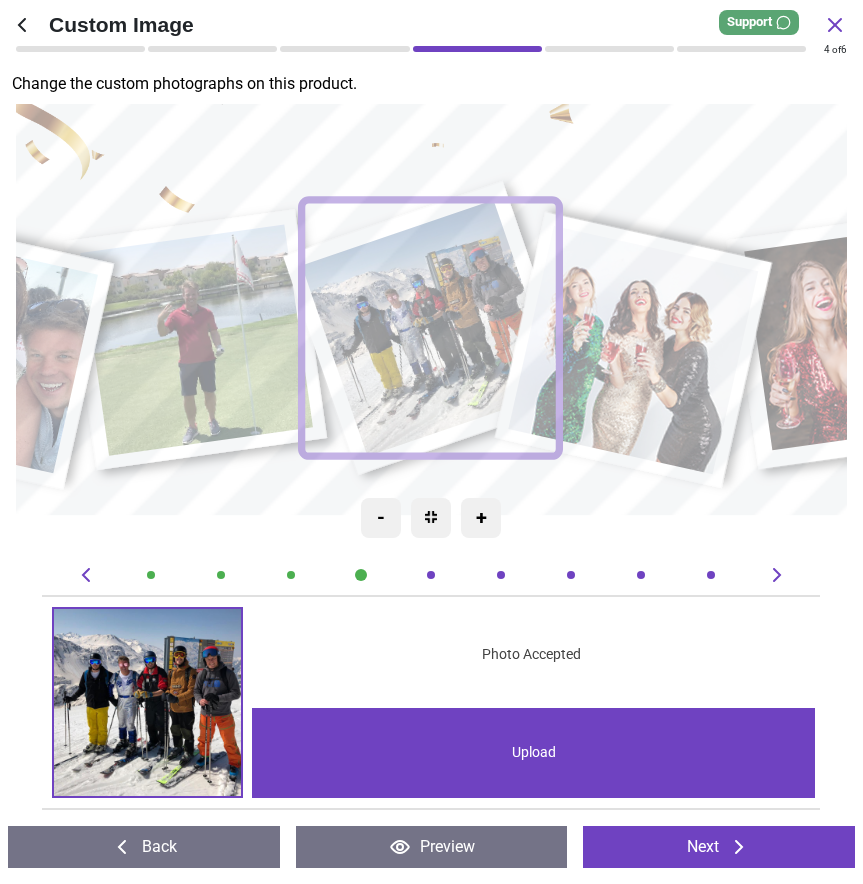 click on "Upload" at bounding box center [534, 753] 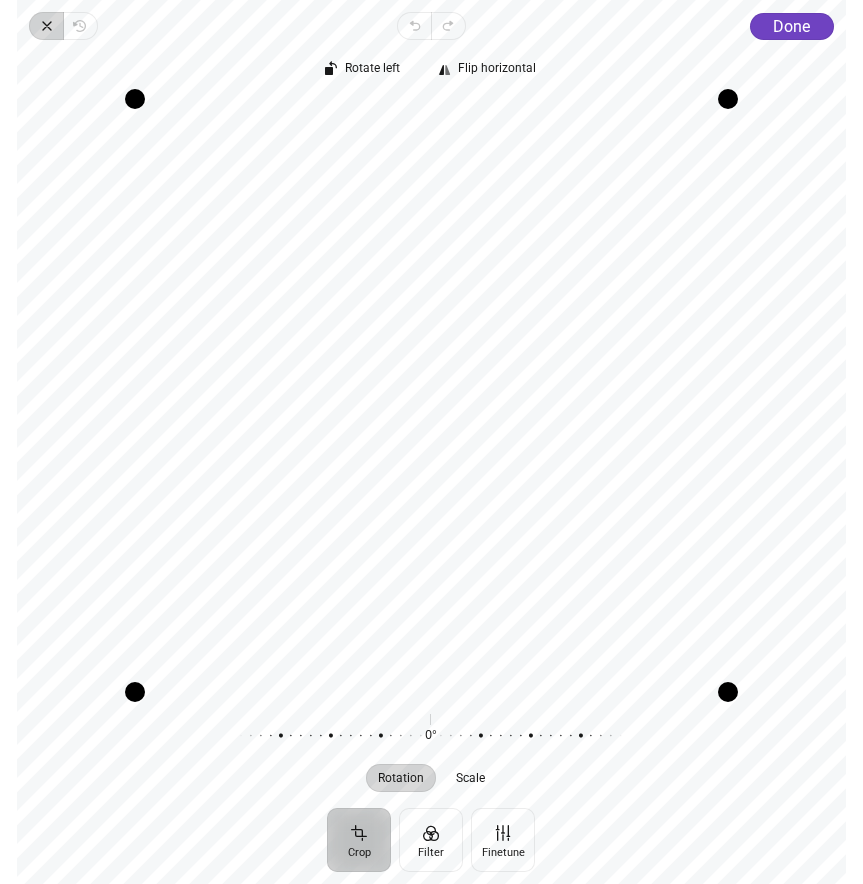 click 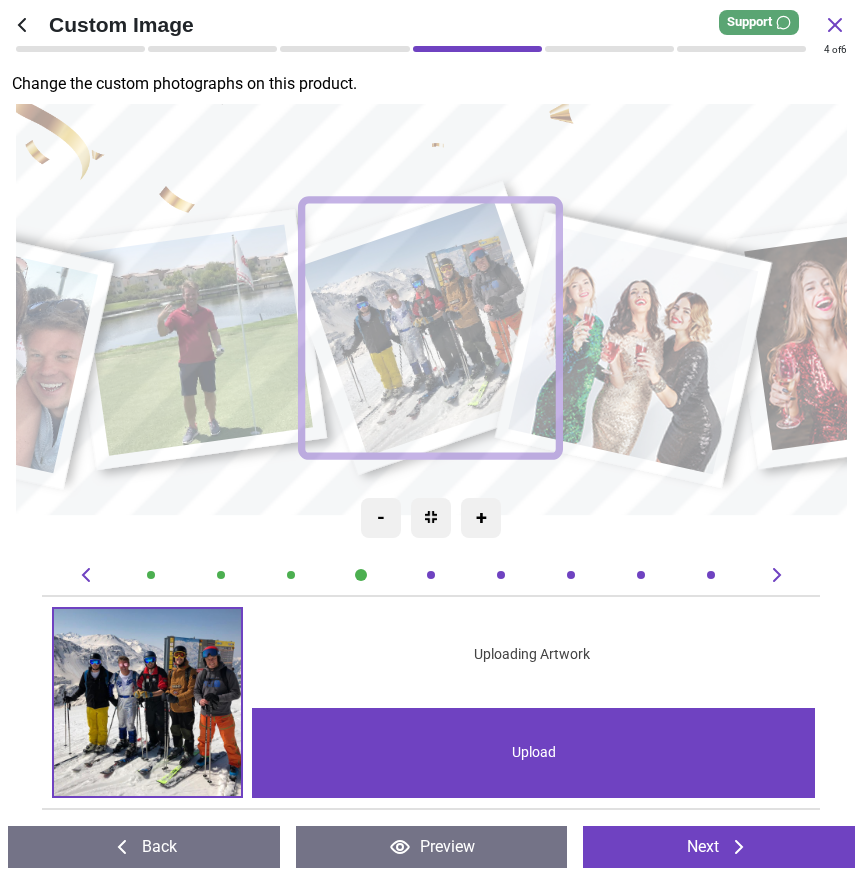 click on "Upload" at bounding box center [534, 753] 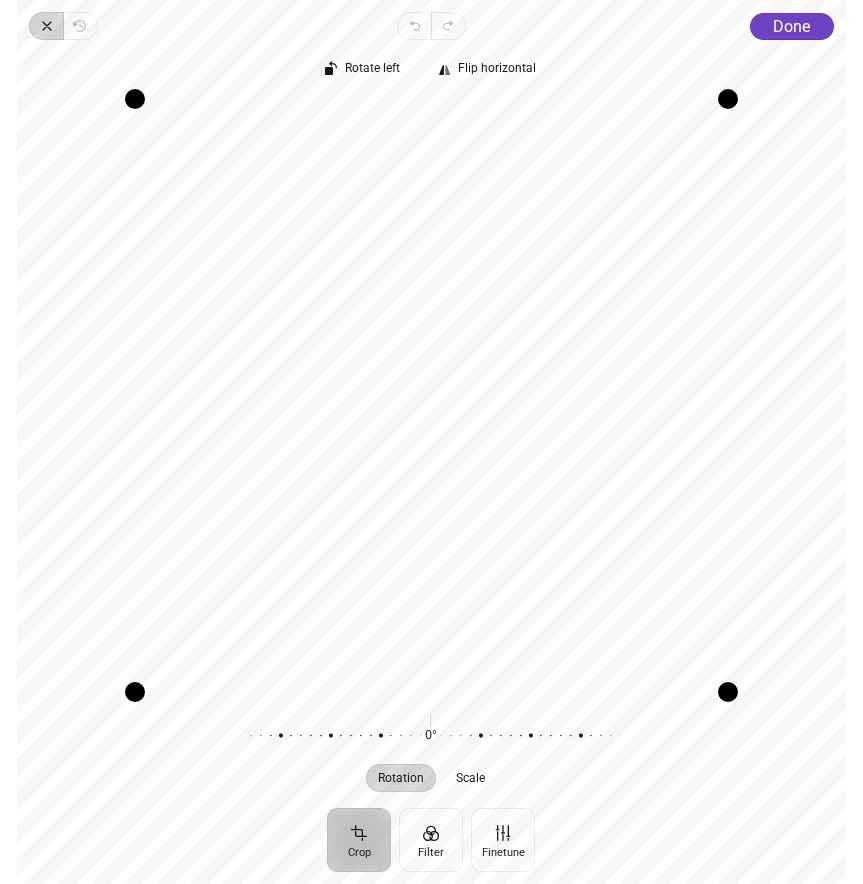 click 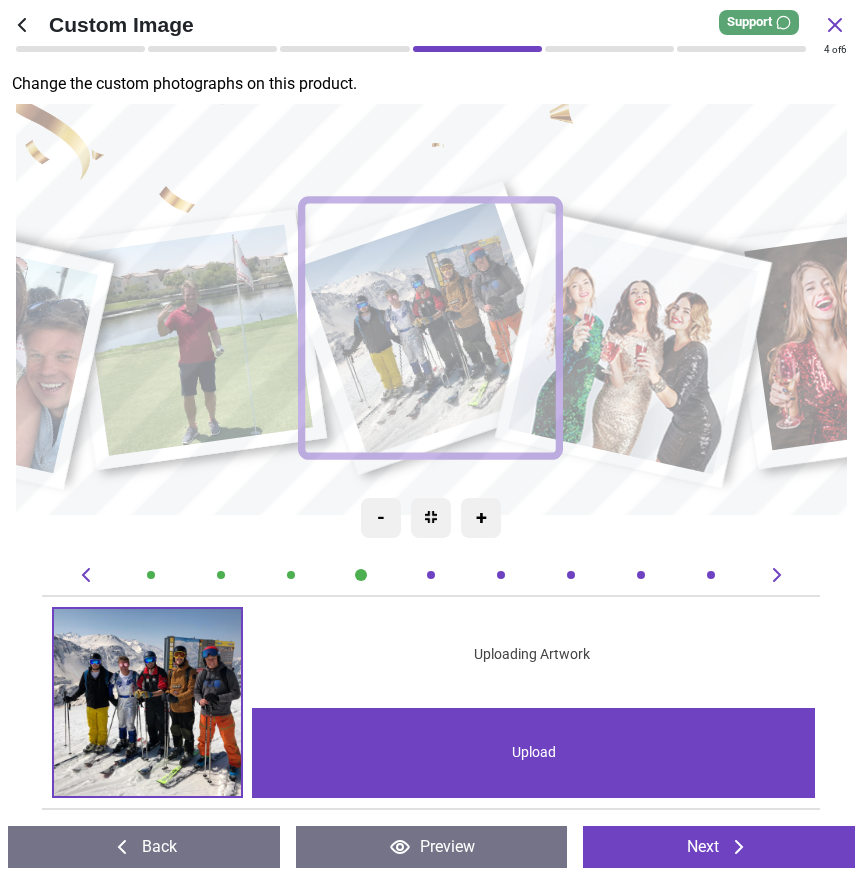 click on "Upload" at bounding box center [534, 753] 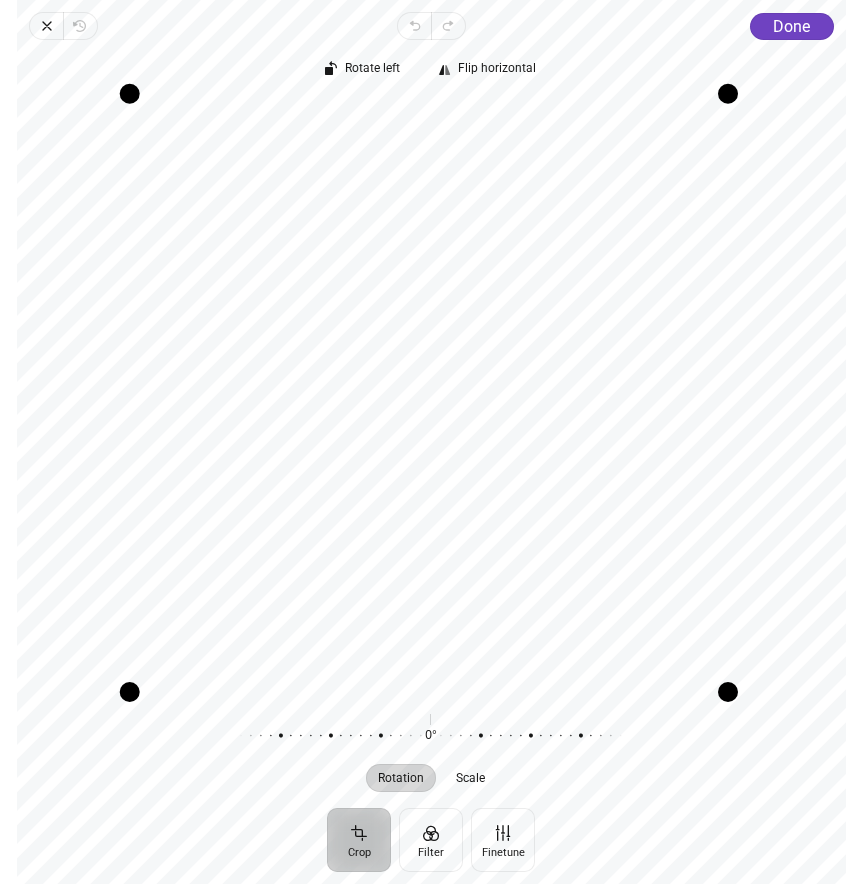 drag, startPoint x: 140, startPoint y: 103, endPoint x: 149, endPoint y: 49, distance: 54.74486 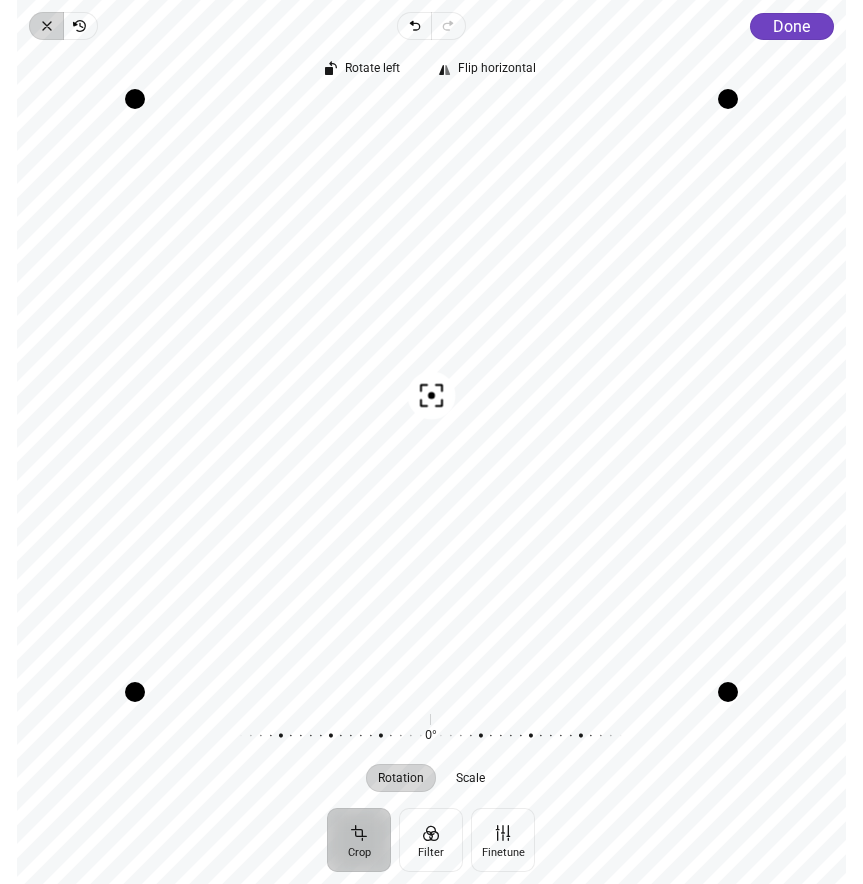 click 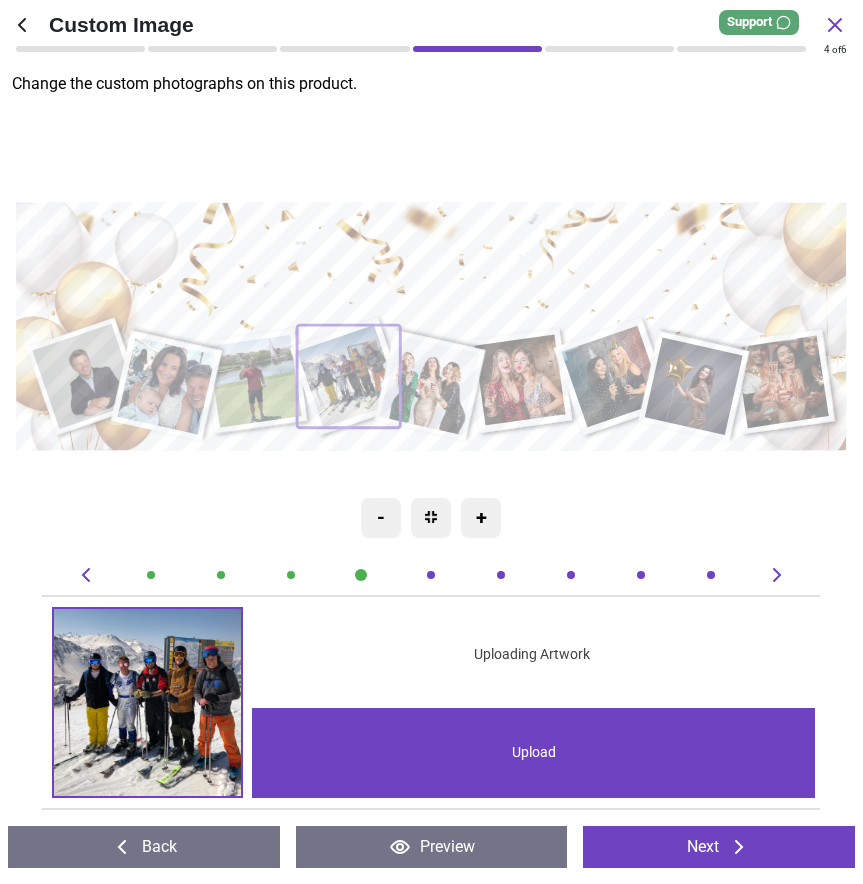 click on "Next" at bounding box center (719, 847) 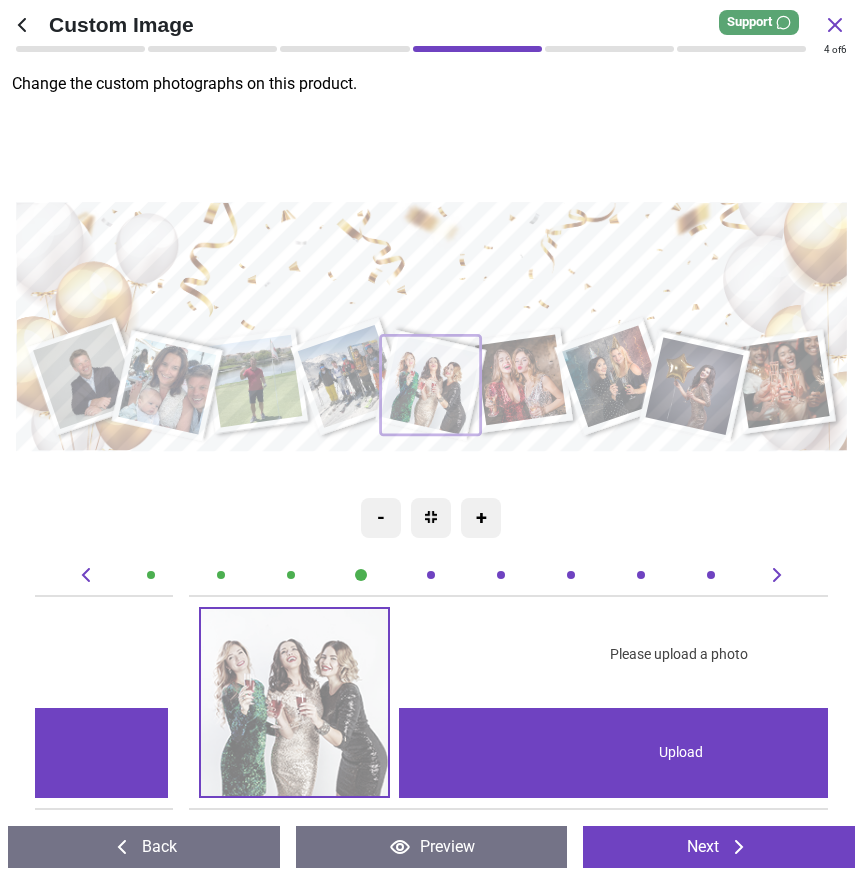 scroll, scrollTop: 0, scrollLeft: 3176, axis: horizontal 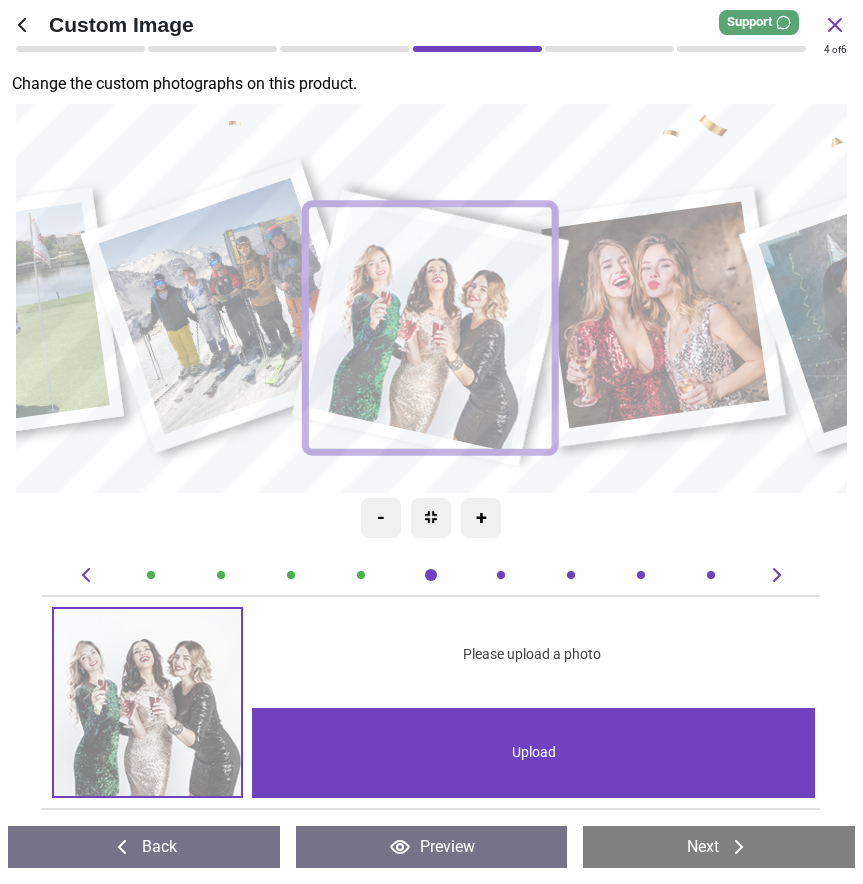 click on "Next" at bounding box center (719, 847) 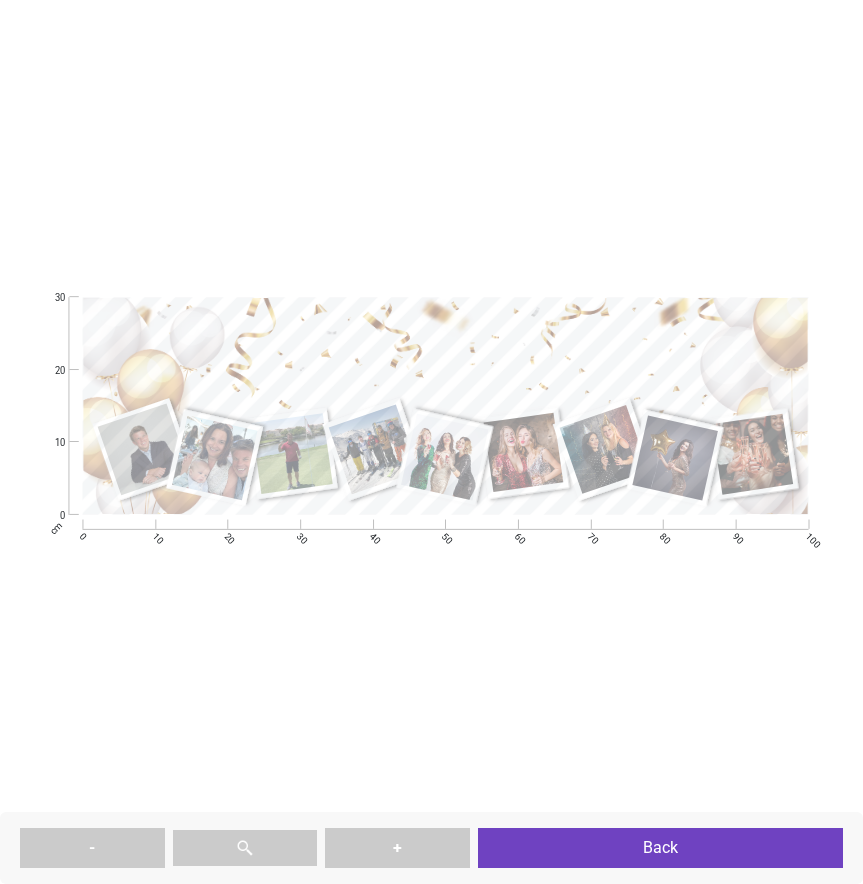 scroll, scrollTop: 0, scrollLeft: 0, axis: both 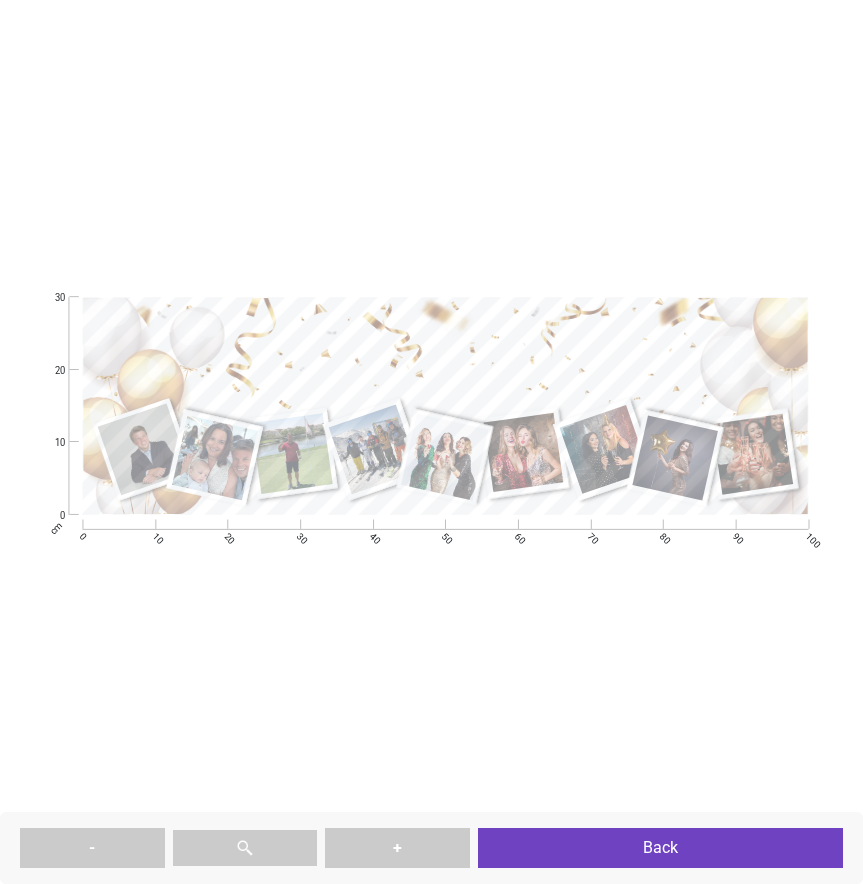 click on "Back" at bounding box center (661, 848) 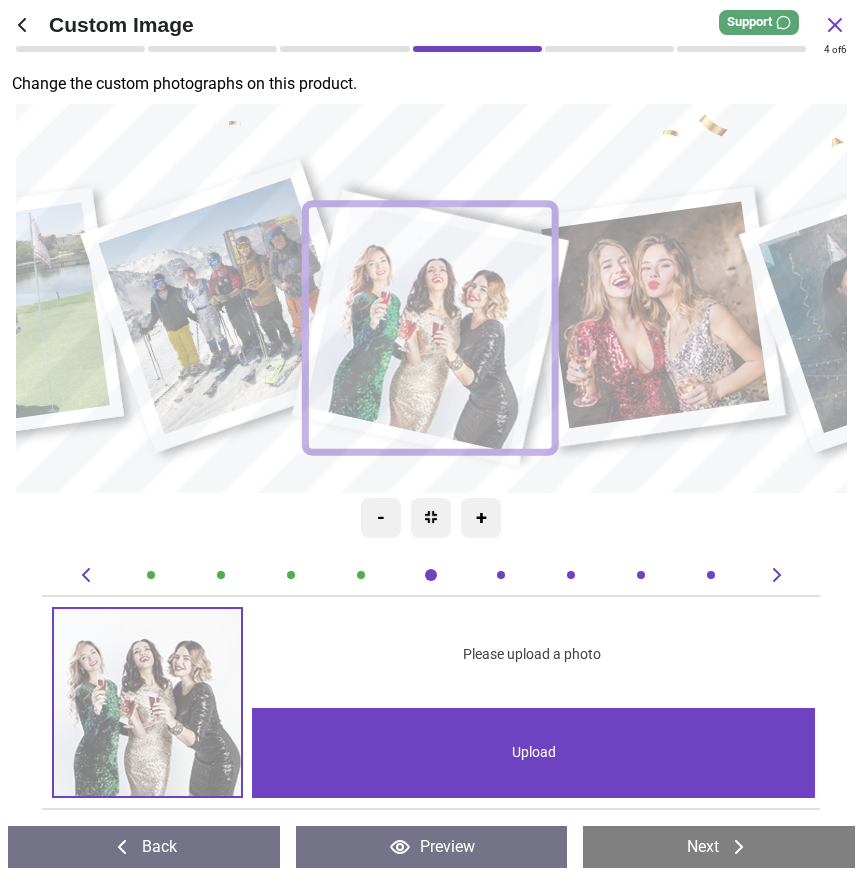 click on "Next" at bounding box center [719, 847] 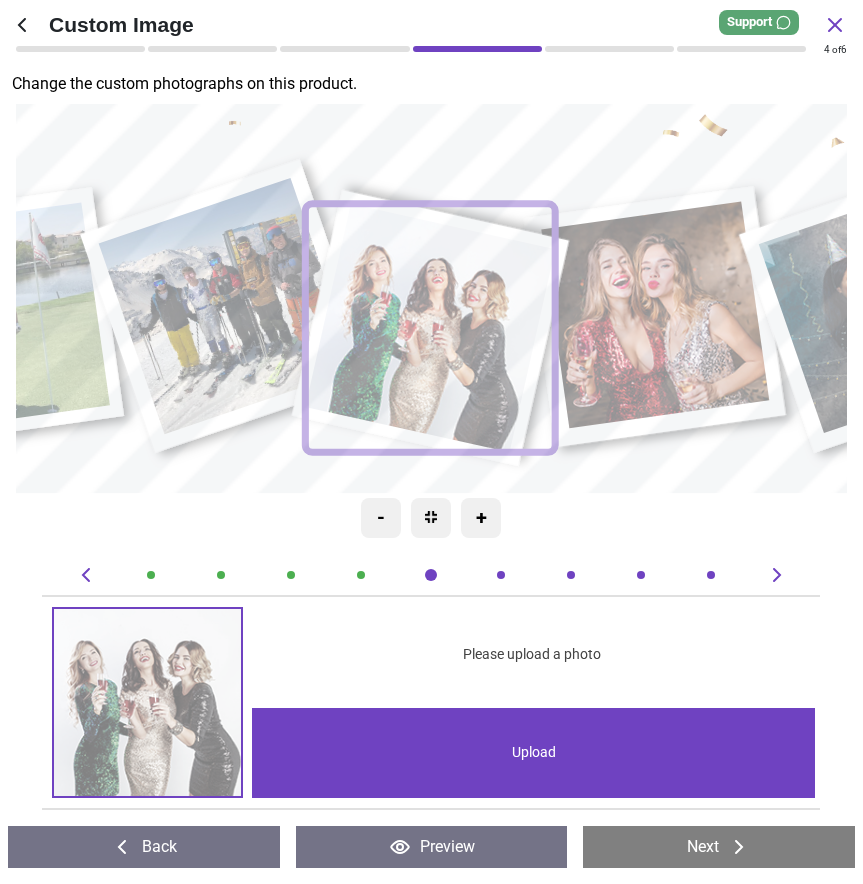 click on "Upload" at bounding box center [534, 753] 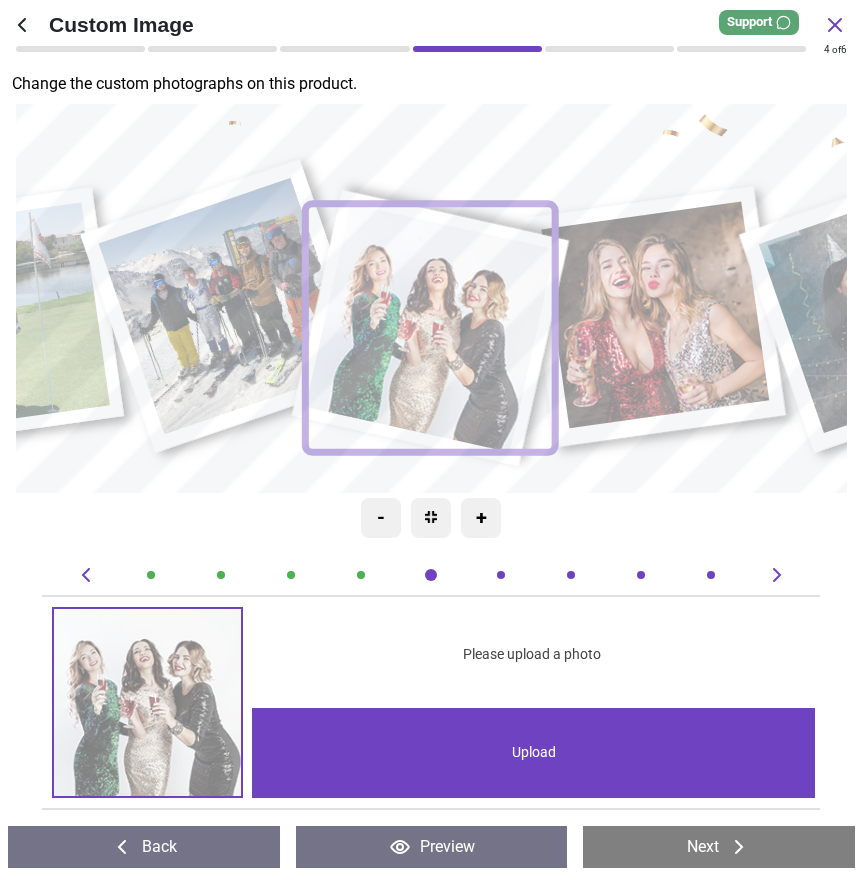 click on "Upload" at bounding box center [534, 753] 